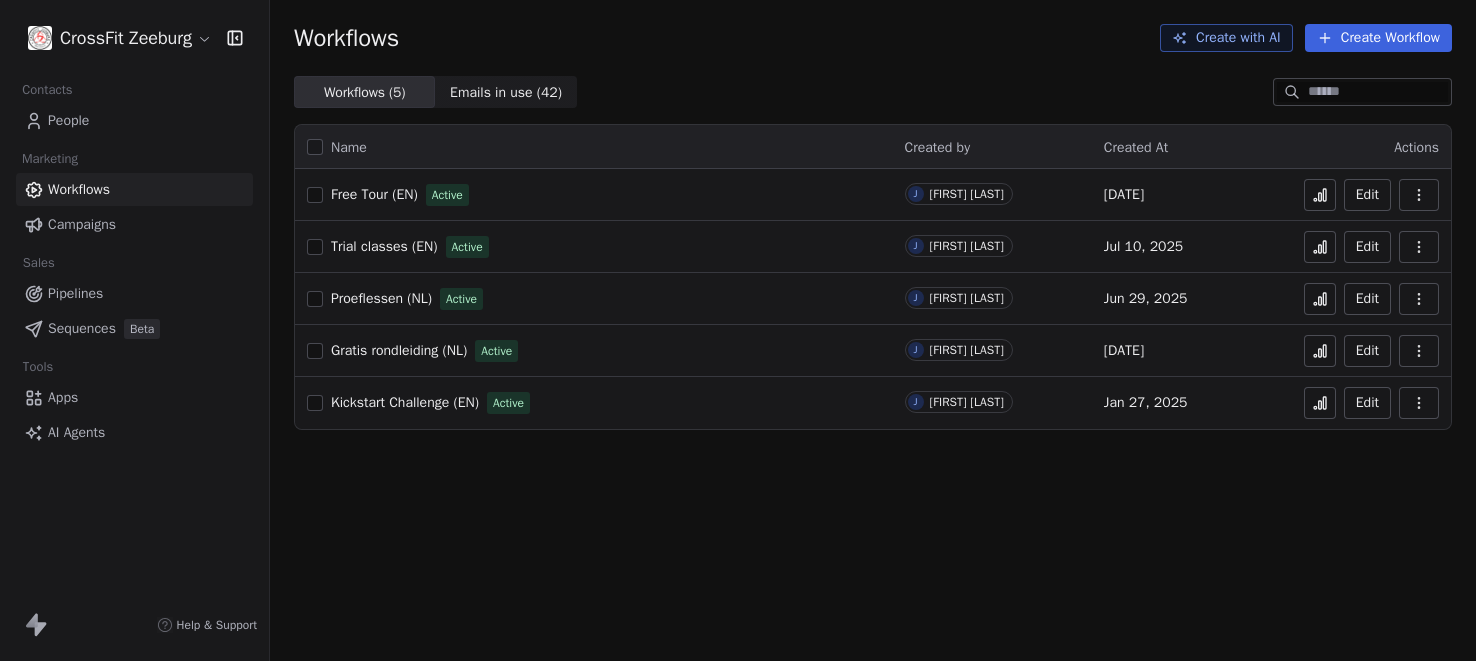 scroll, scrollTop: 0, scrollLeft: 0, axis: both 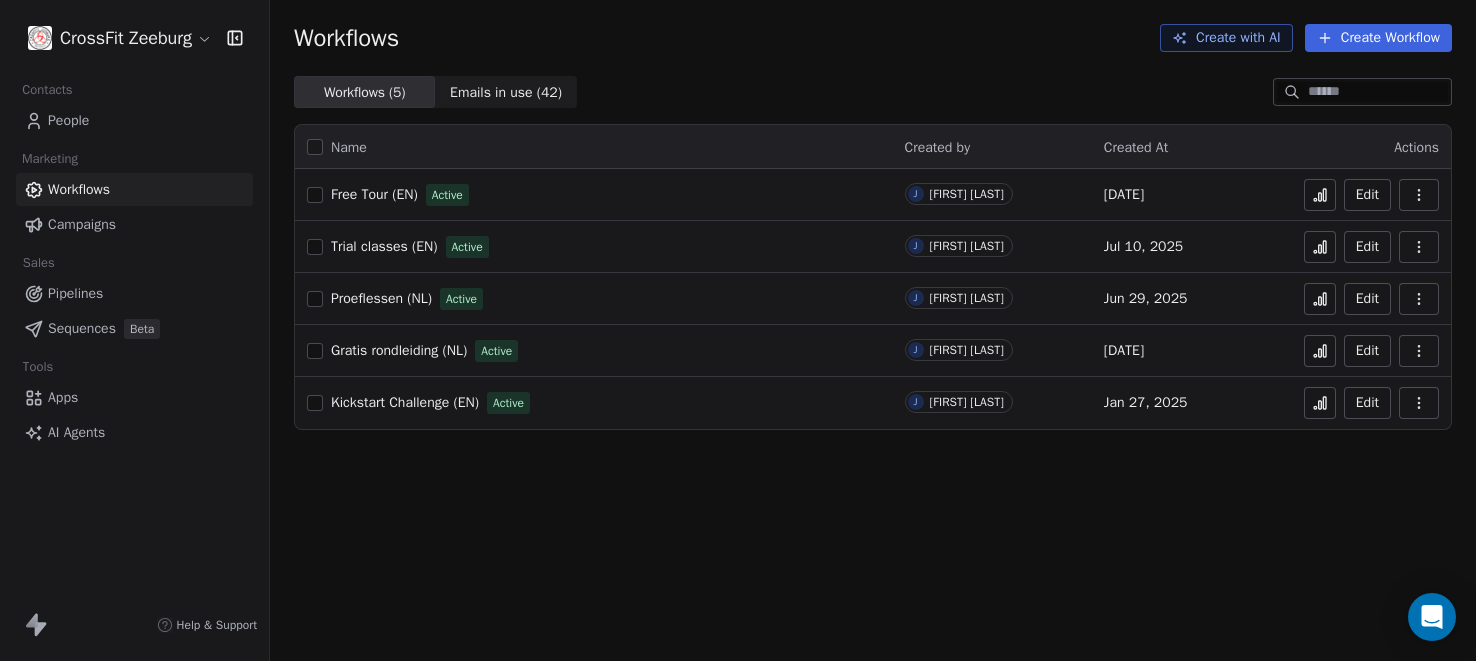 click on "Apps" at bounding box center (63, 397) 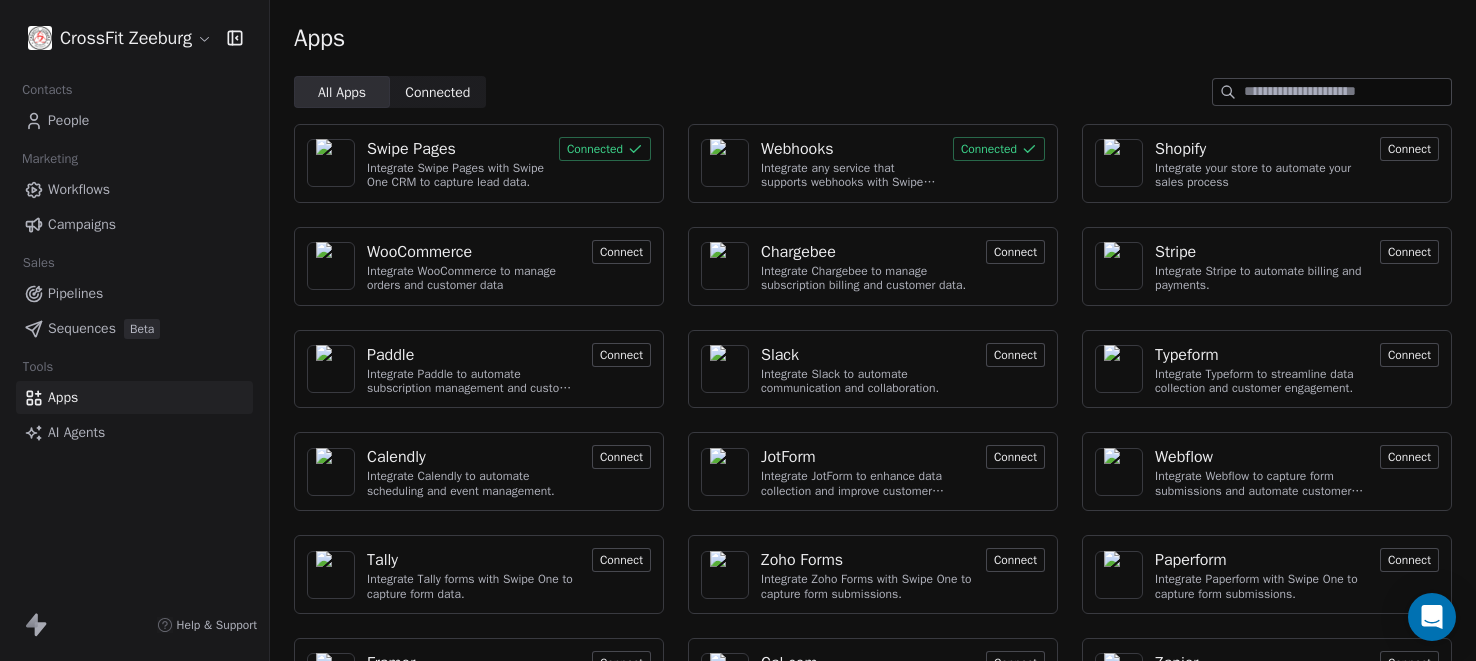 click on "Swipe Pages" at bounding box center (411, 149) 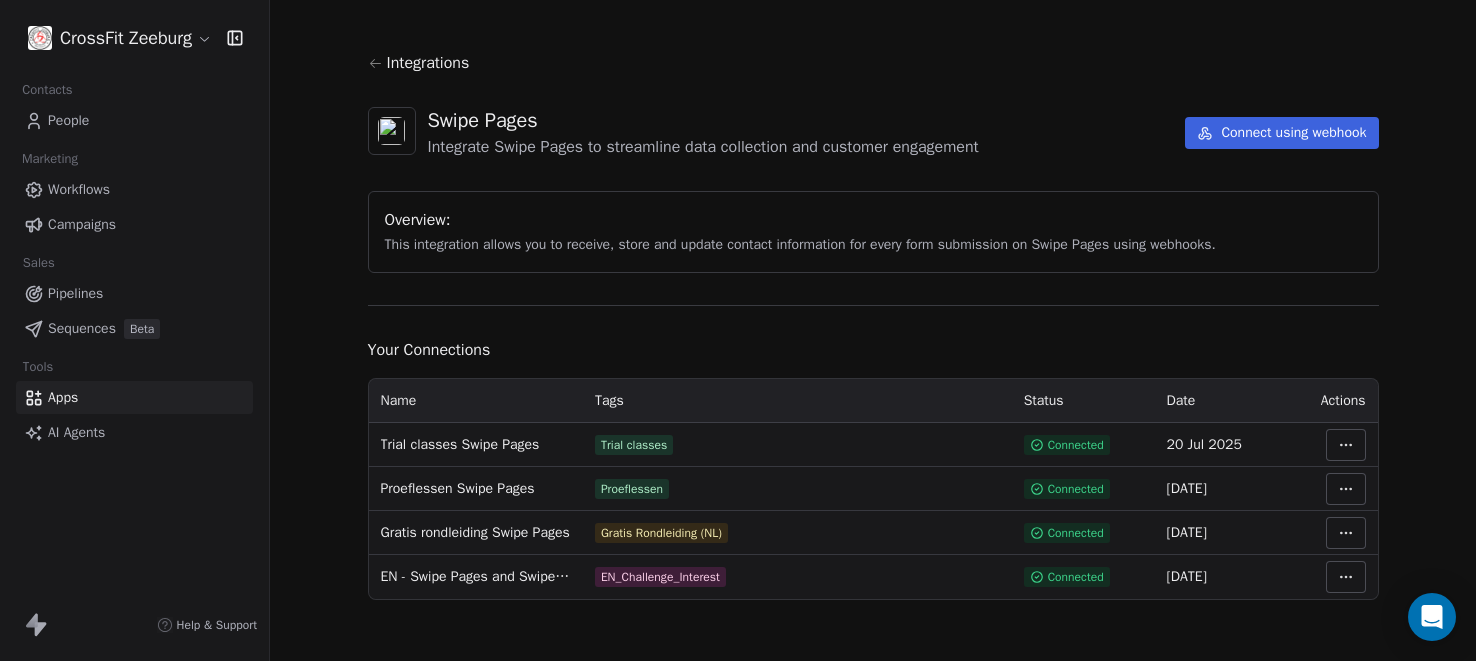 scroll, scrollTop: 14, scrollLeft: 0, axis: vertical 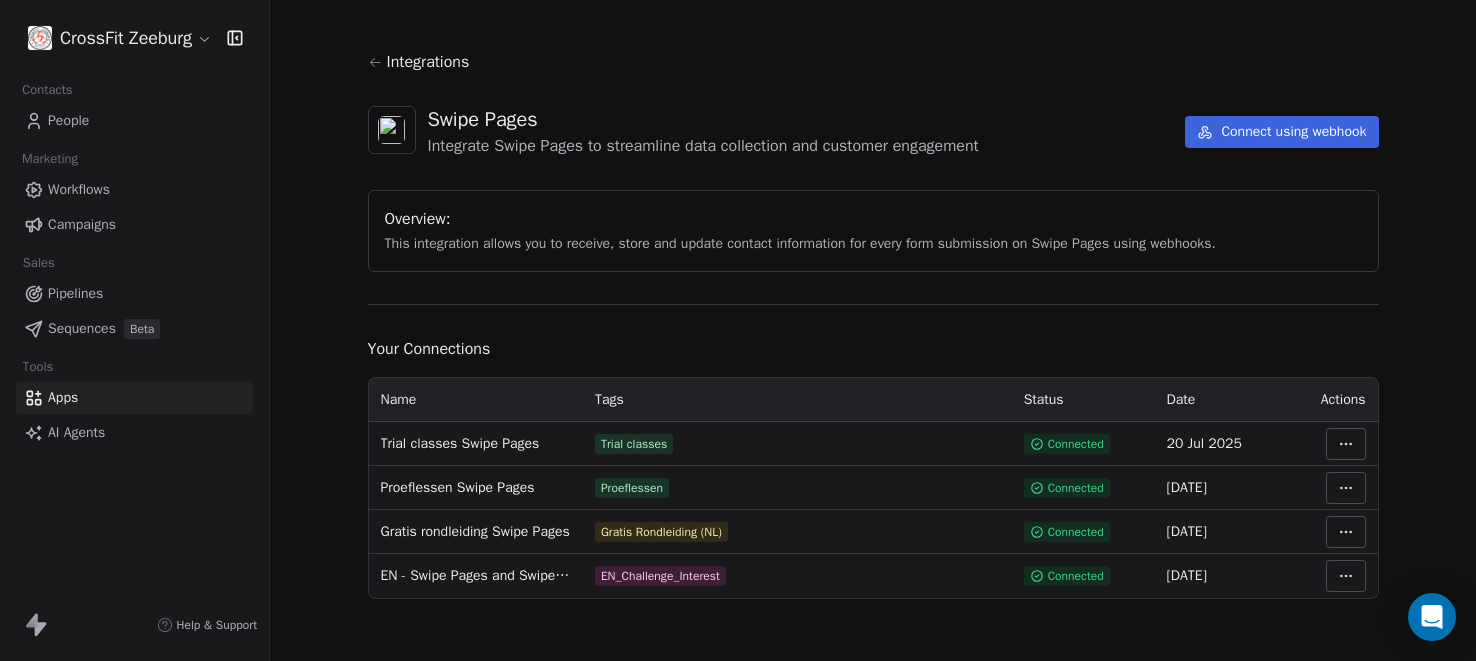 click on "Connect using webhook" at bounding box center (1281, 132) 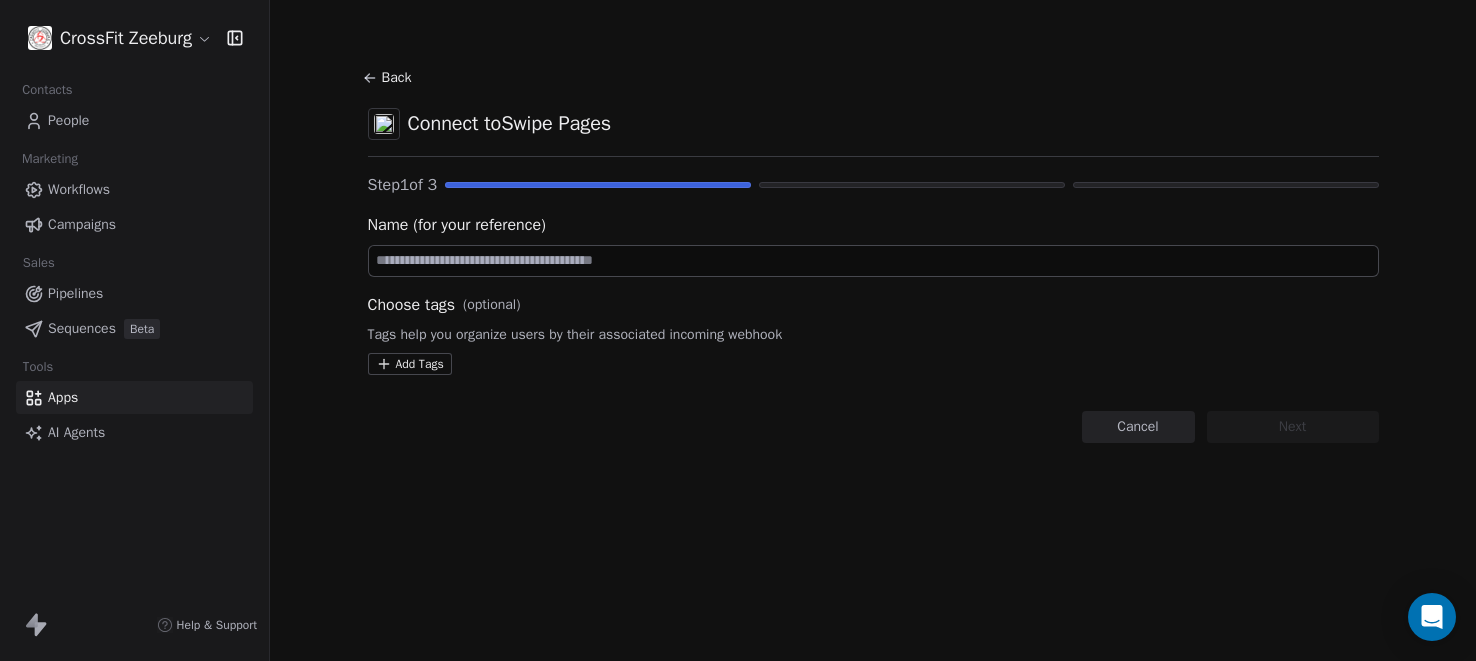 scroll, scrollTop: 0, scrollLeft: 0, axis: both 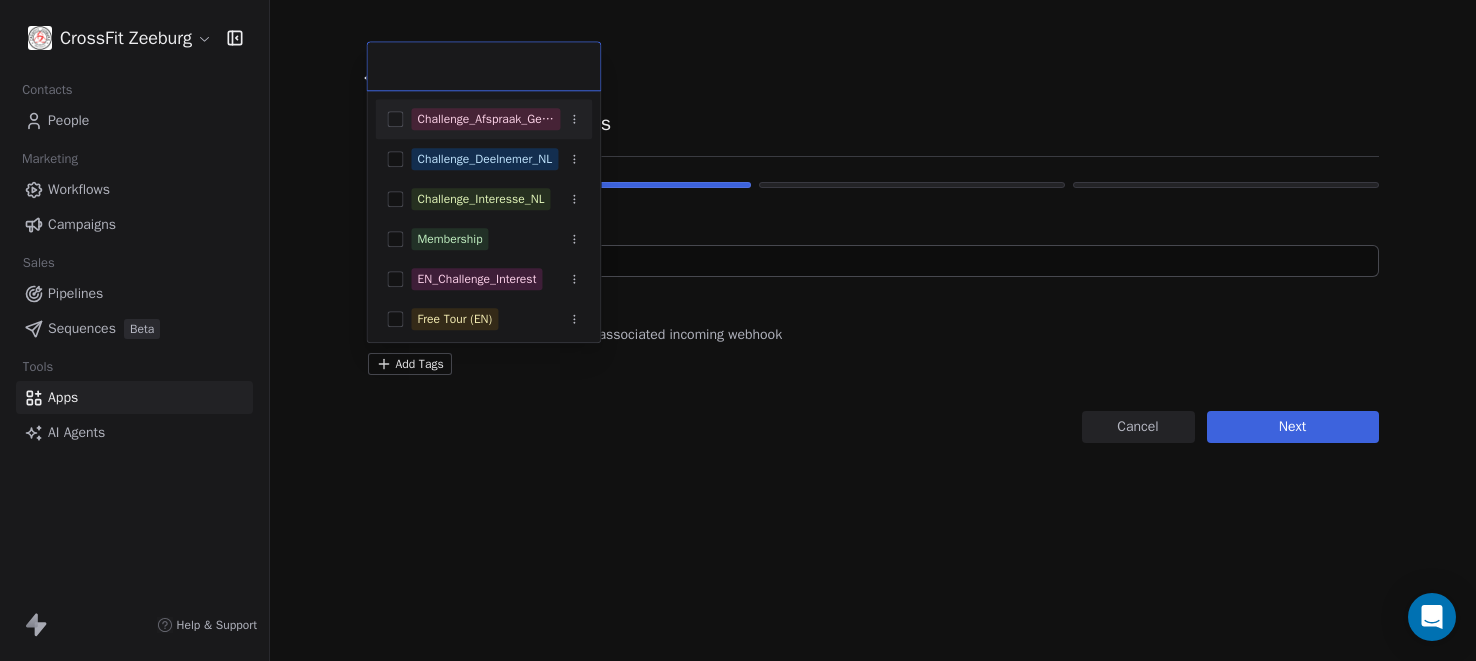 click on "CrossFit Zeeburg Contacts People Marketing Workflows Campaigns Sales Pipelines Sequences Beta Tools Apps AI Agents Help & Support  Back Connect to  Swipe Pages Step  1  of 3 Name (for your reference) ********* Choose tags (optional) Tags help you organize users by their associated incoming webhook  Add Tags Cancel Next
Challenge_Afspraak_Gepland_NL Challenge_Deelnemer_NL Challenge_Interesse_NL Membership EN_Challenge_Interest Free Tour (EN) Gratis Rondleiding (NL) Trial classes Proeflessen" at bounding box center (738, 330) 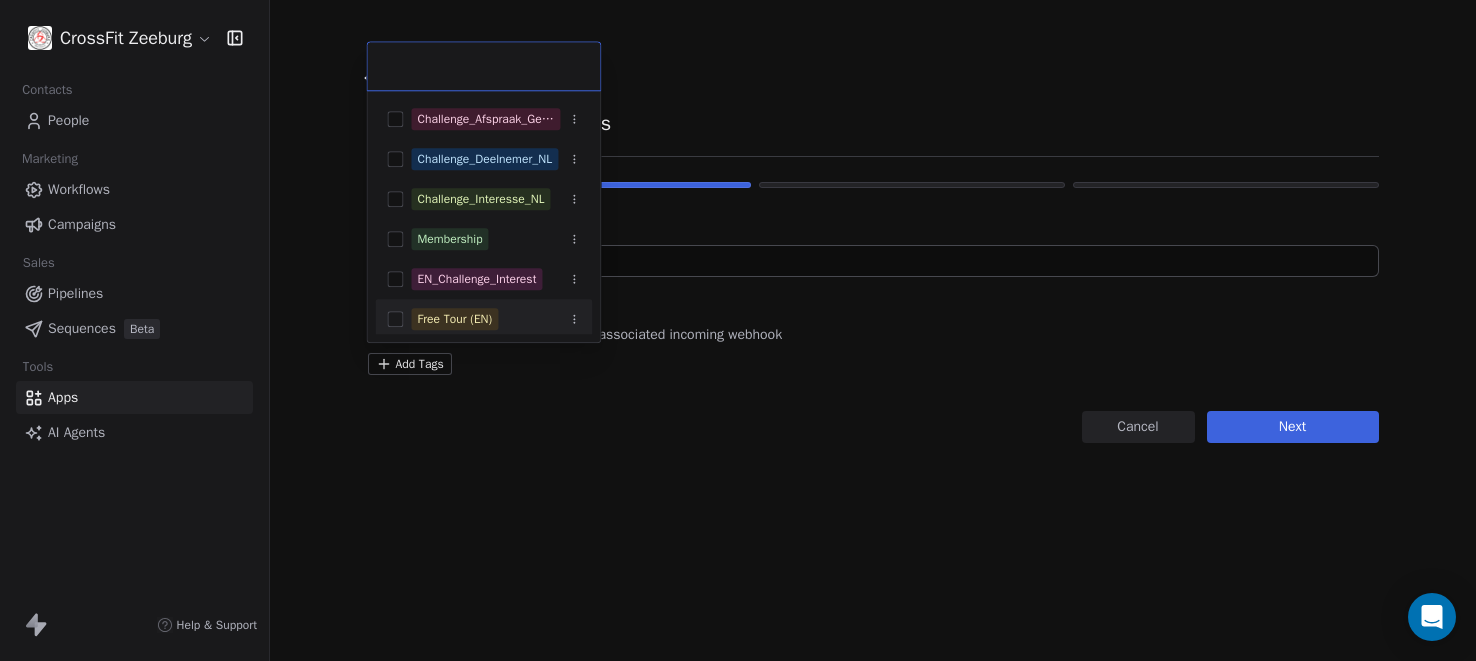 click on "Free Tour (EN)" at bounding box center (454, 319) 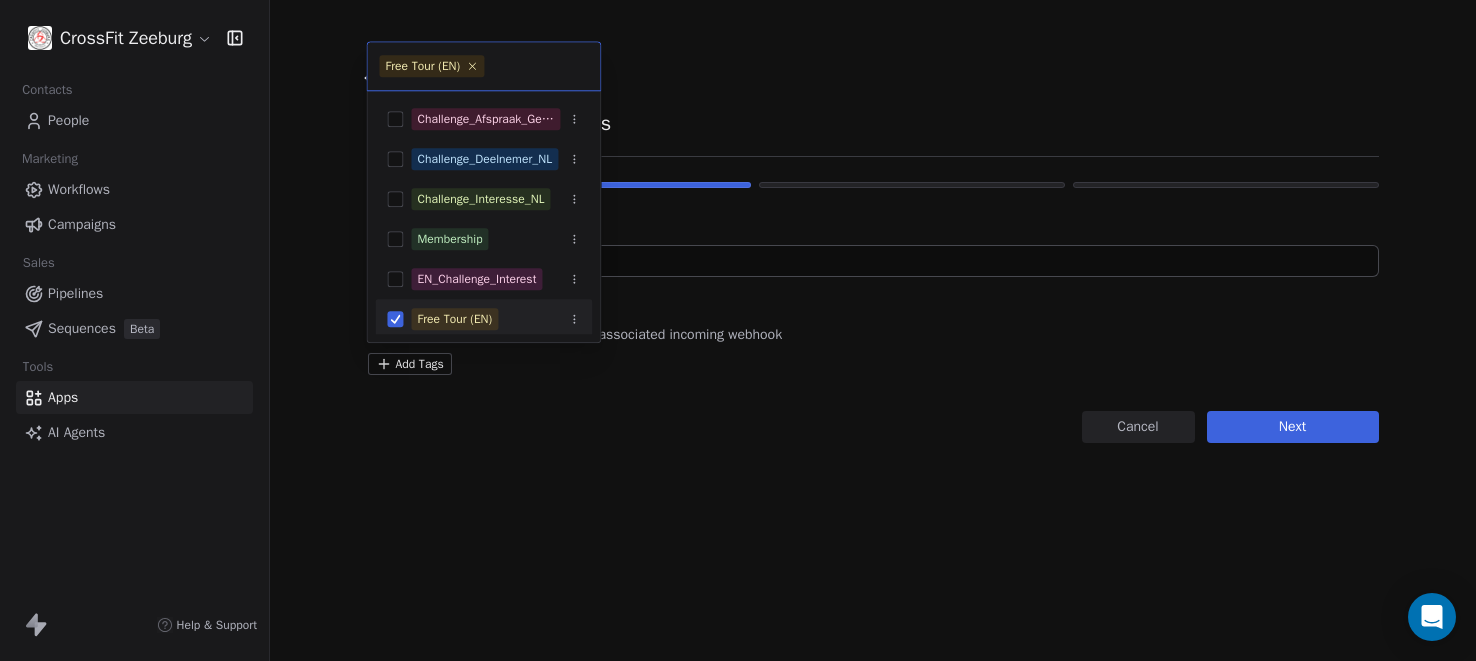 click on "CrossFit Zeeburg Contacts People Marketing Workflows Campaigns Sales Pipelines Sequences Beta Tools Apps AI Agents Help & Support  Back Connect to  Swipe Pages Step  1  of 3 Name (for your reference) ********* Choose tags (optional) Tags help you organize users by their associated incoming webhook  Add Tags Cancel Next
Free Tour (EN) Challenge_Afspraak_Gepland_NL Challenge_Deelnemer_NL Challenge_Interesse_NL Membership EN_Challenge_Interest Free Tour (EN) Gratis Rondleiding (NL) Trial classes Proeflessen" at bounding box center (738, 330) 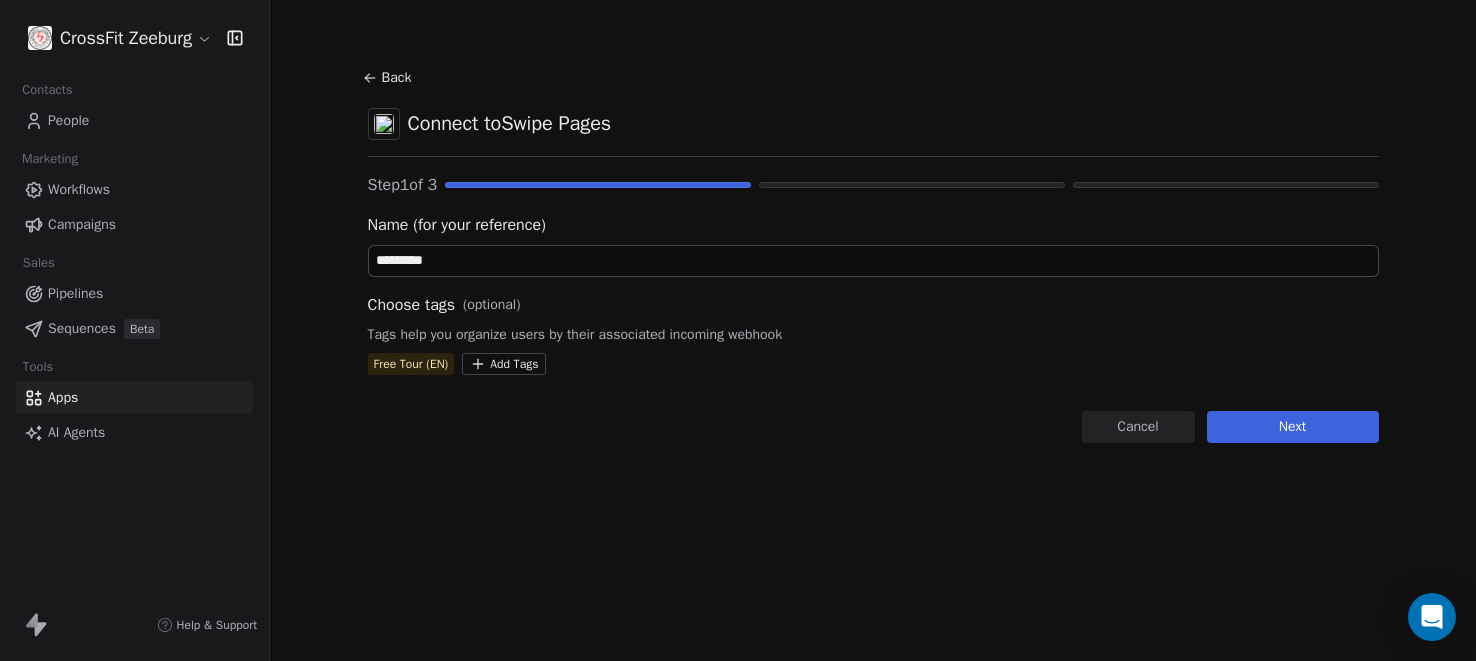 click on "*********" at bounding box center (873, 261) 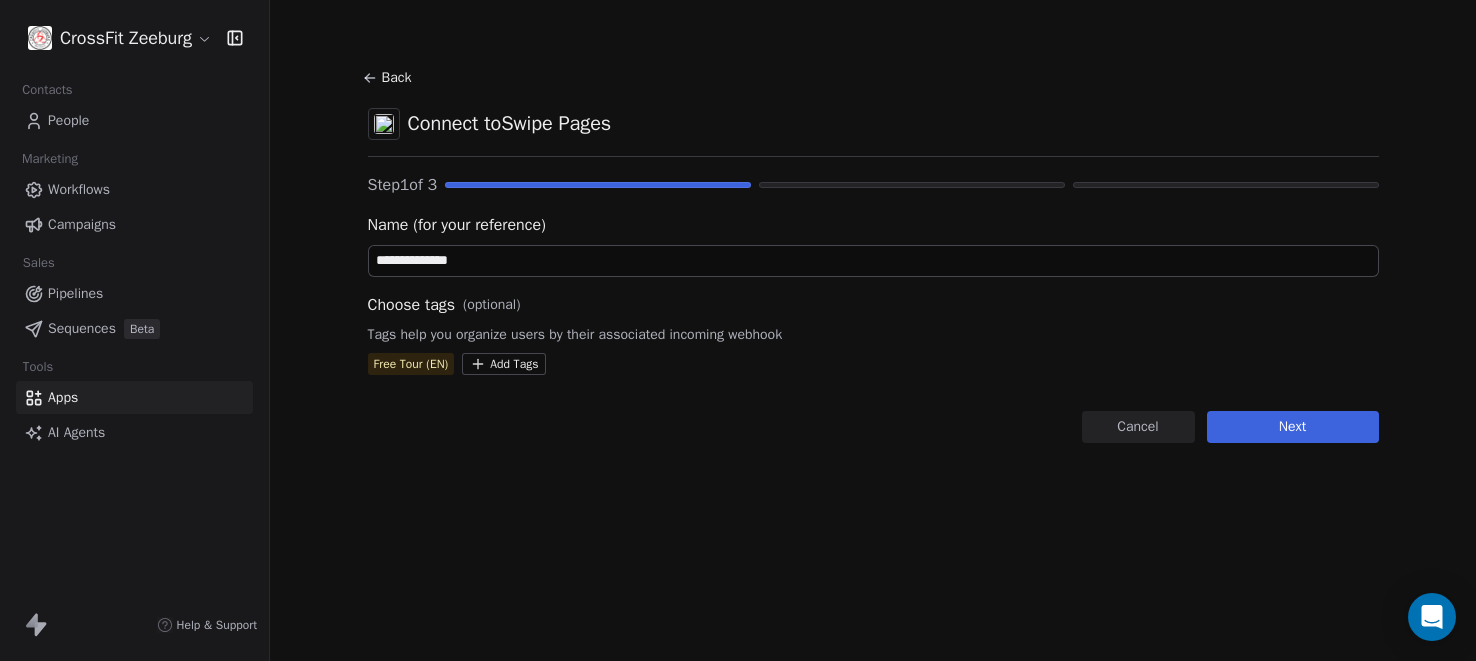 type on "**********" 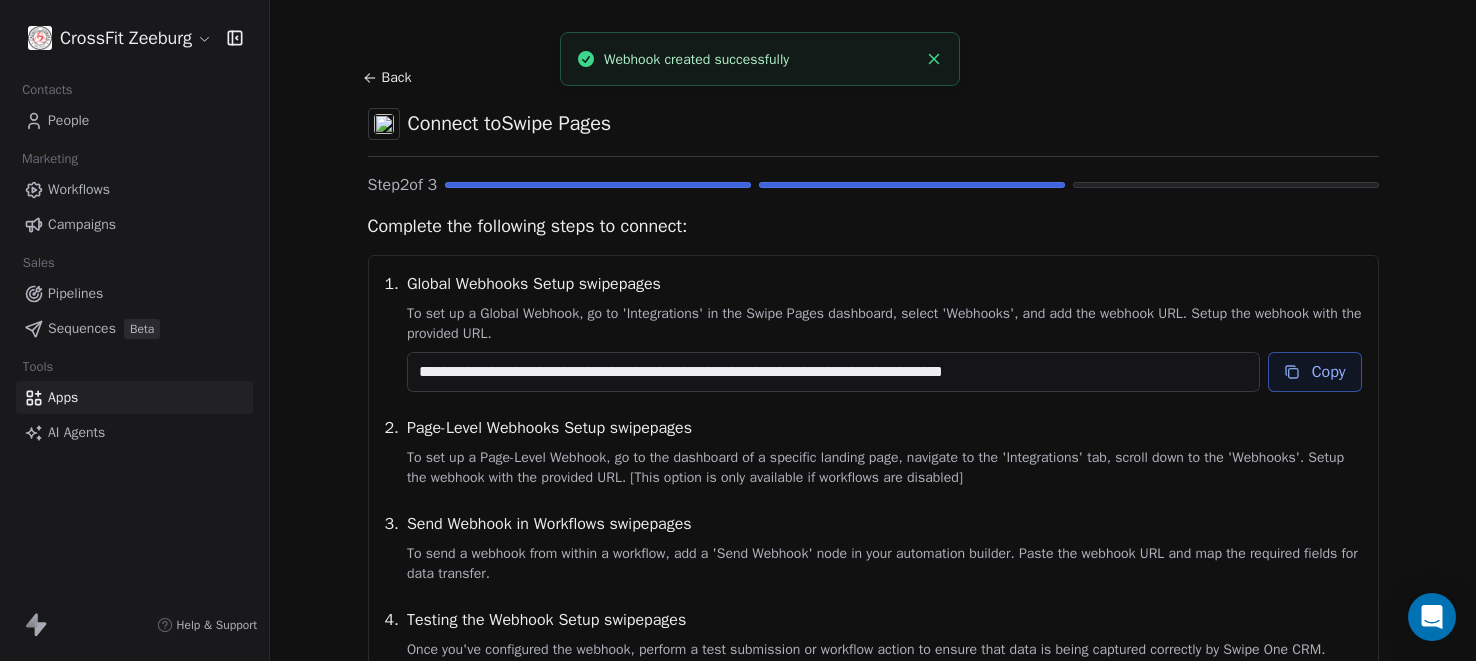 click on "Copy" at bounding box center [1315, 372] 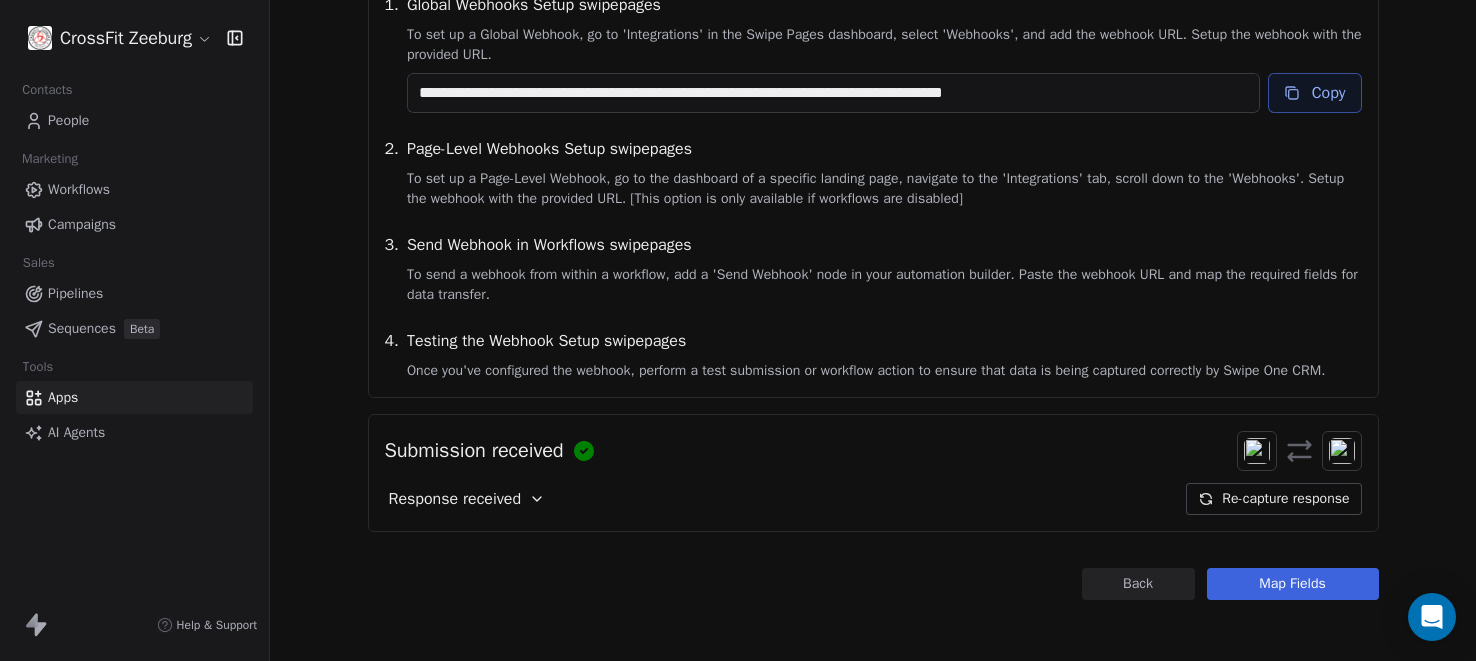 scroll, scrollTop: 280, scrollLeft: 0, axis: vertical 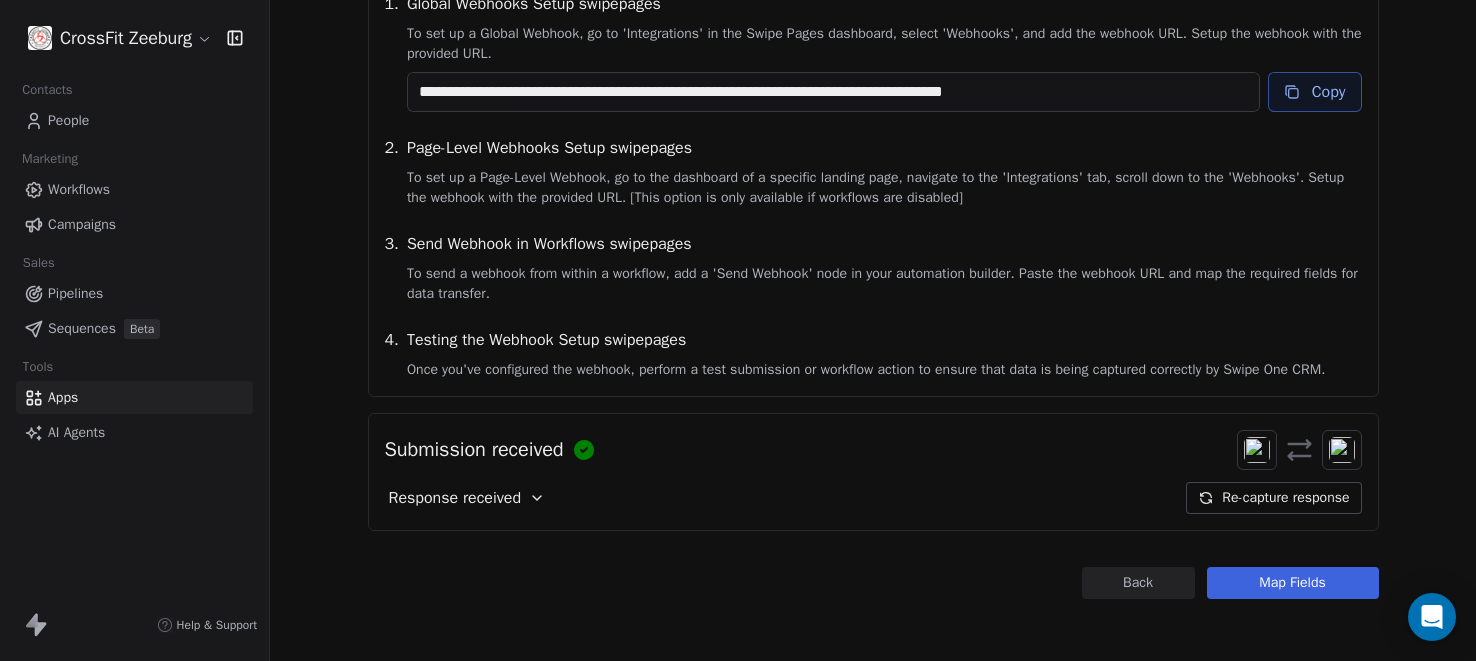 click on "**********" at bounding box center [873, 191] 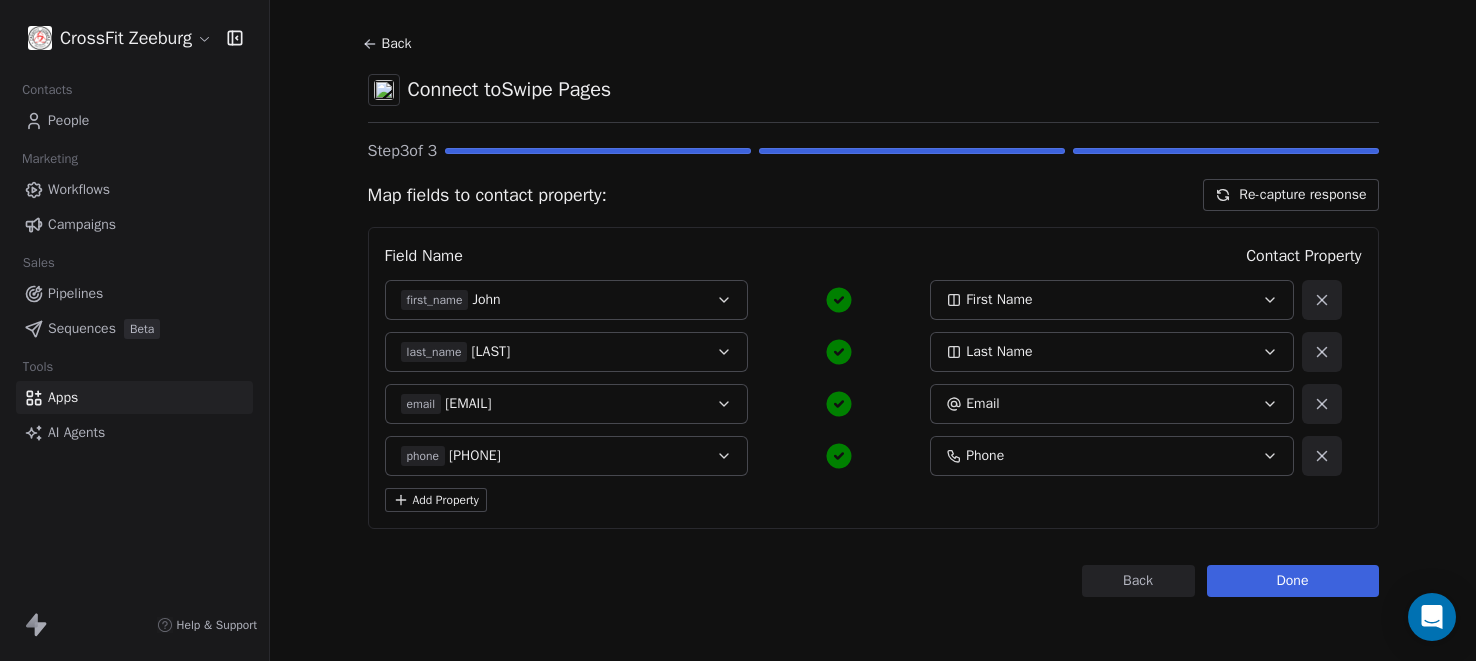 scroll, scrollTop: 33, scrollLeft: 0, axis: vertical 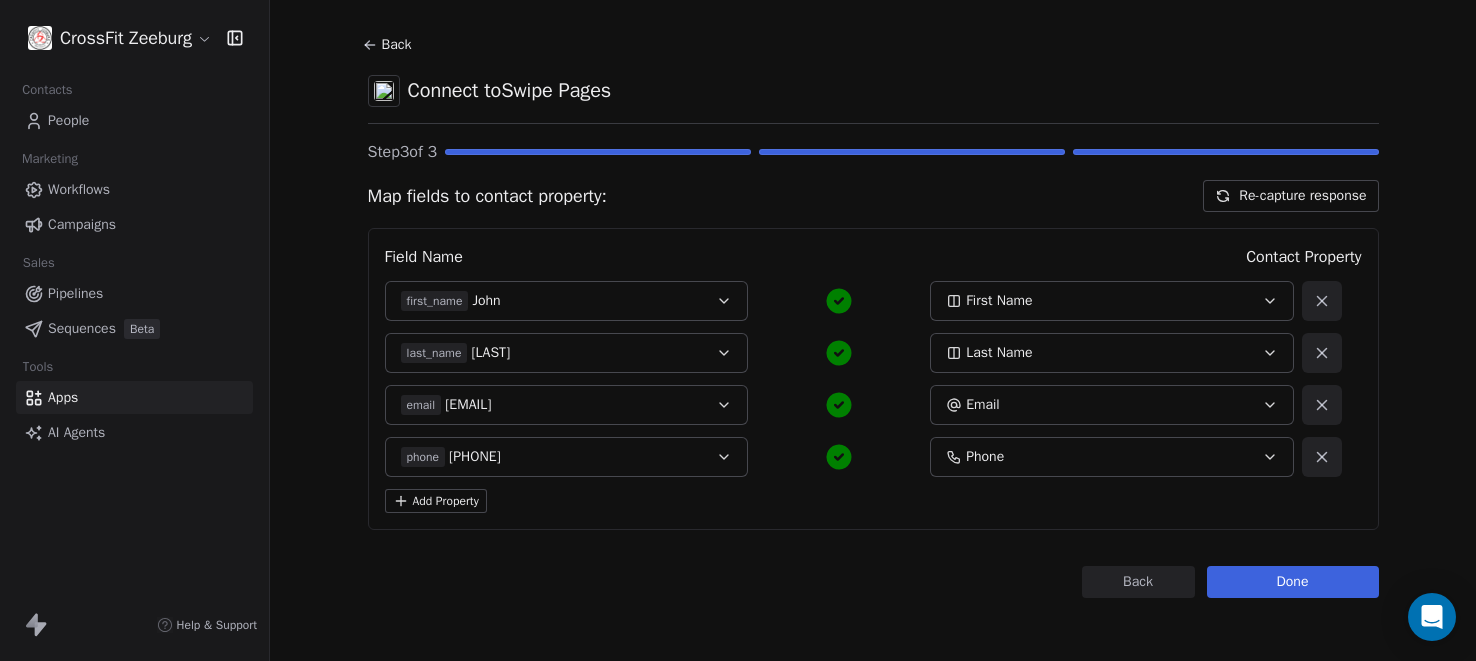 click on "Done" at bounding box center [1293, 582] 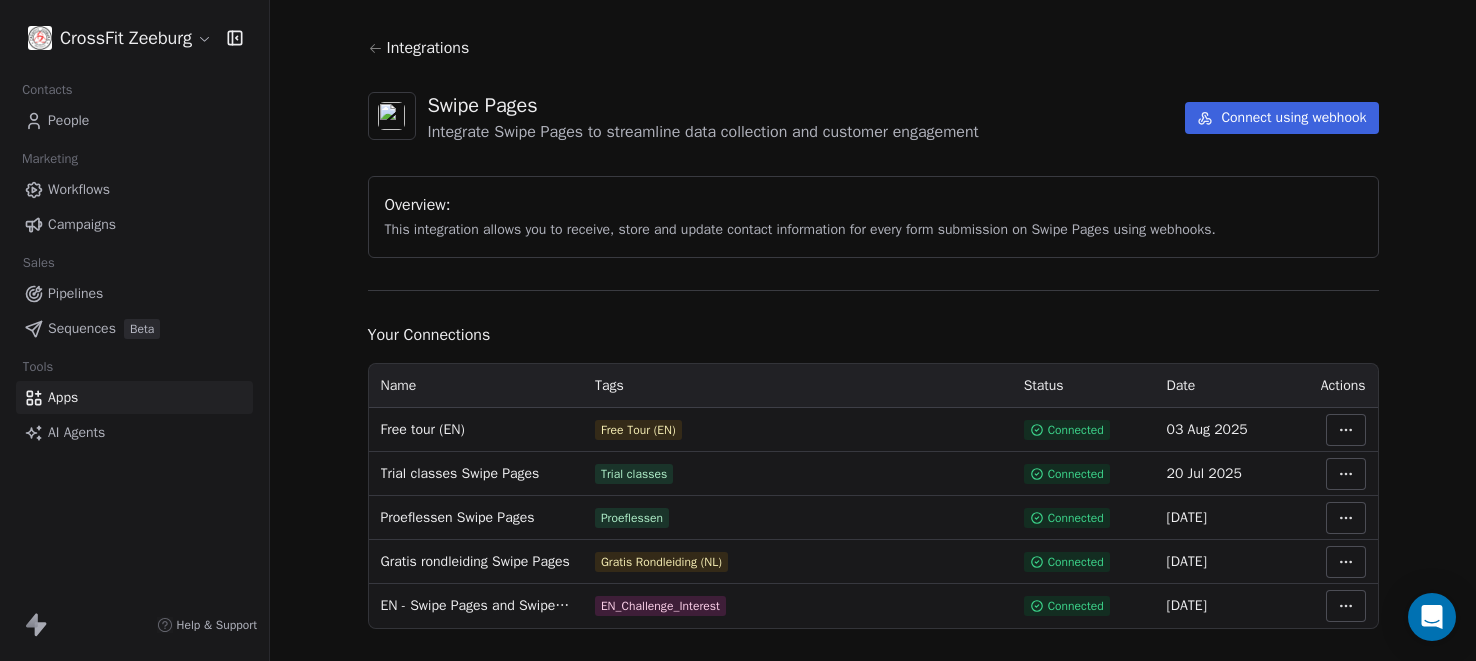 scroll, scrollTop: 59, scrollLeft: 0, axis: vertical 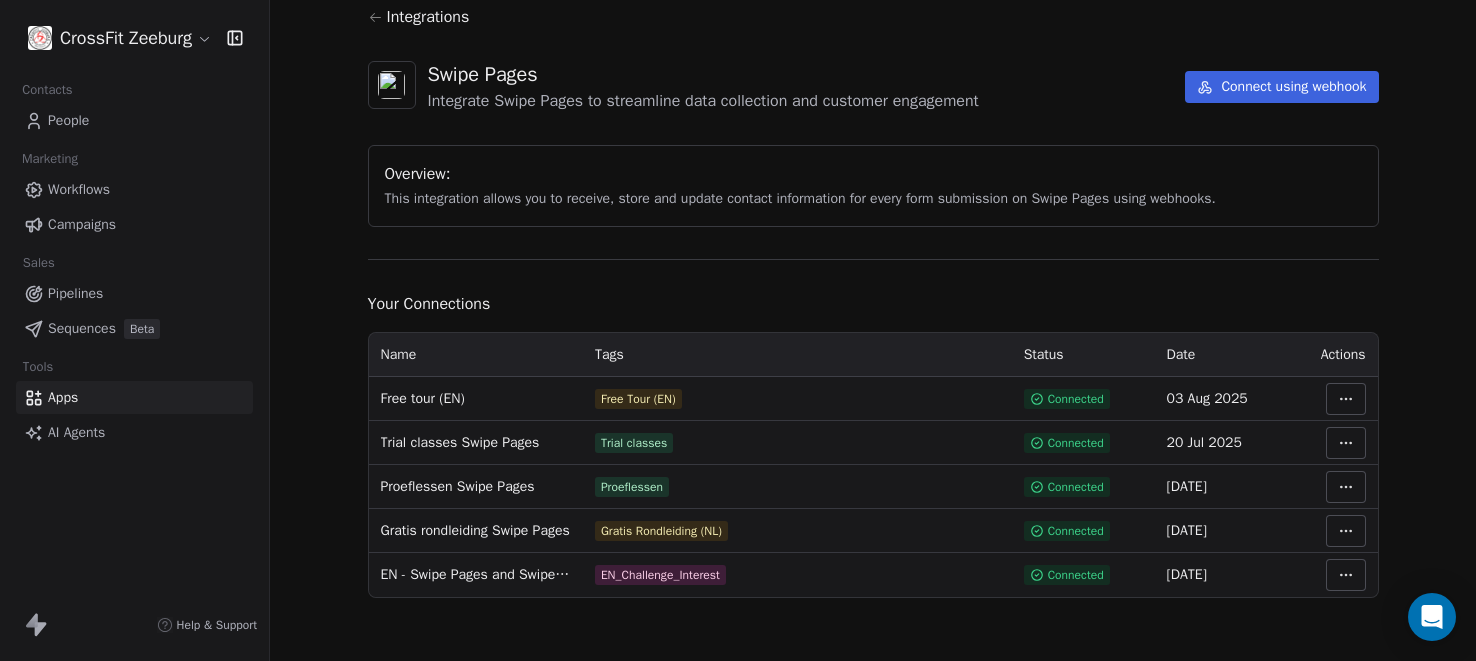 click on "People" at bounding box center [68, 120] 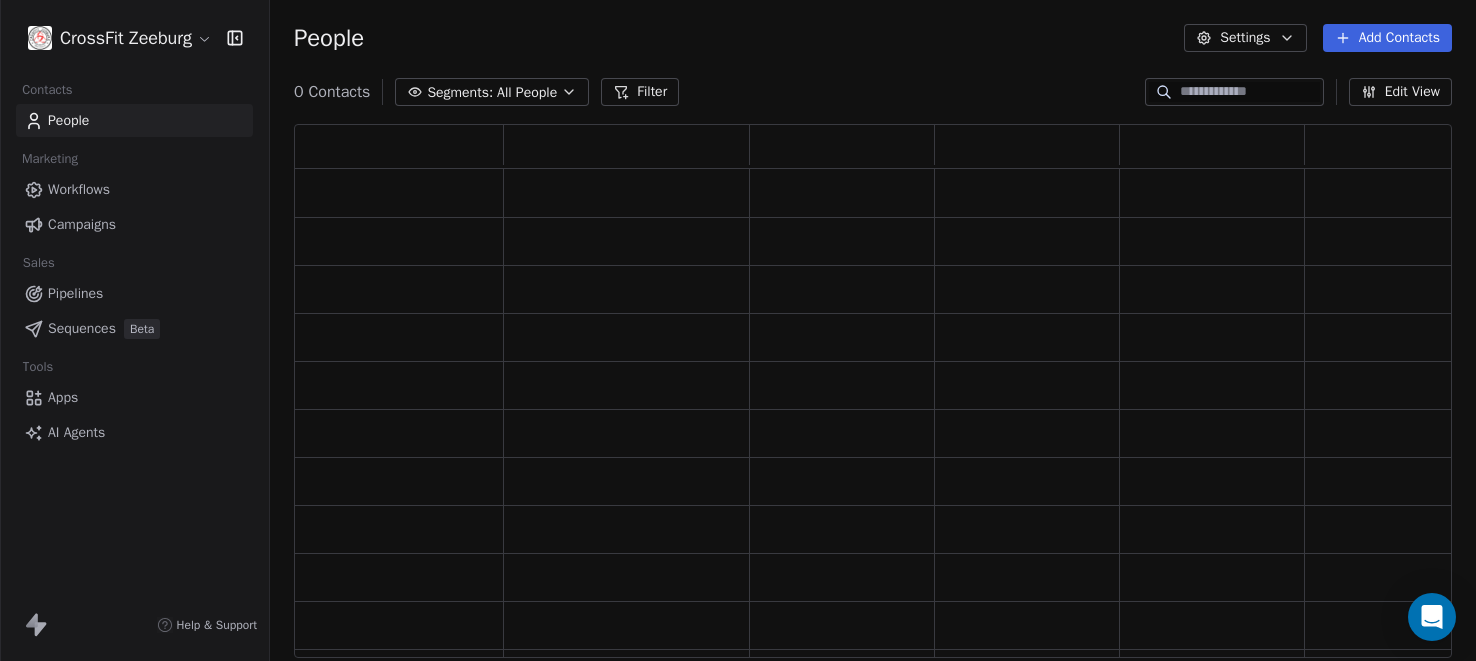 scroll, scrollTop: 1, scrollLeft: 1, axis: both 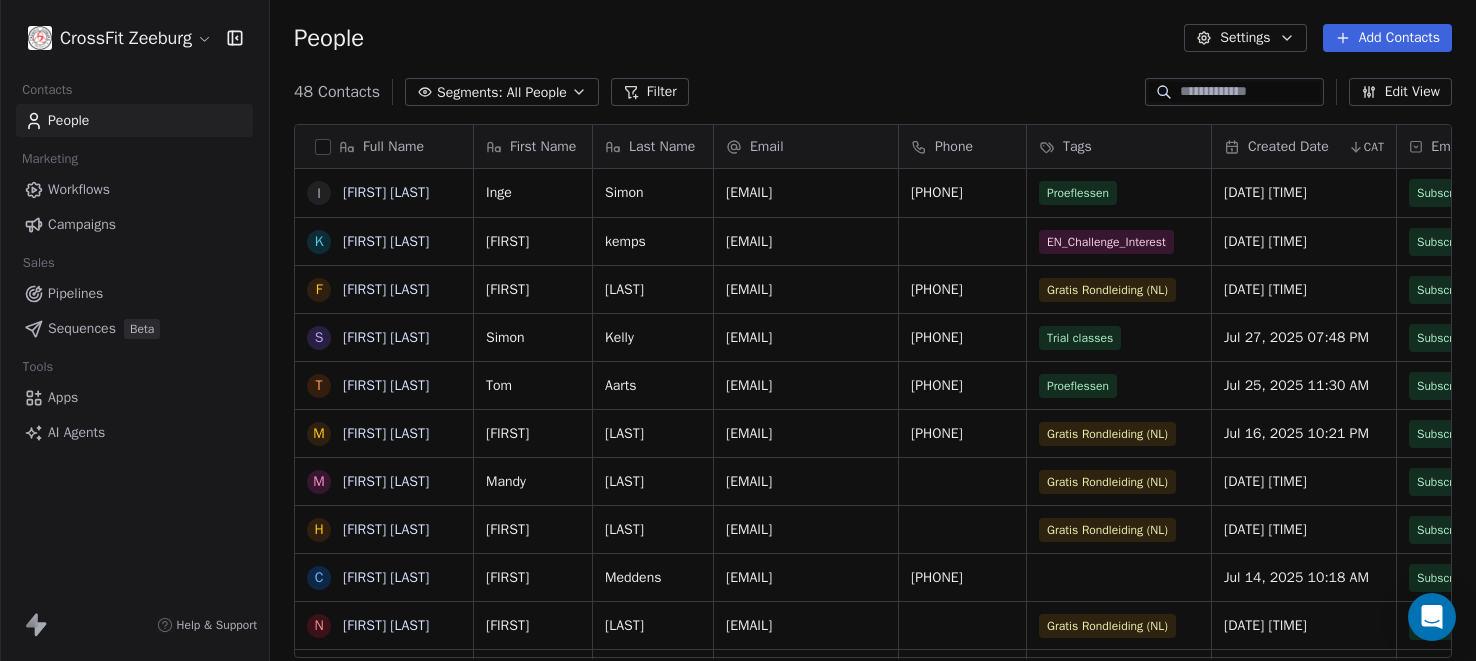 click on "Tags" at bounding box center (1077, 147) 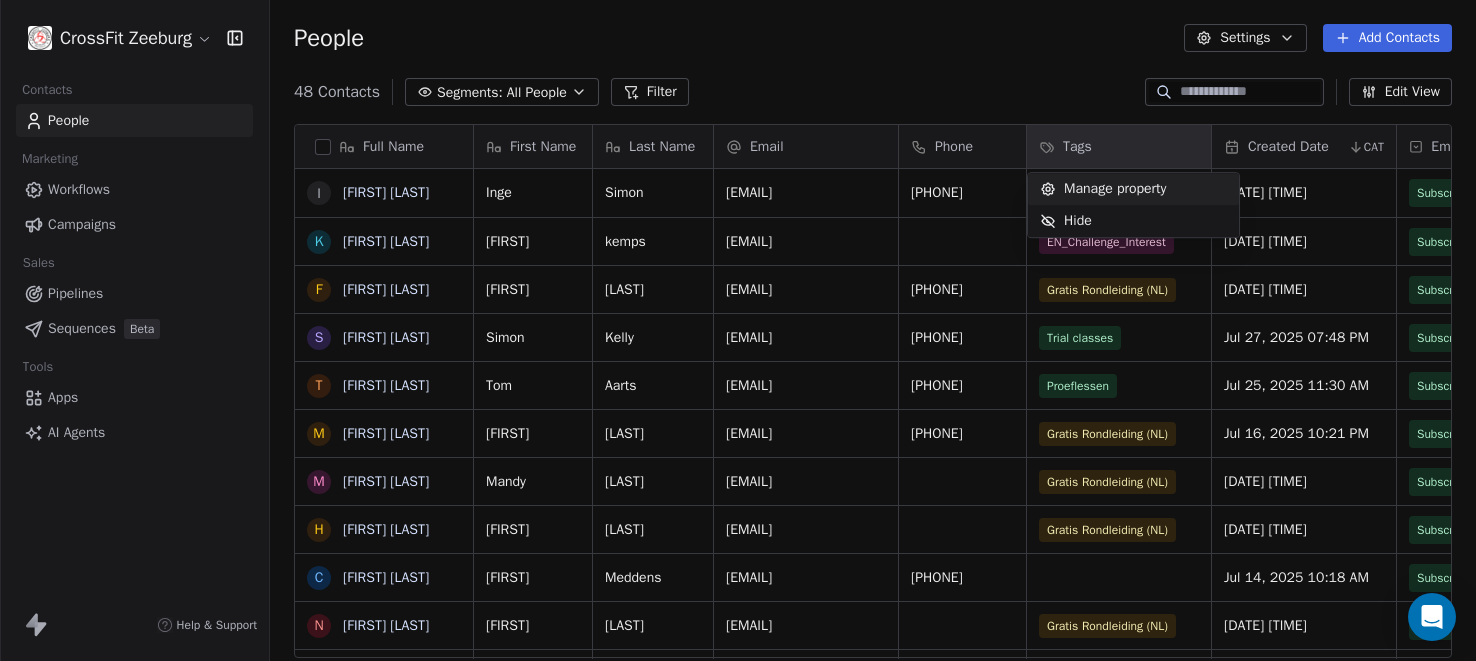click on "Manage property" at bounding box center [1115, 189] 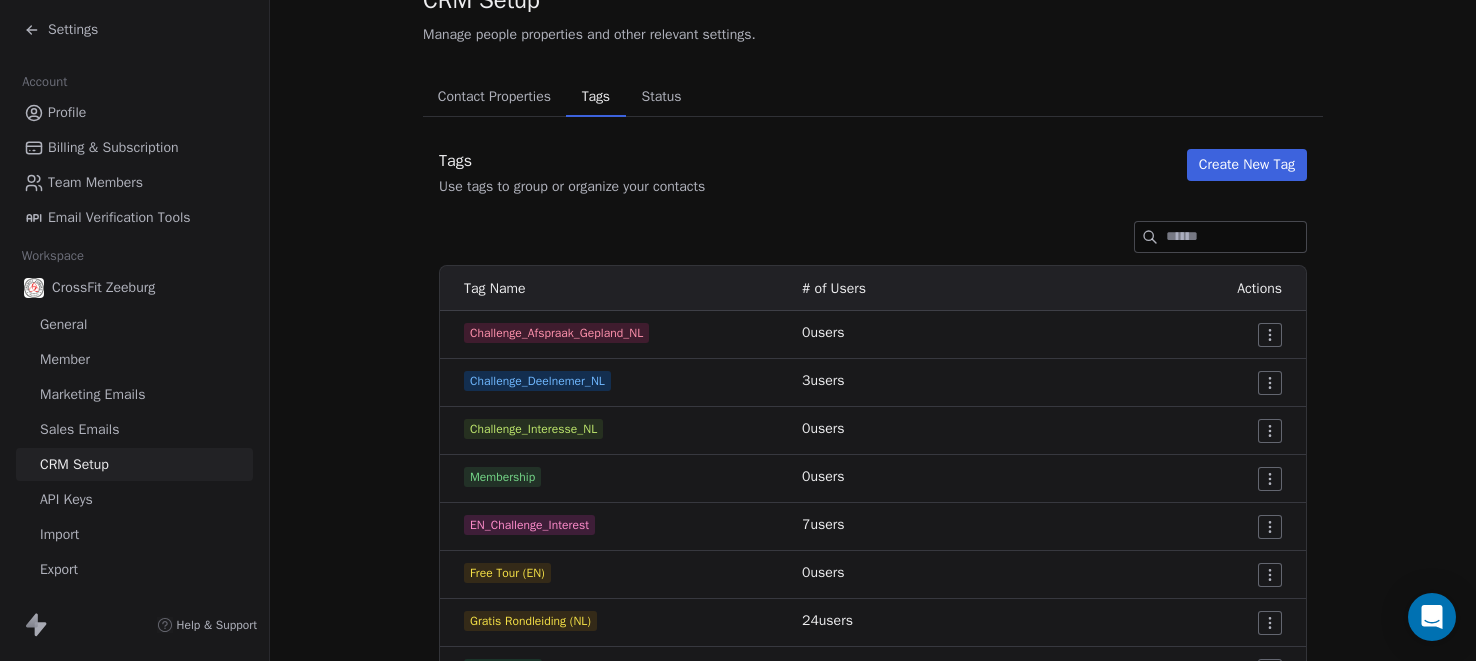 scroll, scrollTop: 202, scrollLeft: 0, axis: vertical 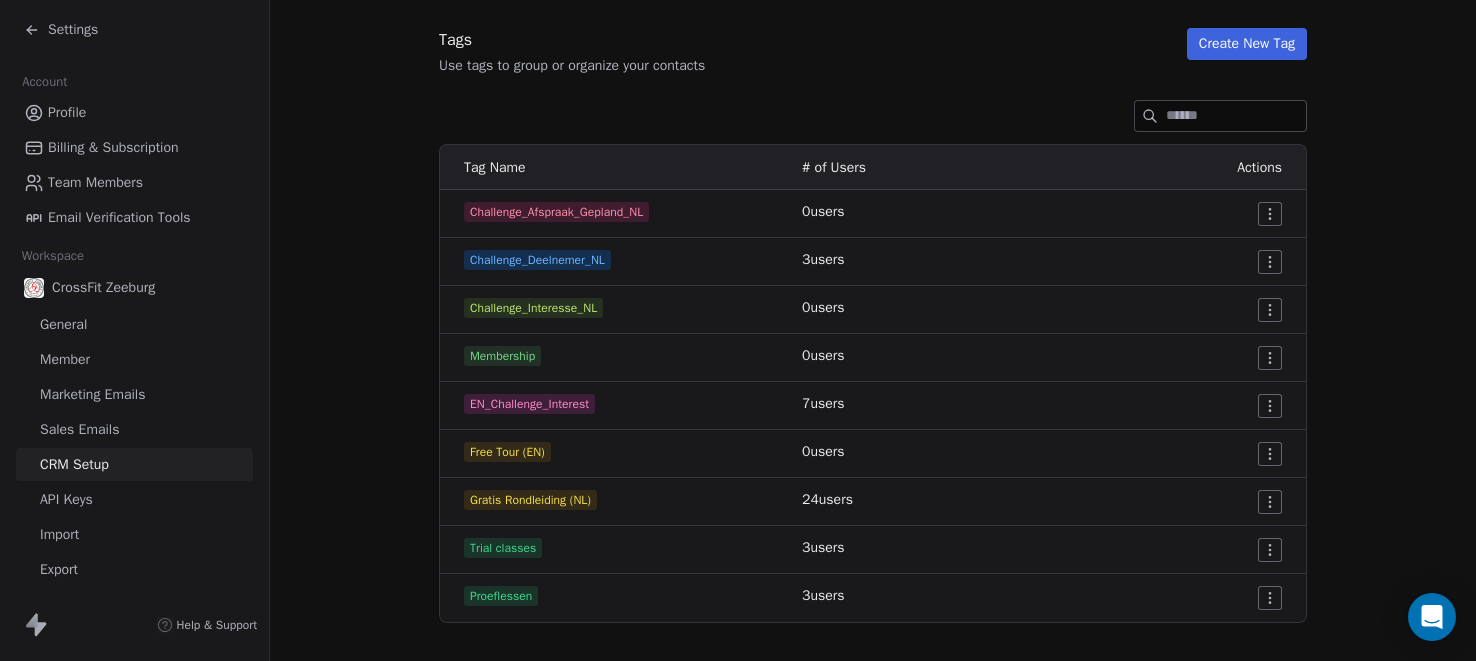 click on "Settings Account Profile Billing & Subscription Team Members Email Verification Tools Workspace CrossFit Zeeburg General Member Marketing Emails Sales Emails CRM Setup API Keys Import Export Help & Support CRM Setup Manage people properties and other relevant settings. Contact Properties Contact Properties Tags Tags Status Status Tags Use tags to group or organize your contacts Create New Tag Tag Name # of Users Actions Challenge_Afspraak_Gepland_NL 0  users Challenge_Deelnemer_NL 3  users Challenge_Interesse_NL 0  users Membership 0  users EN_Challenge_Interest 7  users Free Tour (EN) 0  users Gratis Rondleiding (NL) 24  users Trial classes 3  users Proeflessen 3  users" at bounding box center (738, 330) 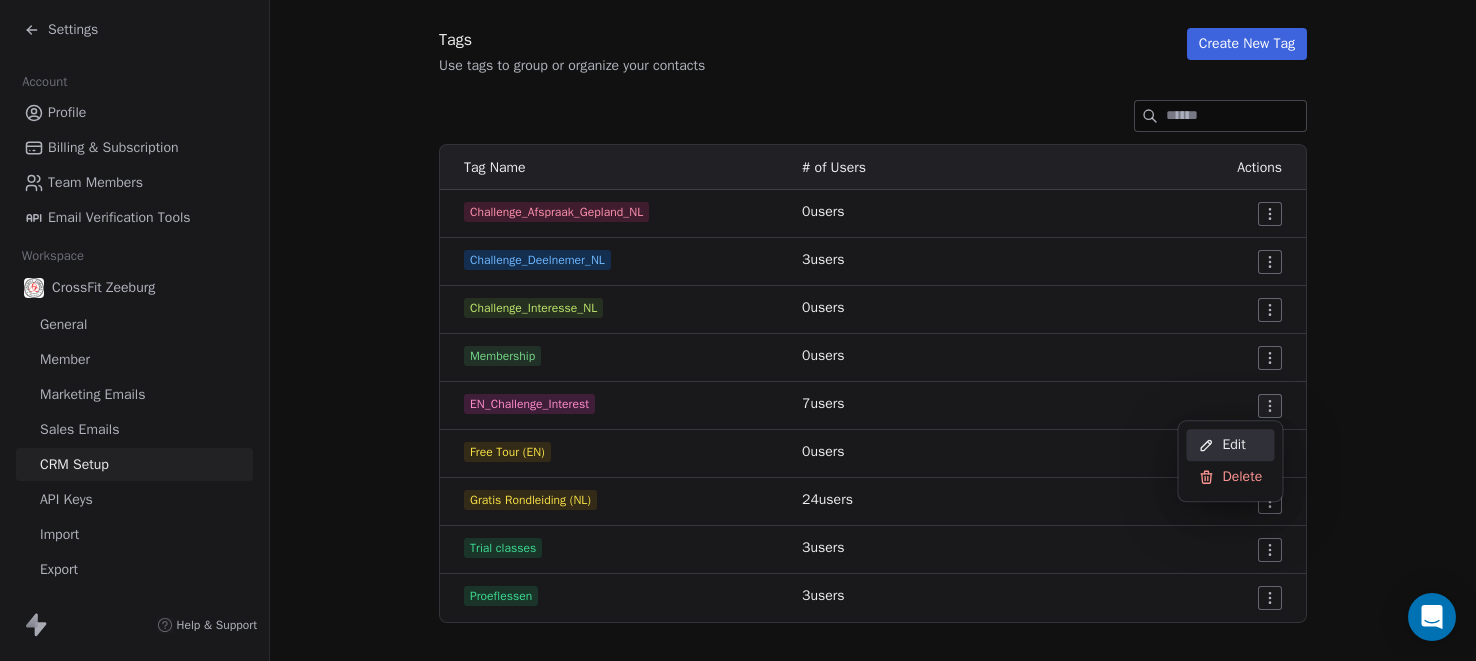 click on "Edit" at bounding box center [1233, 445] 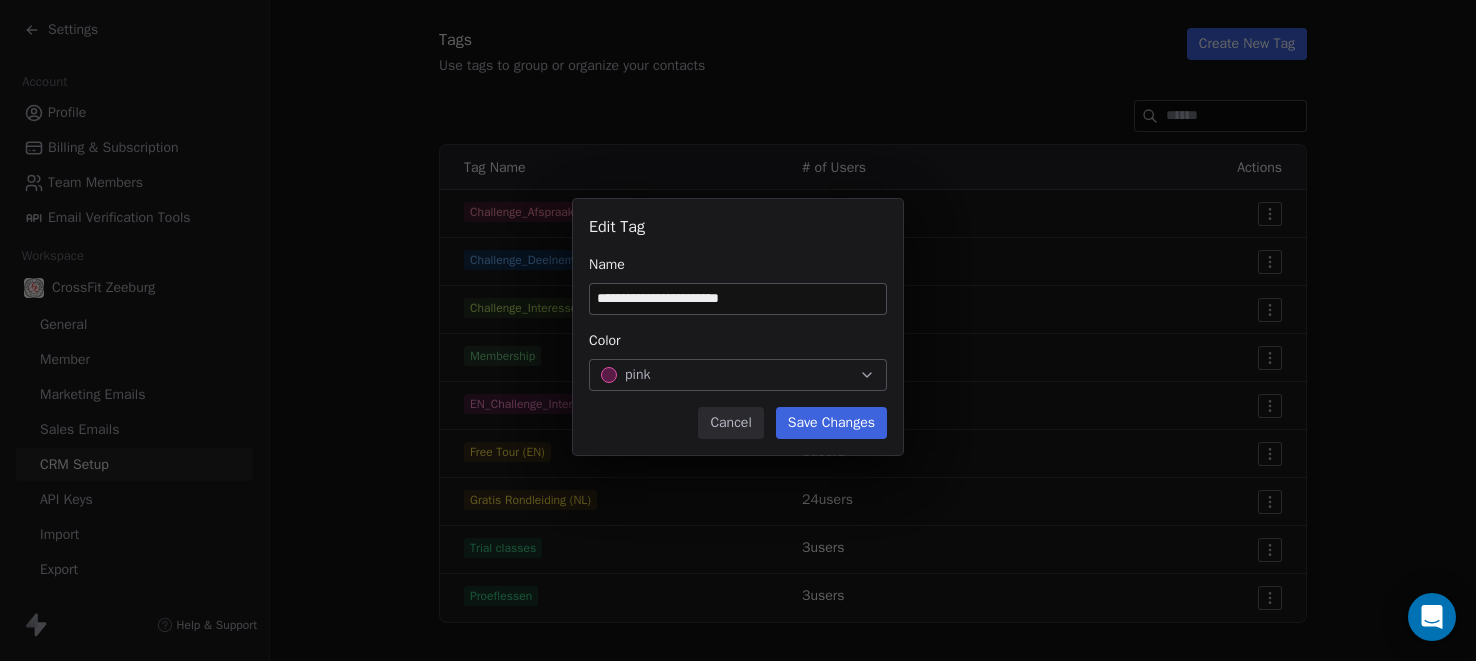 type on "**********" 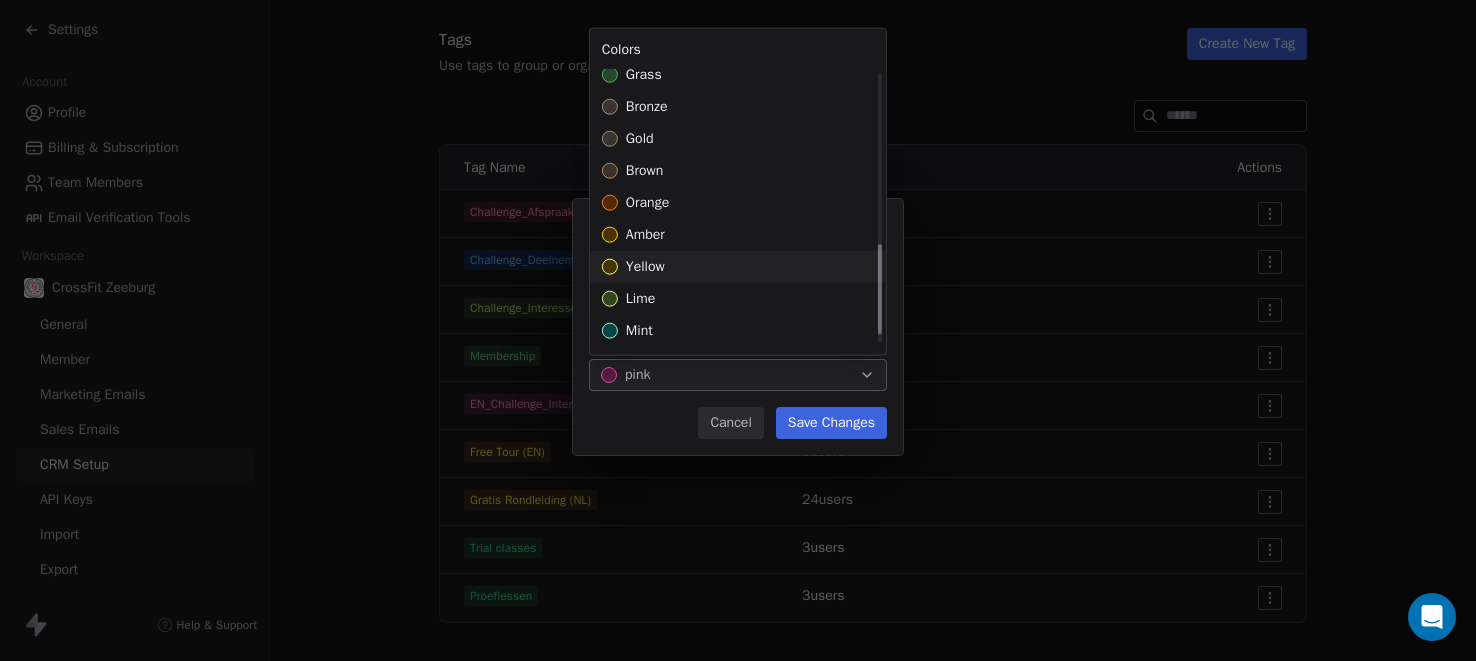 scroll, scrollTop: 528, scrollLeft: 0, axis: vertical 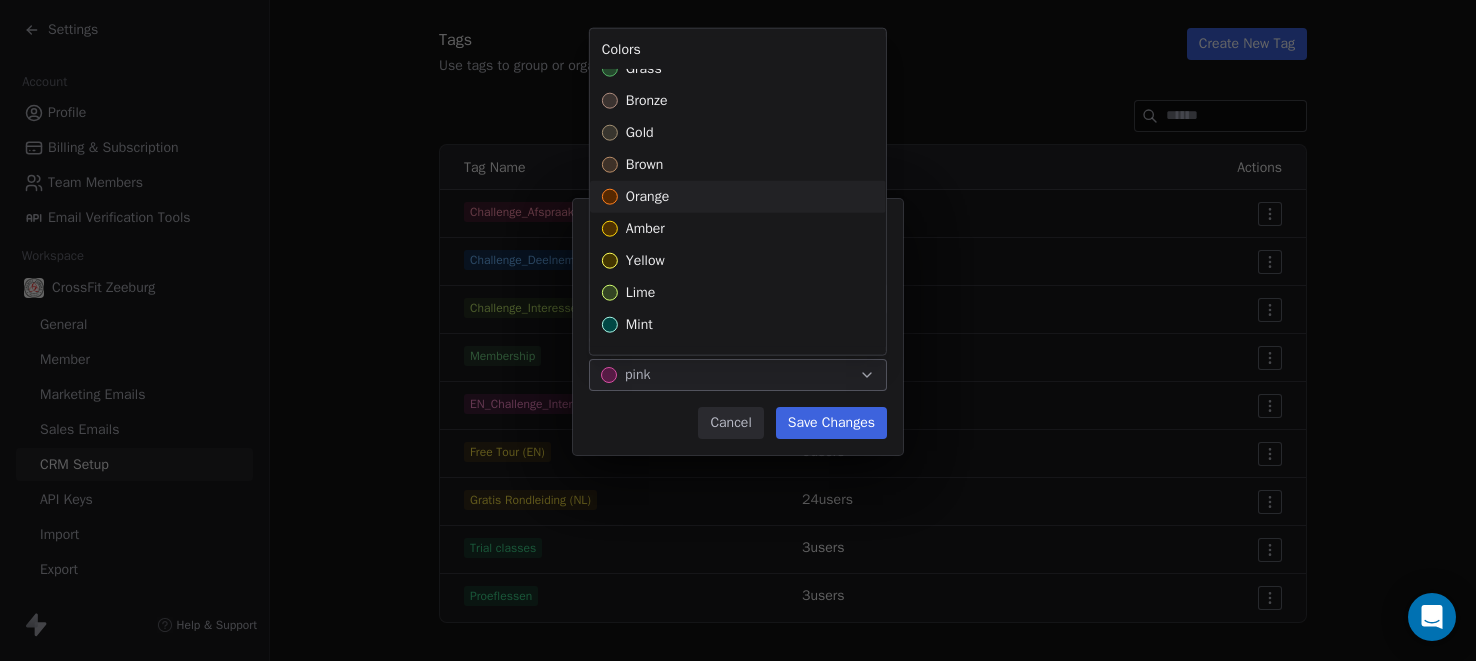 click on "orange" at bounding box center [738, 197] 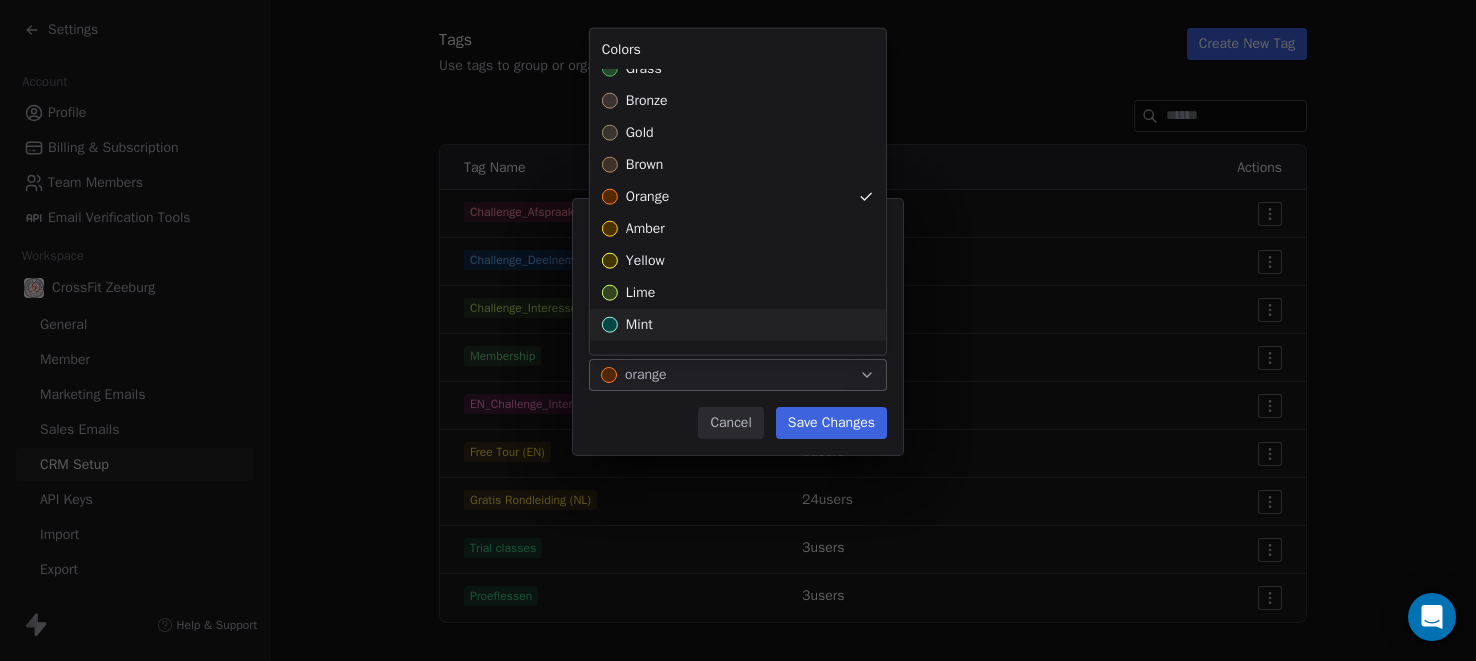 click on "**********" at bounding box center [738, 331] 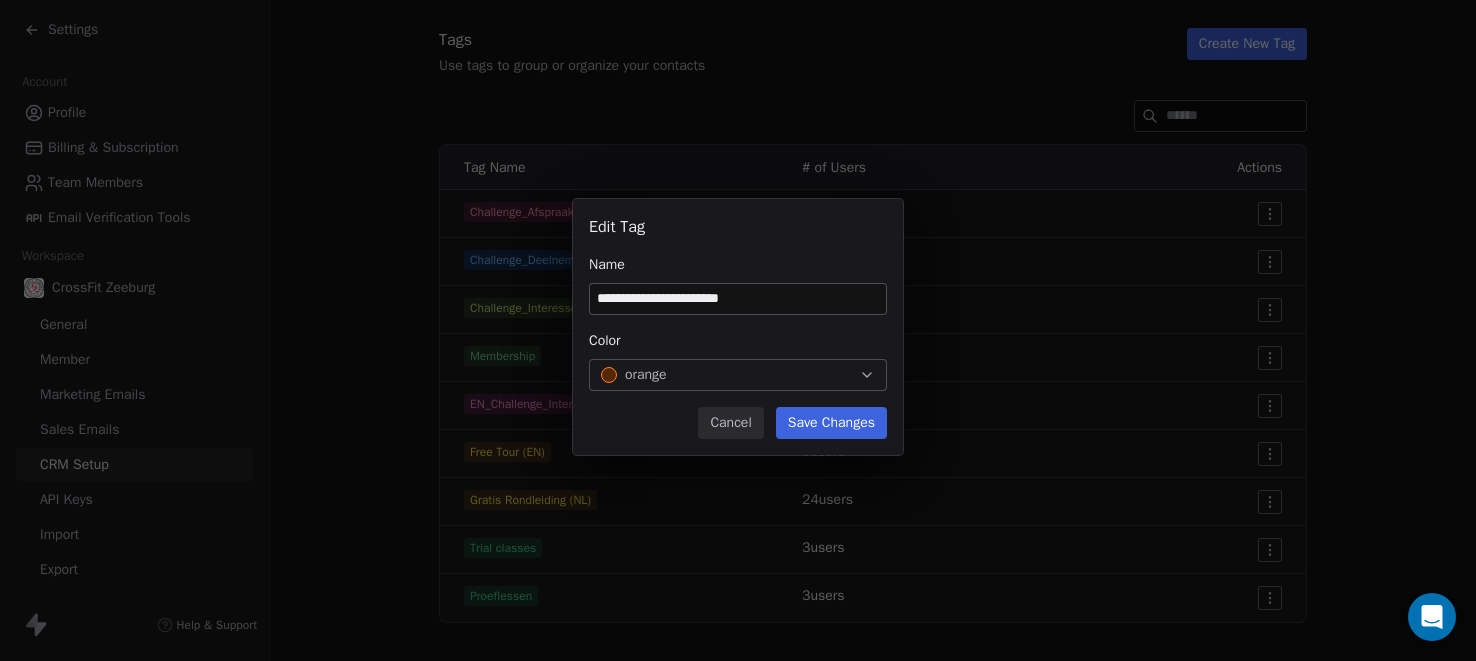 click on "Save Changes" at bounding box center [831, 423] 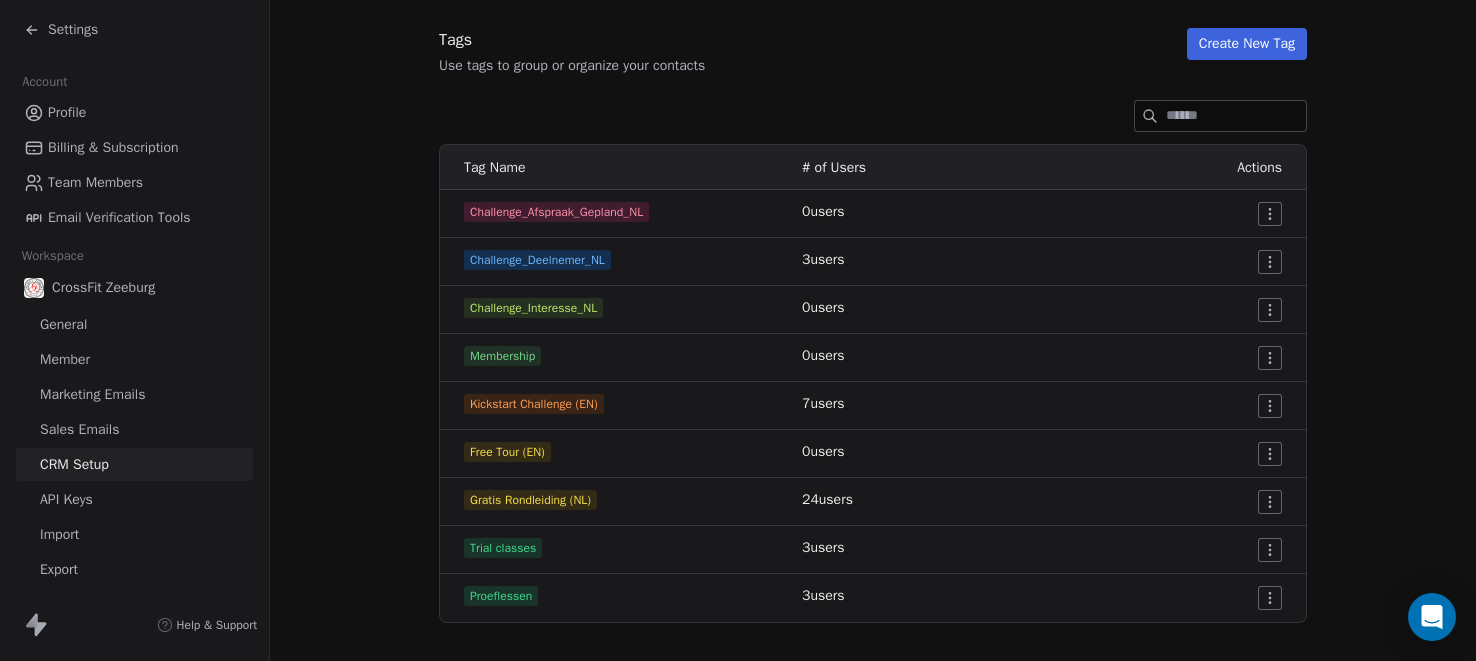 click on "Settings Account Profile Billing & Subscription Team Members Email Verification Tools Workspace CrossFit Zeeburg General Member Marketing Emails Sales Emails CRM Setup API Keys Import Export Help & Support CRM Setup Manage people properties and other relevant settings. Contact Properties Contact Properties Tags Tags Status Status Tags Use tags to group or organize your contacts Create New Tag Tag Name # of Users Actions Challenge_Afspraak_Gepland_NL 0  users Challenge_Deelnemer_NL 3  users Challenge_Interesse_NL 0  users Membership 0  users Kickstart Challenge (EN) 7  users Free Tour (EN) 0  users Gratis Rondleiding (NL) 24  users Trial classes 3  users Proeflessen 3  users" at bounding box center [738, 330] 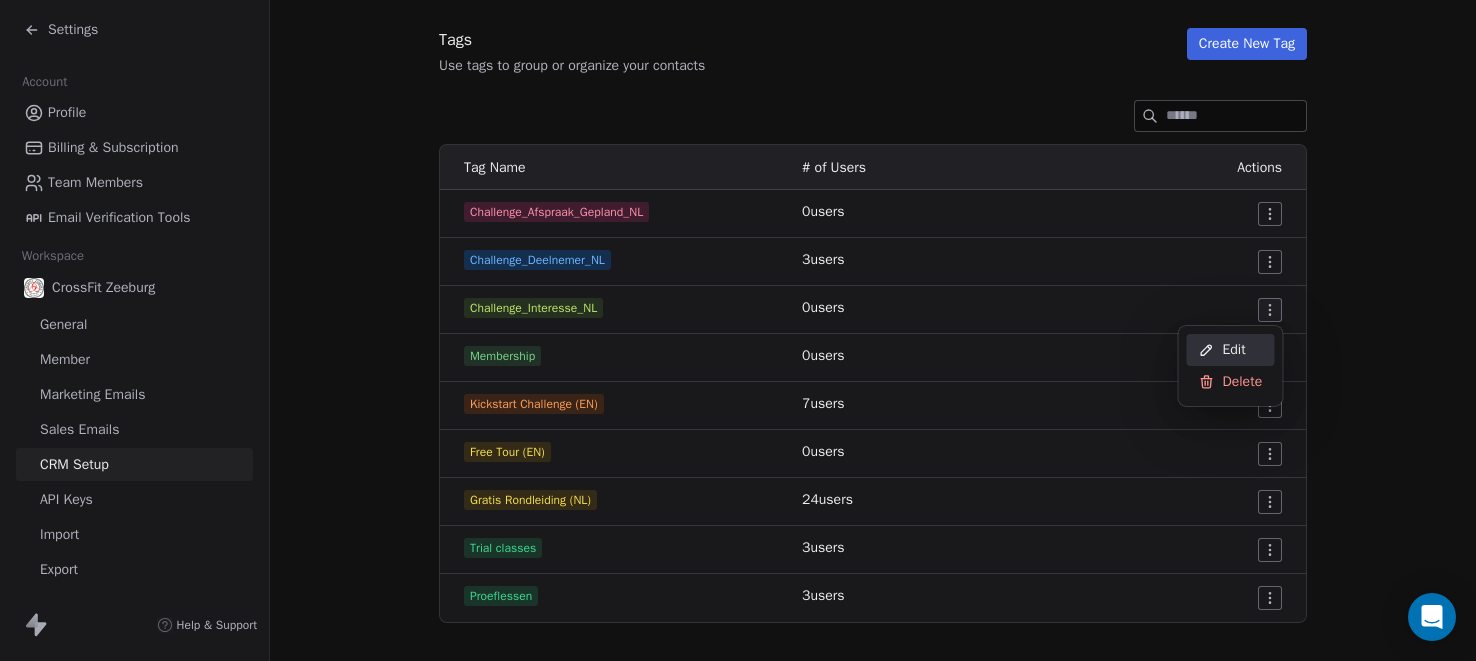 click on "Edit" at bounding box center [1233, 350] 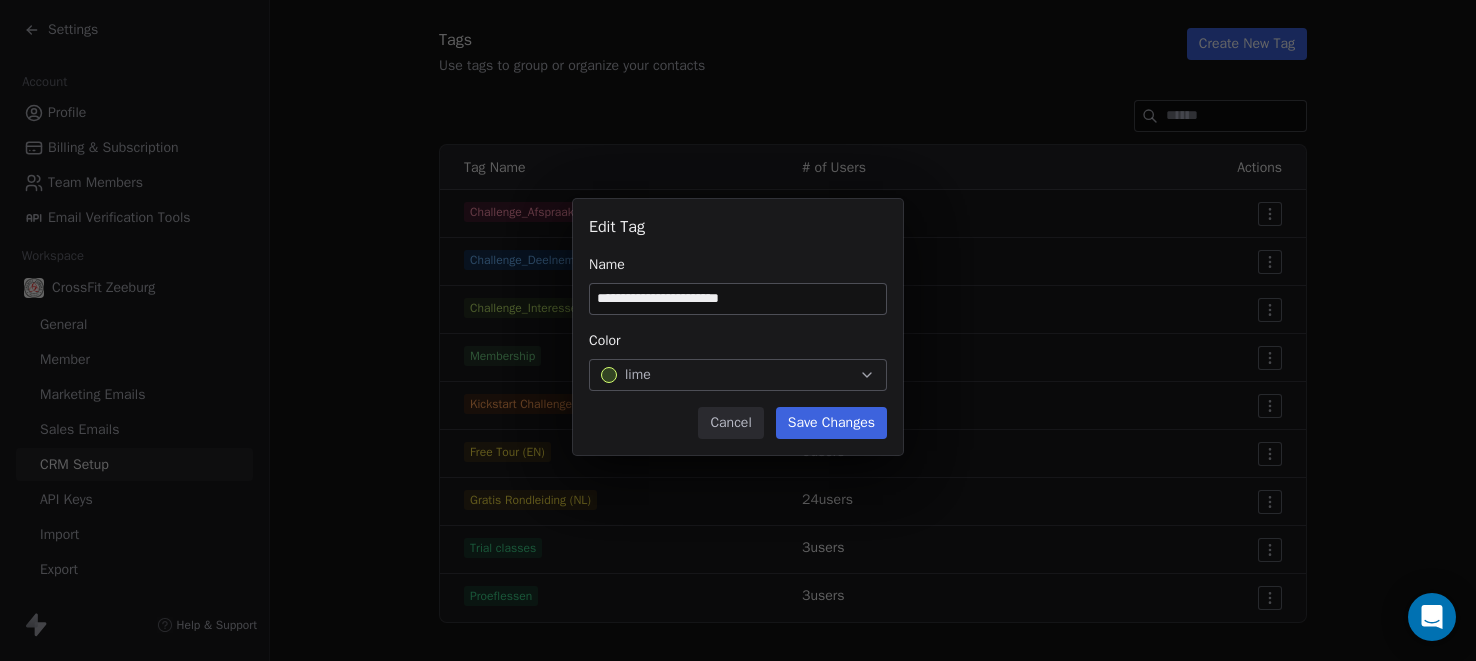 type on "**********" 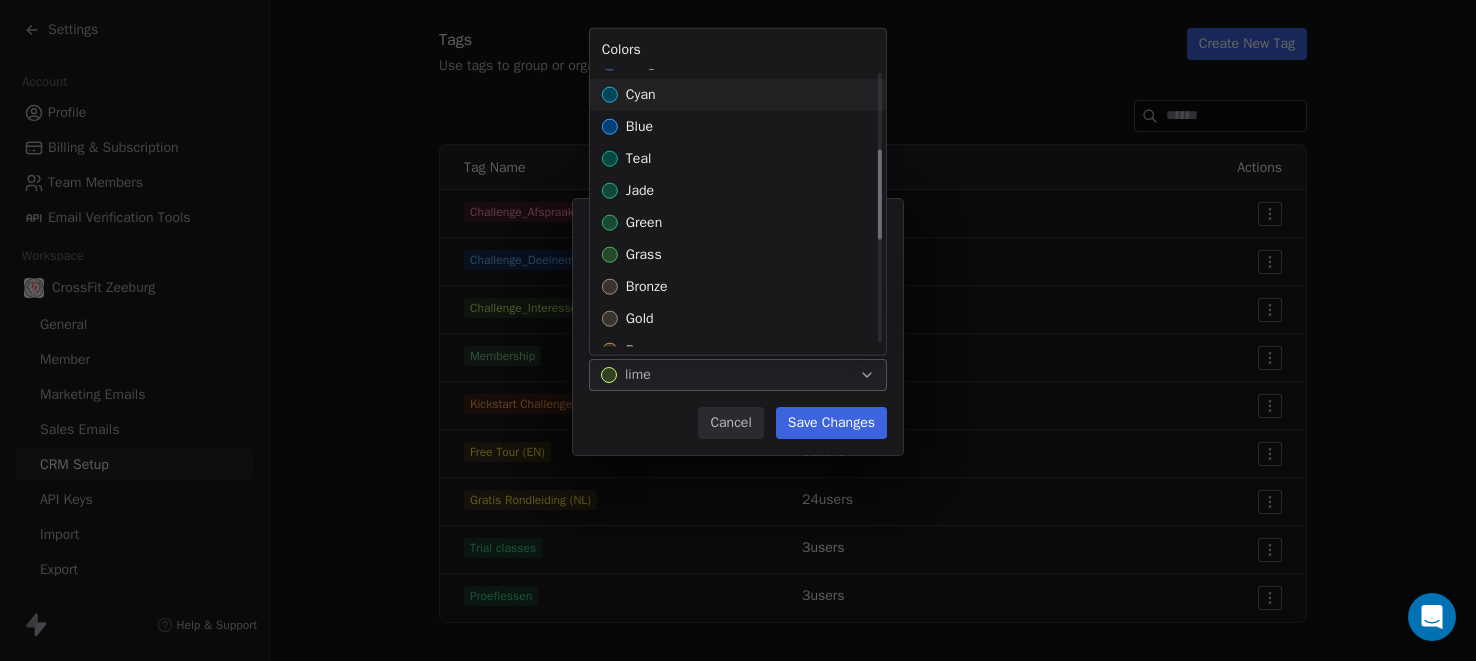 scroll, scrollTop: 452, scrollLeft: 0, axis: vertical 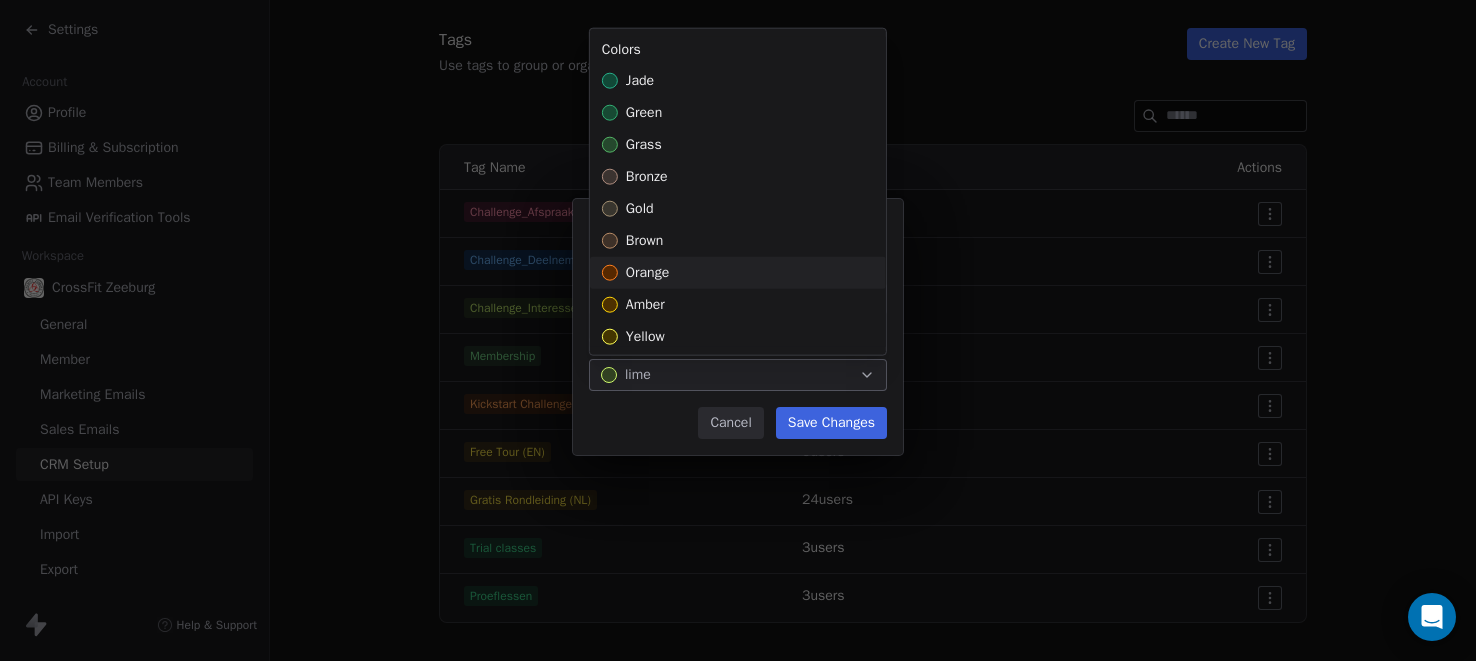 click on "orange" at bounding box center [738, 273] 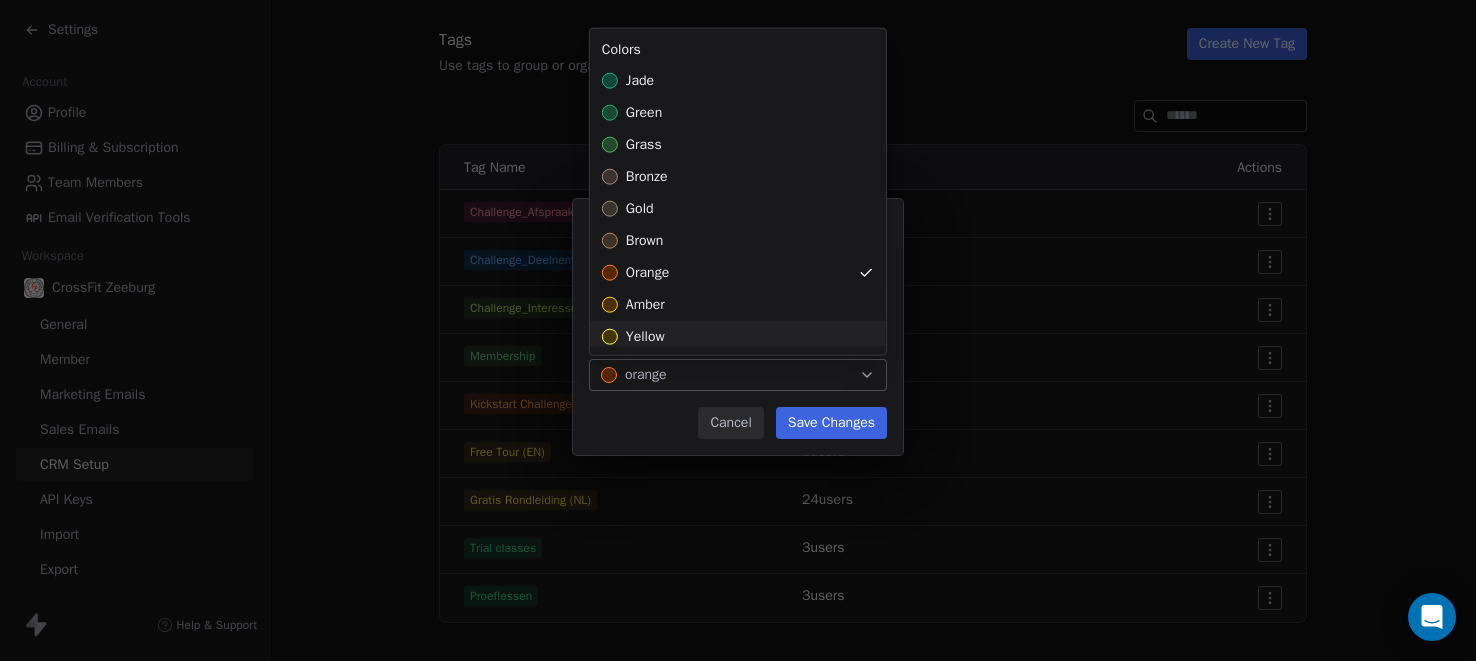 click on "**********" at bounding box center (738, 331) 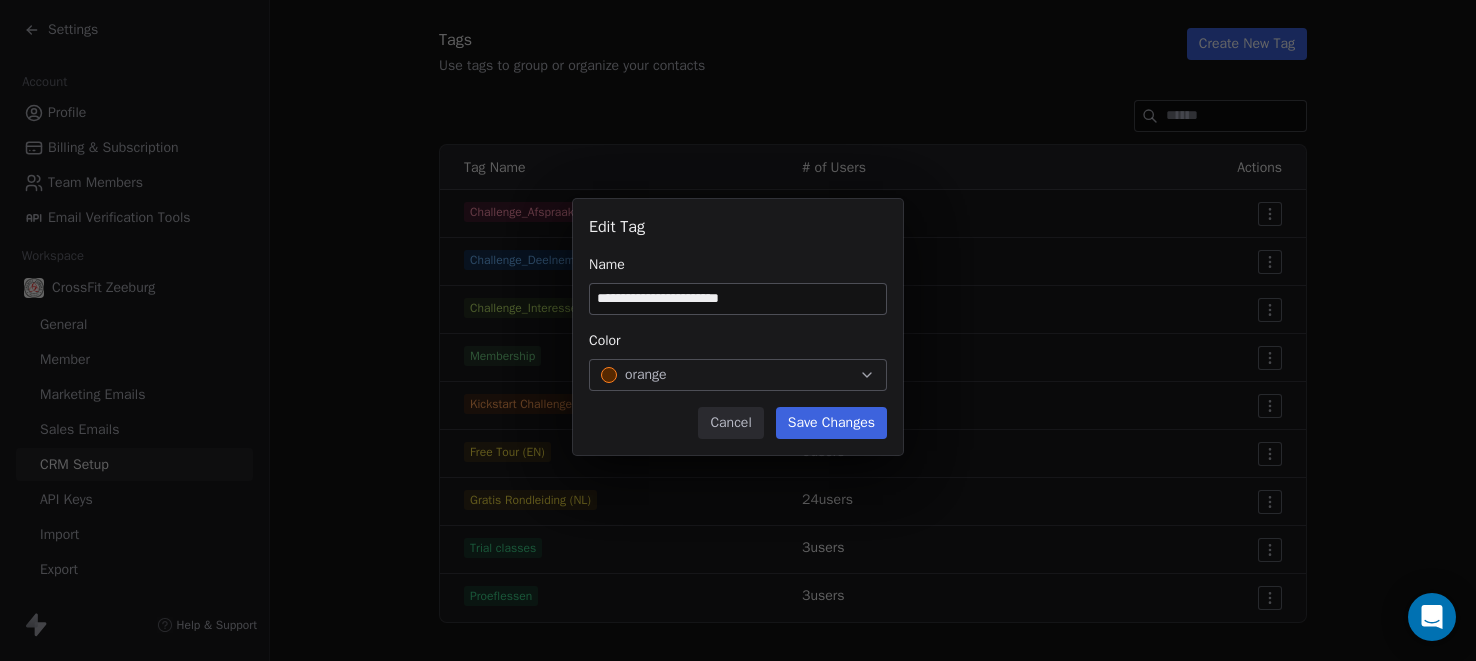click on "Save Changes" at bounding box center (831, 423) 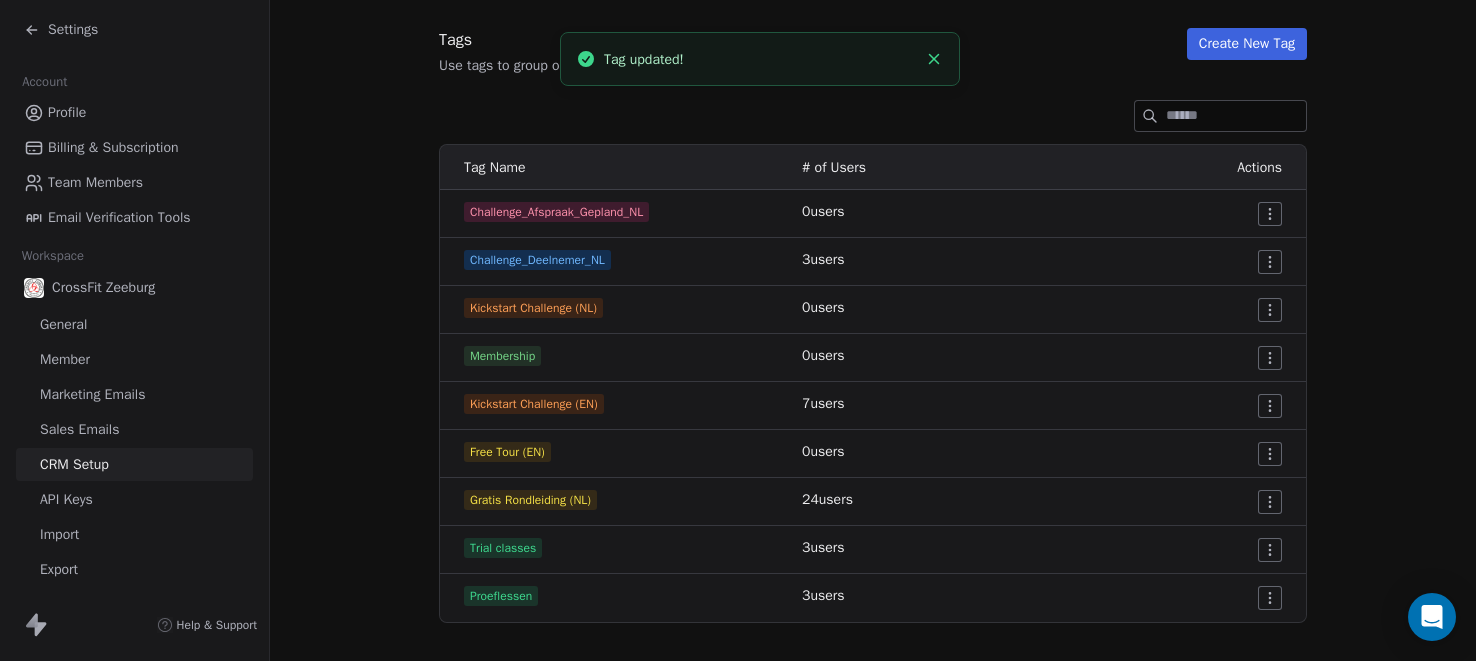click on "Tag Name" at bounding box center (495, 167) 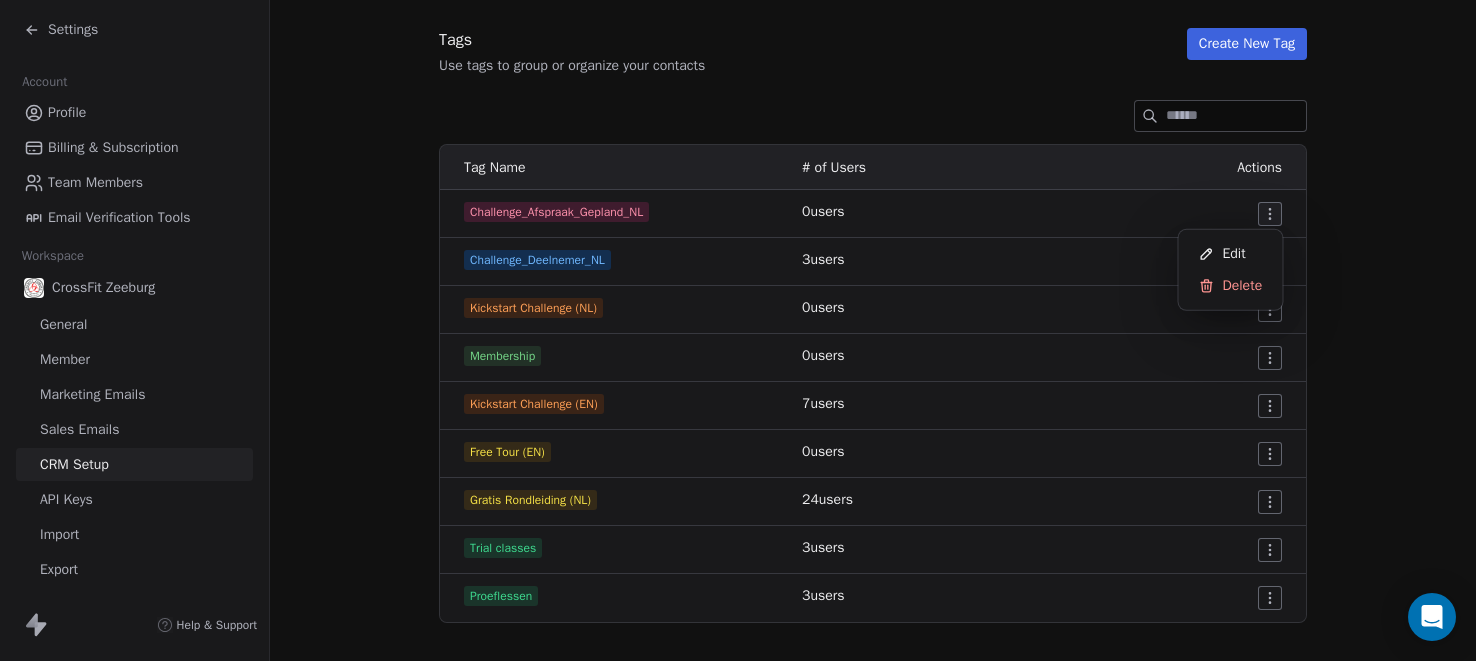 click on "Settings Account Profile Billing & Subscription Team Members Email Verification Tools Workspace CrossFit Zeeburg General Member Marketing Emails Sales Emails CRM Setup API Keys Import Export Help & Support CRM Setup Manage people properties and other relevant settings. Contact Properties Contact Properties Tags Tags Status Status Tags Use tags to group or organize your contacts Create New Tag Tag Name # of Users Actions Challenge_Afspraak_Gepland_NL 0  users Challenge_Deelnemer_NL 3  users Kickstart Challenge (NL) 0  users Membership 0  users Kickstart Challenge (EN) 7  users Free Tour (EN) 0  users Gratis Rondleiding (NL) 24  users Trial classes 3  users Proeflessen 3  users
Edit Delete" at bounding box center [738, 330] 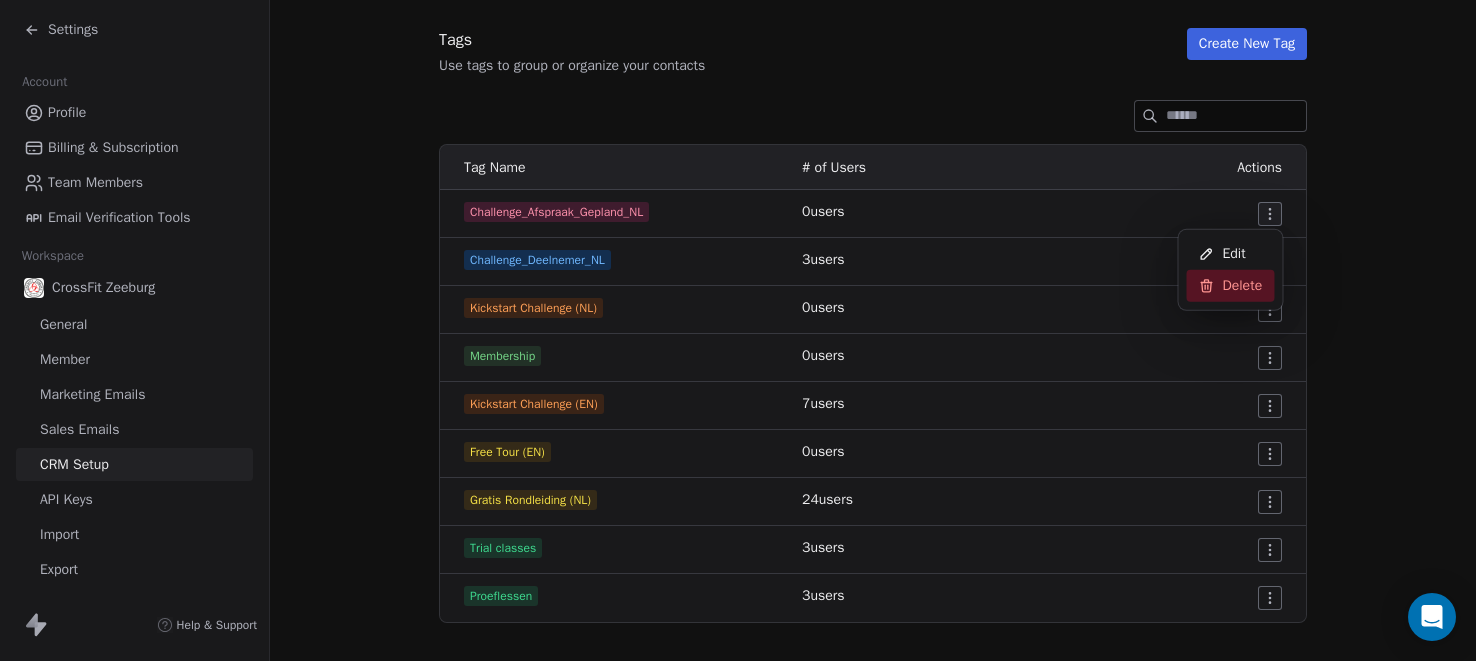 click on "Delete" at bounding box center [1242, 286] 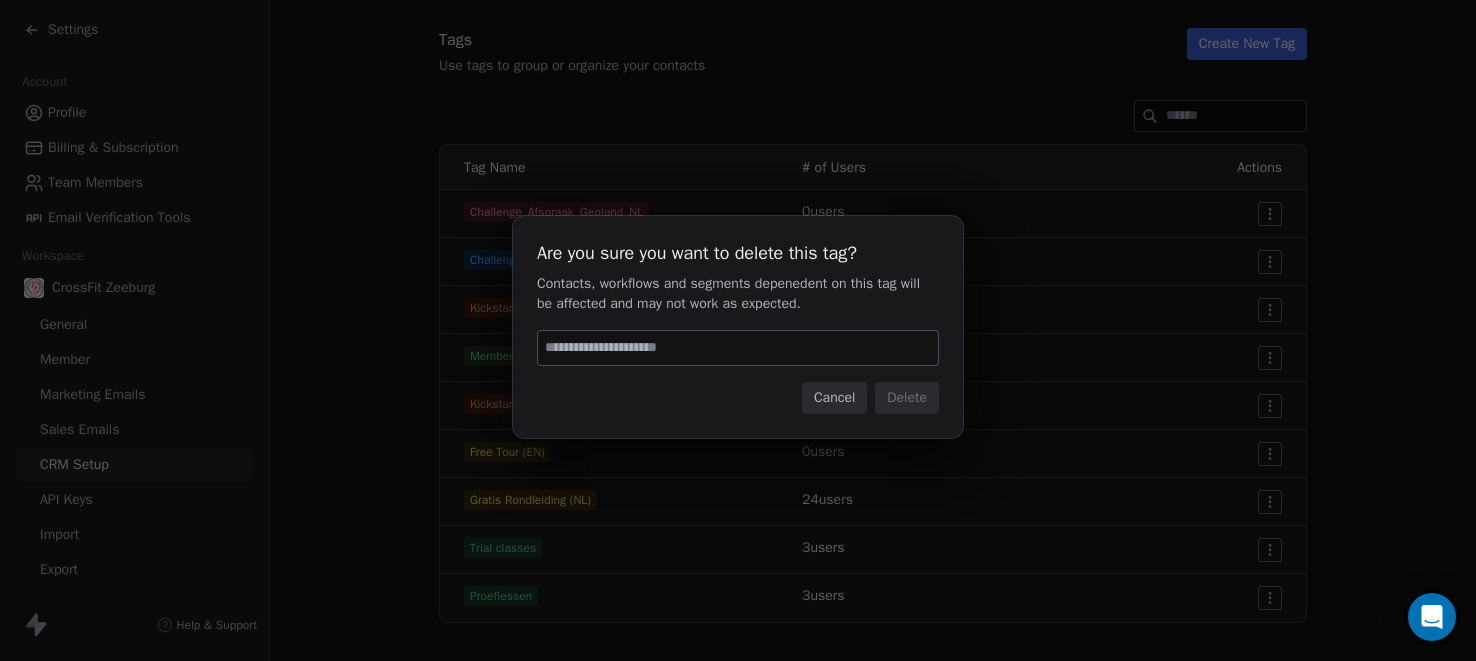 click at bounding box center [738, 348] 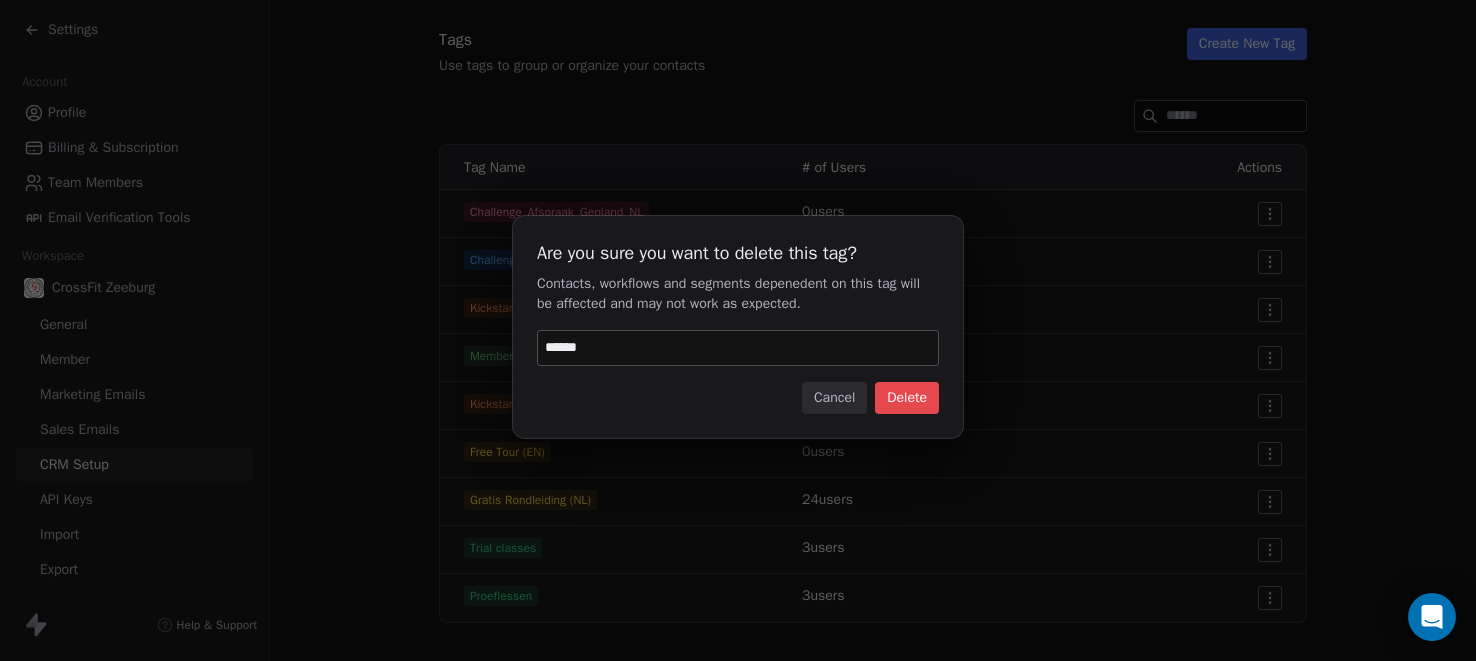 type on "******" 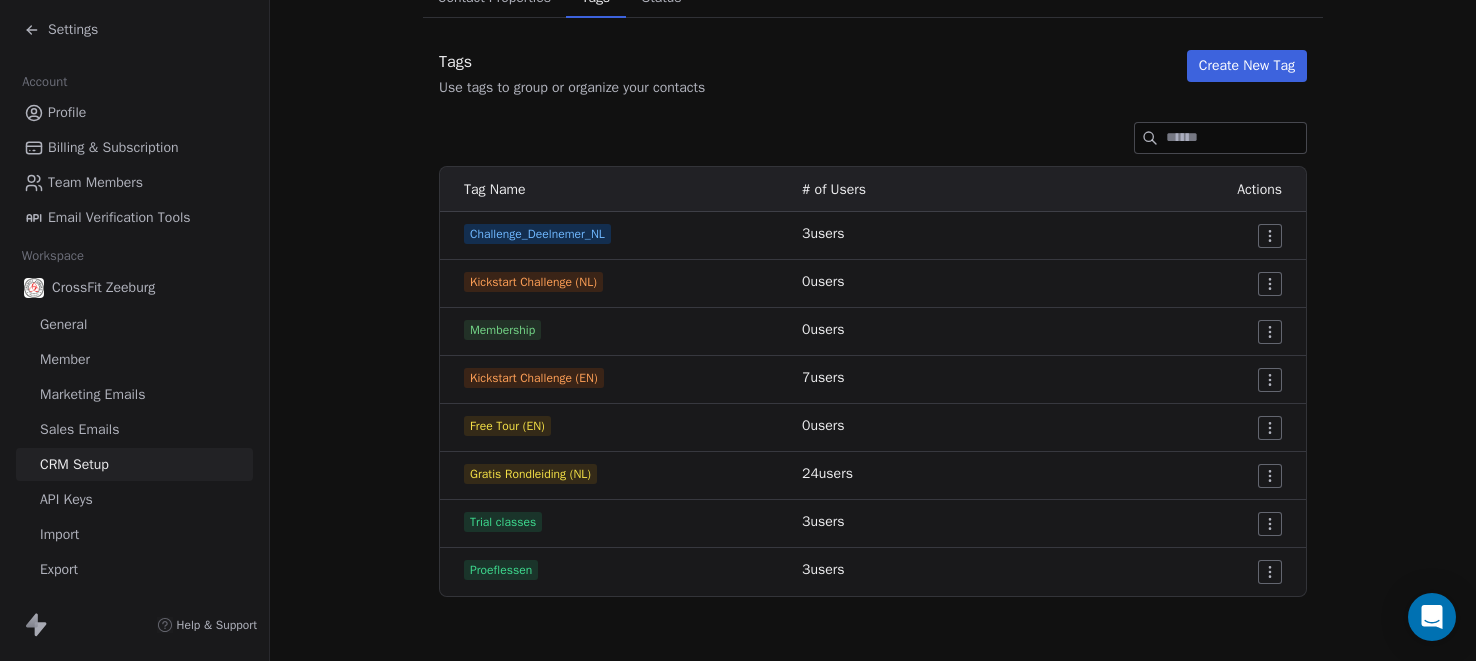 scroll, scrollTop: 179, scrollLeft: 0, axis: vertical 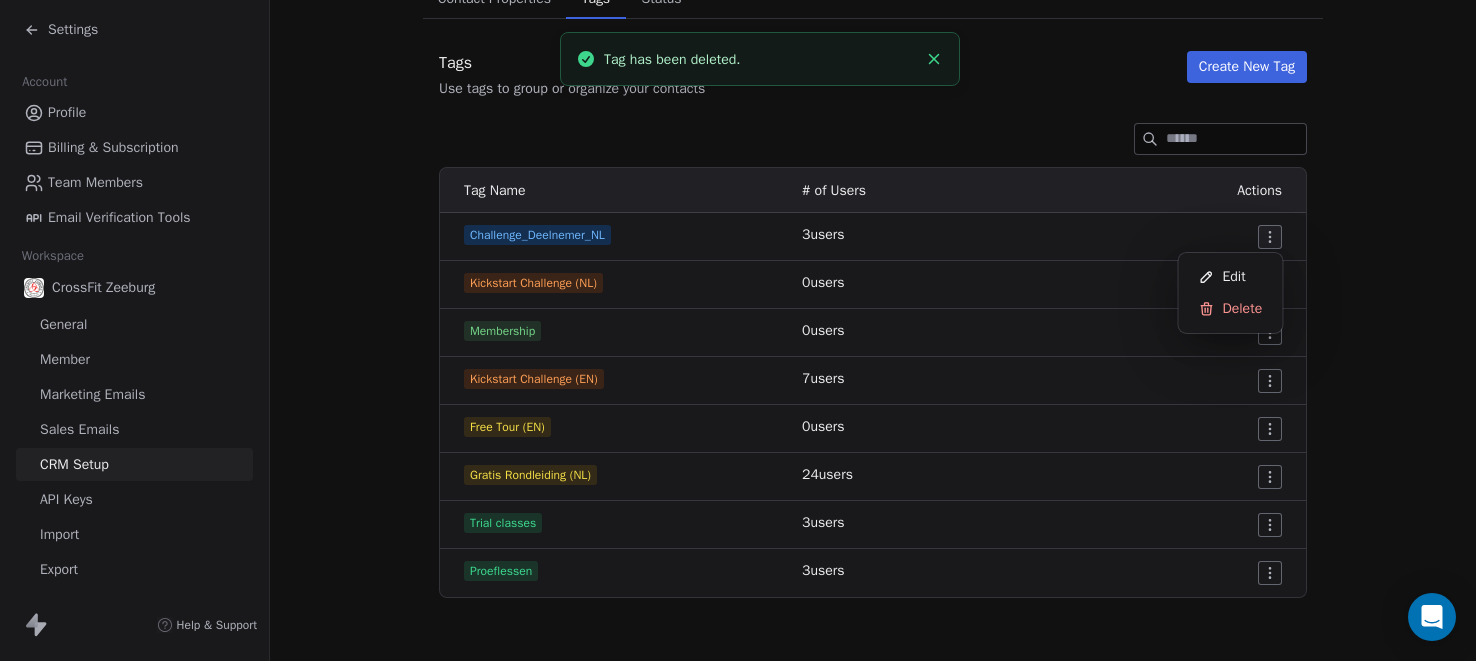 click on "Settings Account Profile Billing & Subscription Team Members Email Verification Tools Workspace CrossFit Zeeburg General Member Marketing Emails Sales Emails CRM Setup API Keys Import Export Help & Support CRM Setup Manage people properties and other relevant settings. Contact Properties Contact Properties Tags Tags Status Status Tags Use tags to group or organize your contacts Create New Tag Tag Name # of Users Actions Challenge_Deelnemer_NL 3  users Kickstart Challenge (NL) 0  users Membership 0  users Kickstart Challenge (EN) 7  users Free Tour (EN) 0  users Gratis Rondleiding (NL) 24  users Trial classes 3  users Proeflessen 3  users   Tag has been deleted.
Edit Delete" at bounding box center (738, 330) 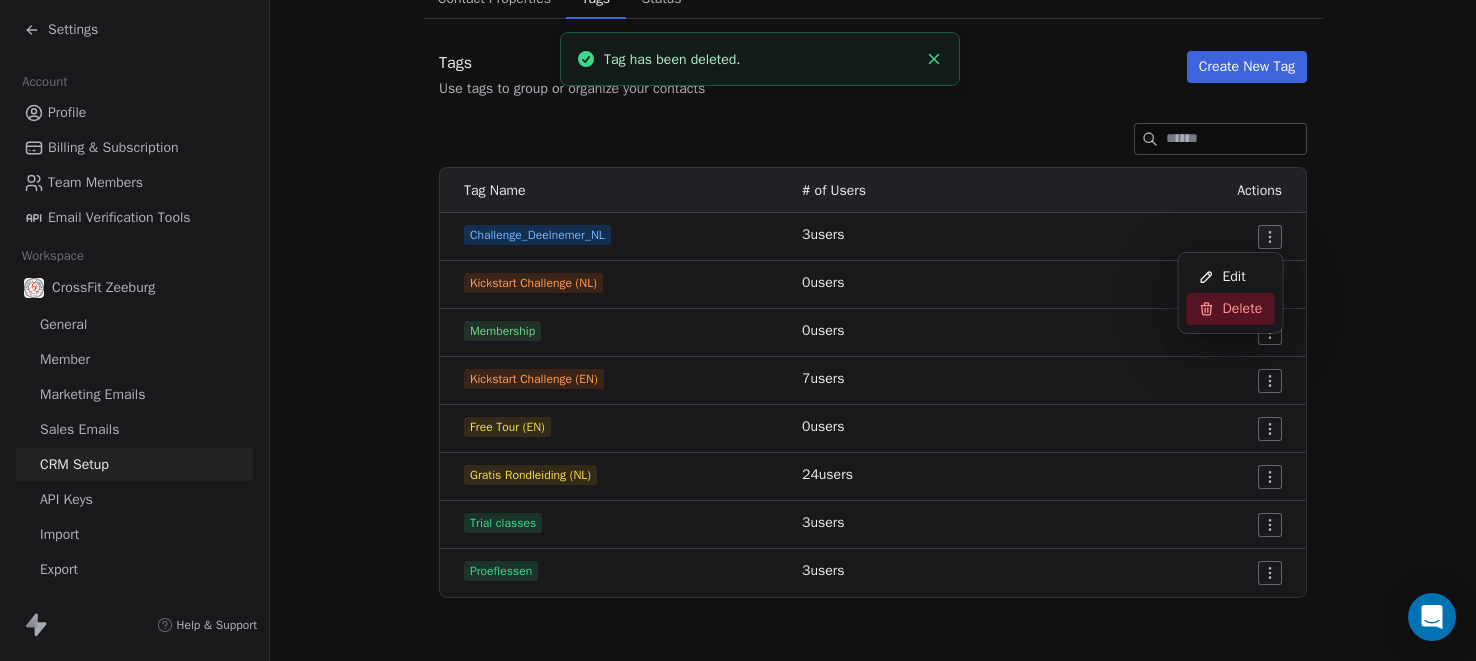 click on "Delete" at bounding box center (1242, 309) 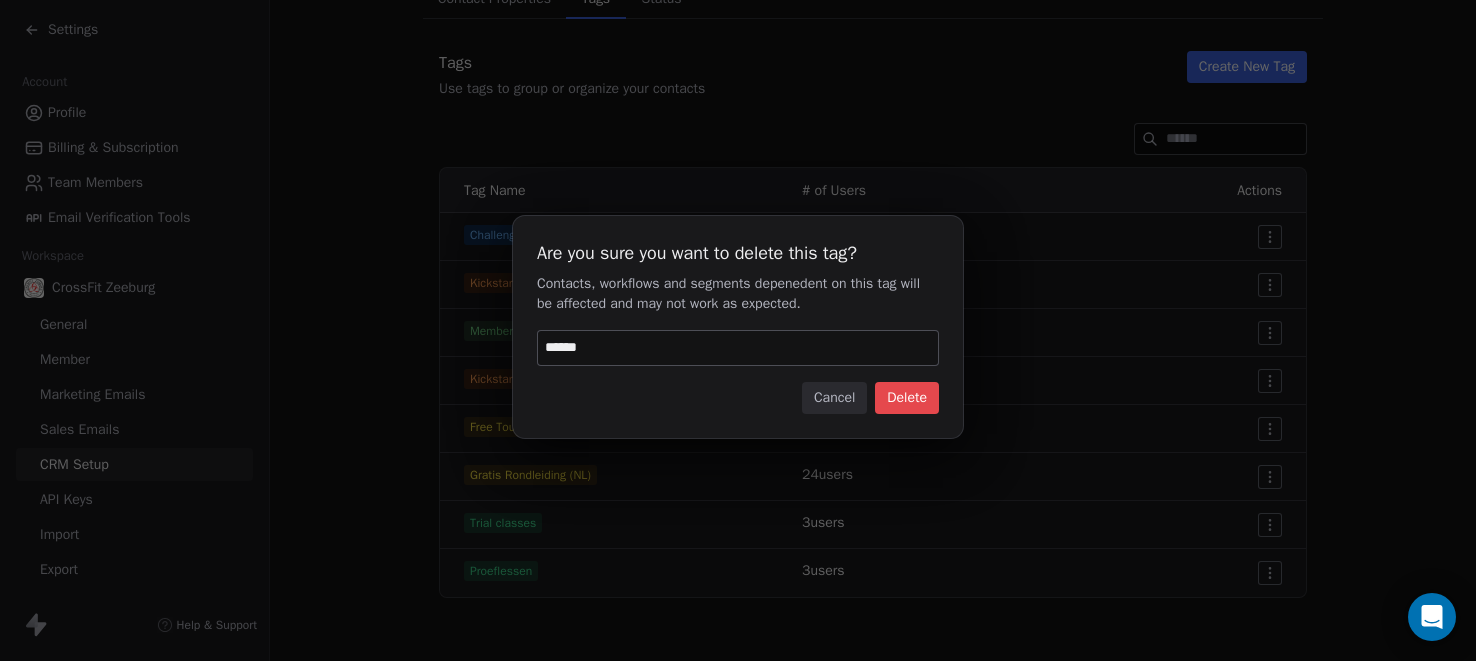 type on "******" 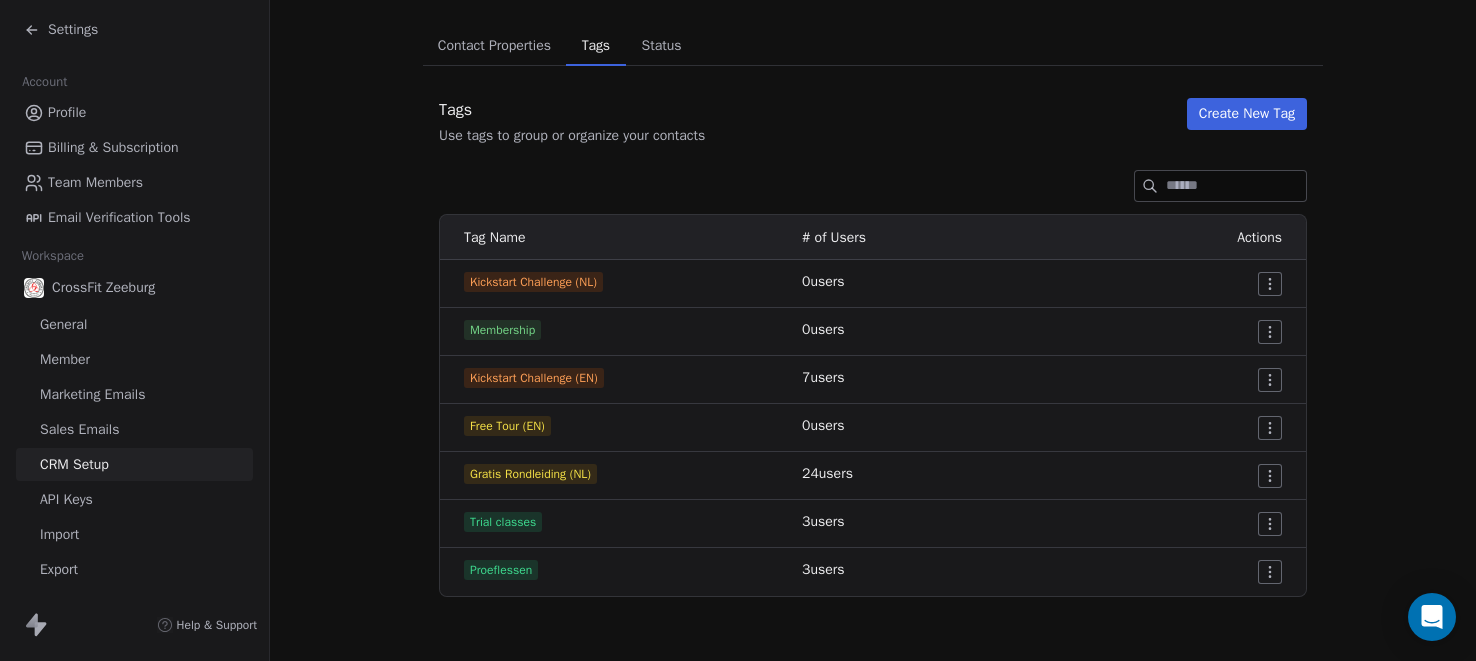 scroll, scrollTop: 131, scrollLeft: 0, axis: vertical 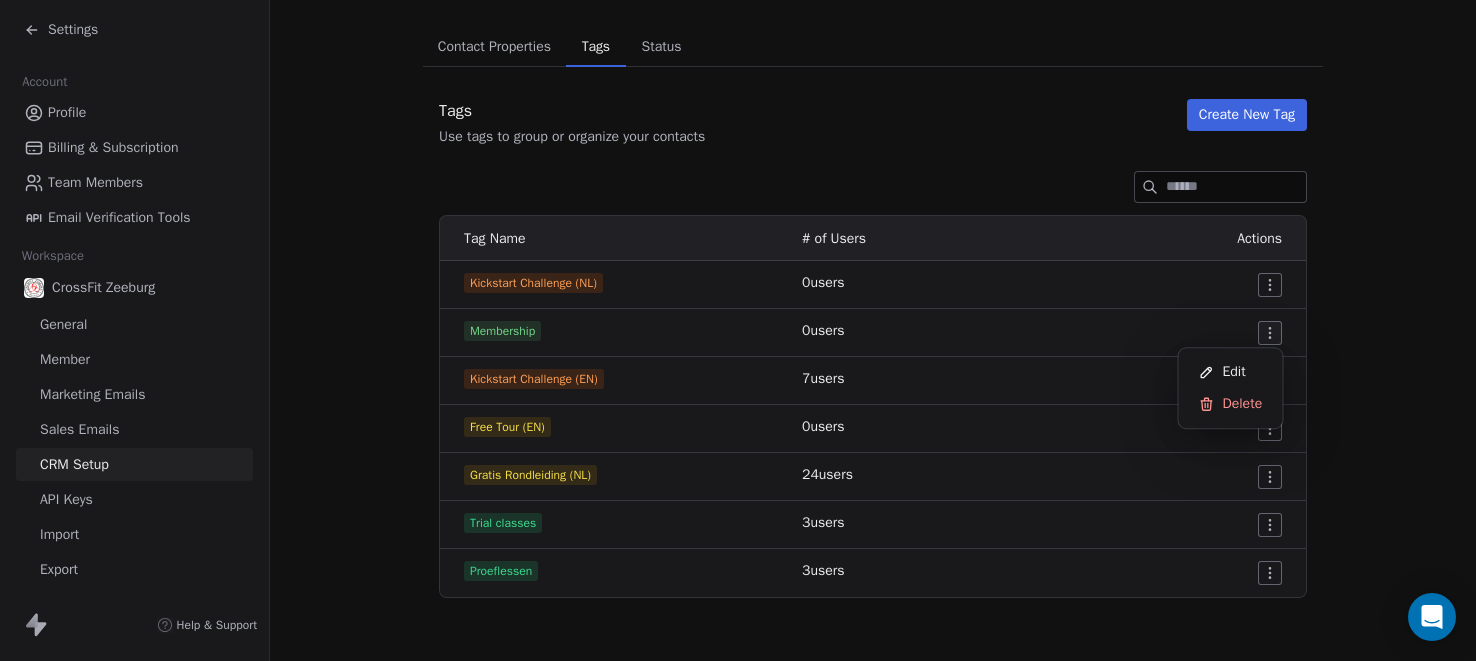 click on "Settings Account Profile Billing & Subscription Team Members Email Verification Tools Workspace CrossFit Zeeburg General Member Marketing Emails Sales Emails CRM Setup API Keys Import Export Help & Support CRM Setup Manage people properties and other relevant settings. Contact Properties Contact Properties Tags Tags Status Status Tags Use tags to group or organize your contacts Create New Tag Tag Name # of Users Actions Kickstart Challenge (NL) 0  users Membership 0  users Kickstart Challenge (EN) 7  users Free Tour (EN) 0  users Gratis Rondleiding (NL) 24  users Trial classes 3  users Proeflessen 3  users
Edit Delete" at bounding box center [738, 330] 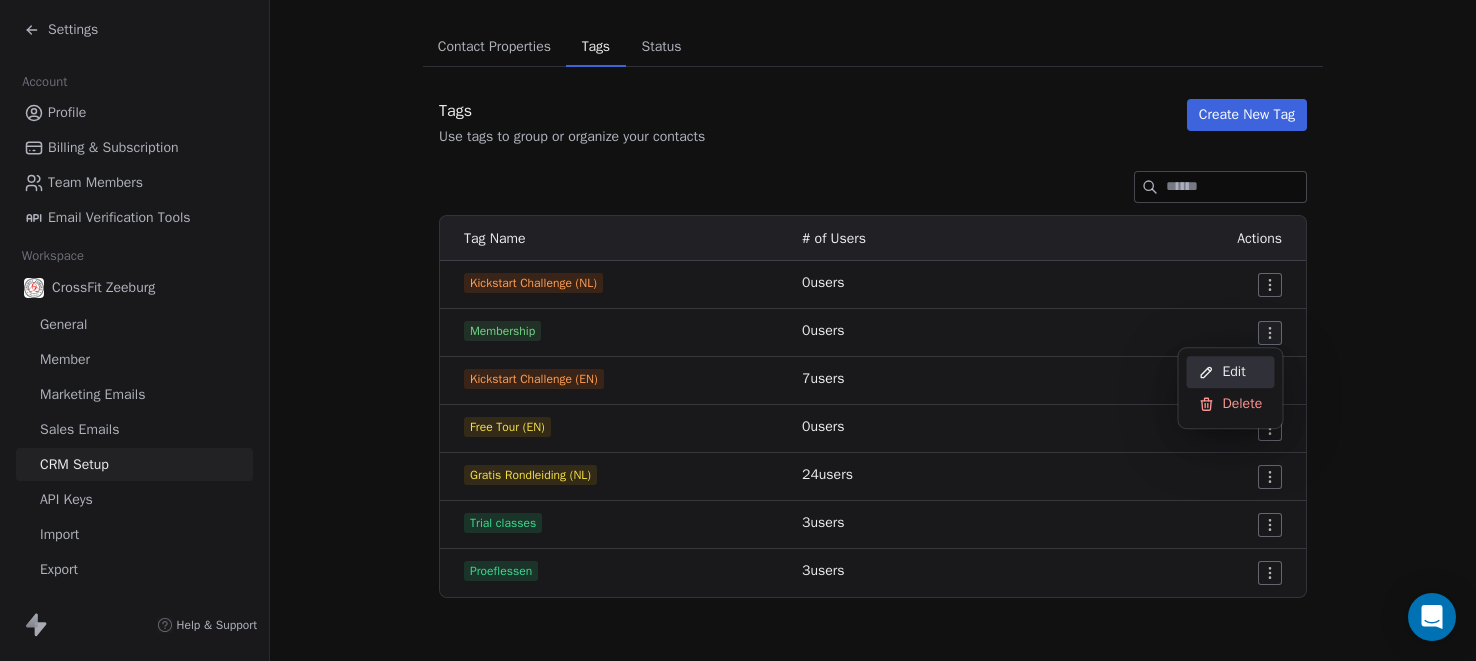 click 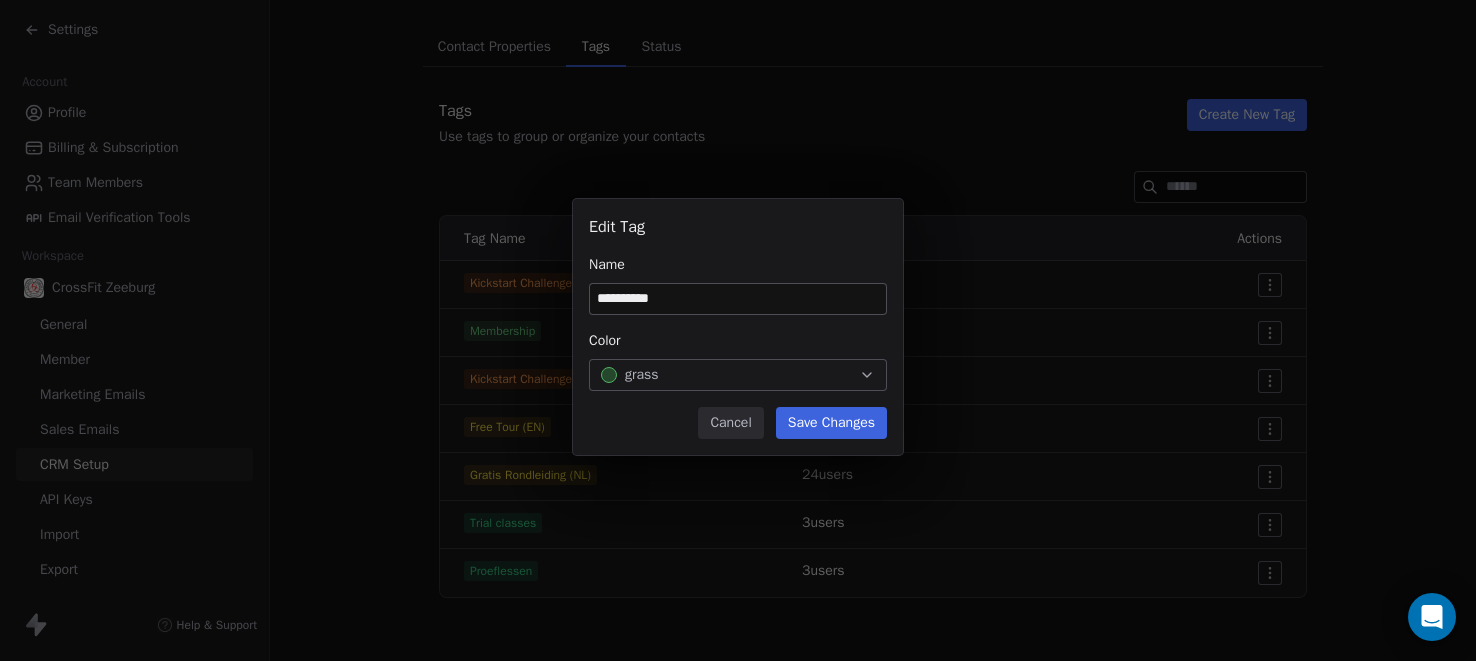 click on "grass" at bounding box center [738, 375] 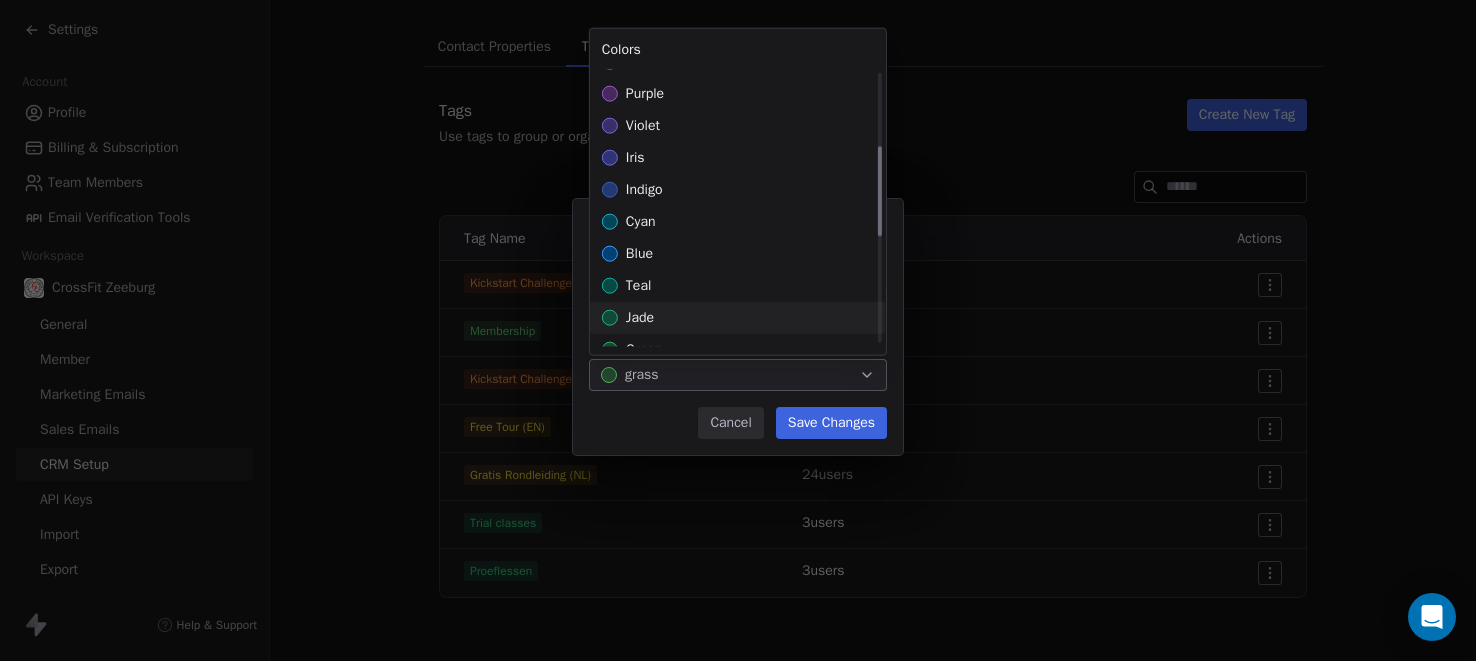 scroll, scrollTop: 226, scrollLeft: 0, axis: vertical 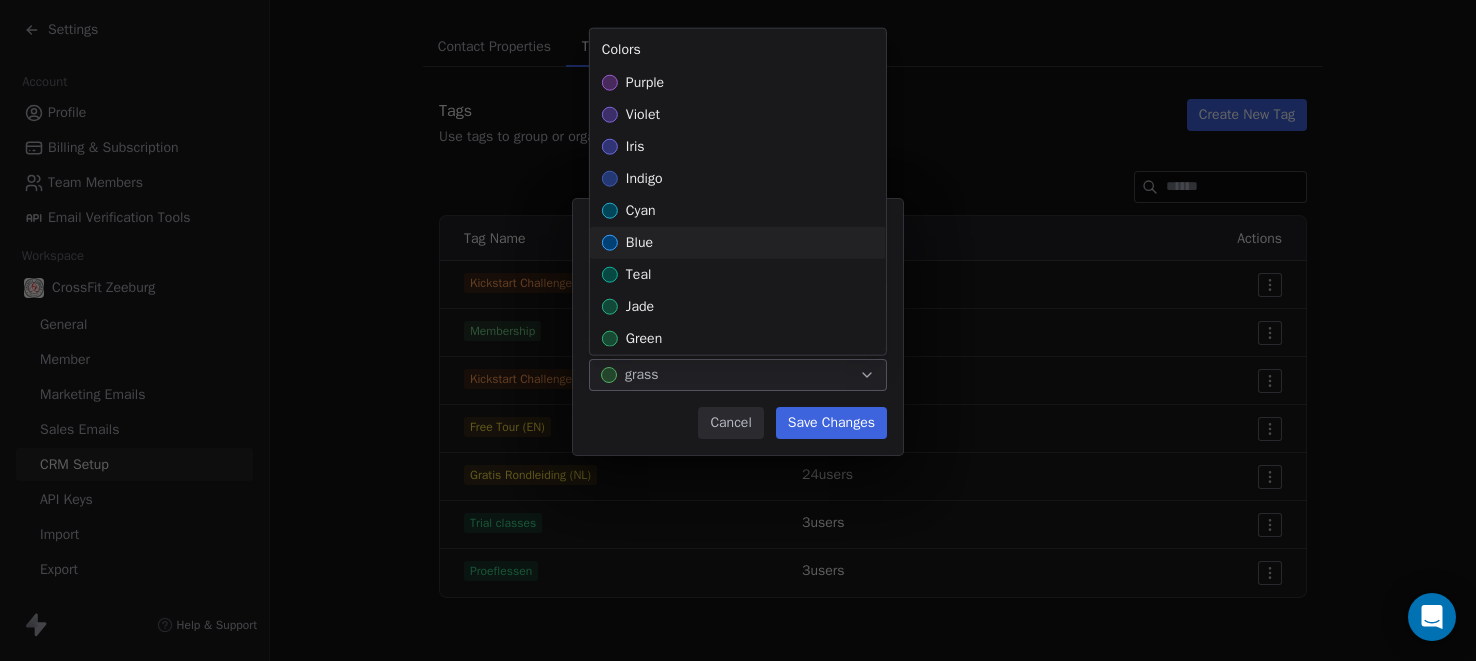 click on "blue" at bounding box center (738, 243) 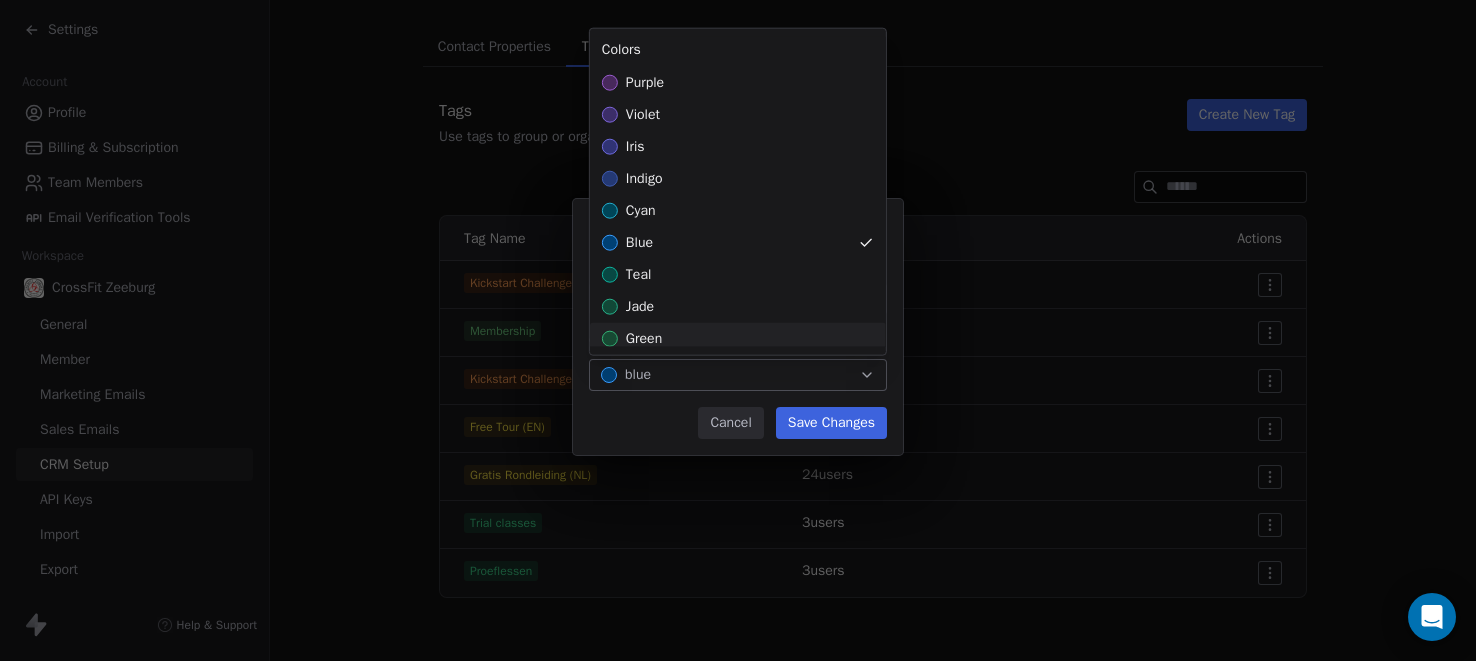 click on "**********" at bounding box center (738, 331) 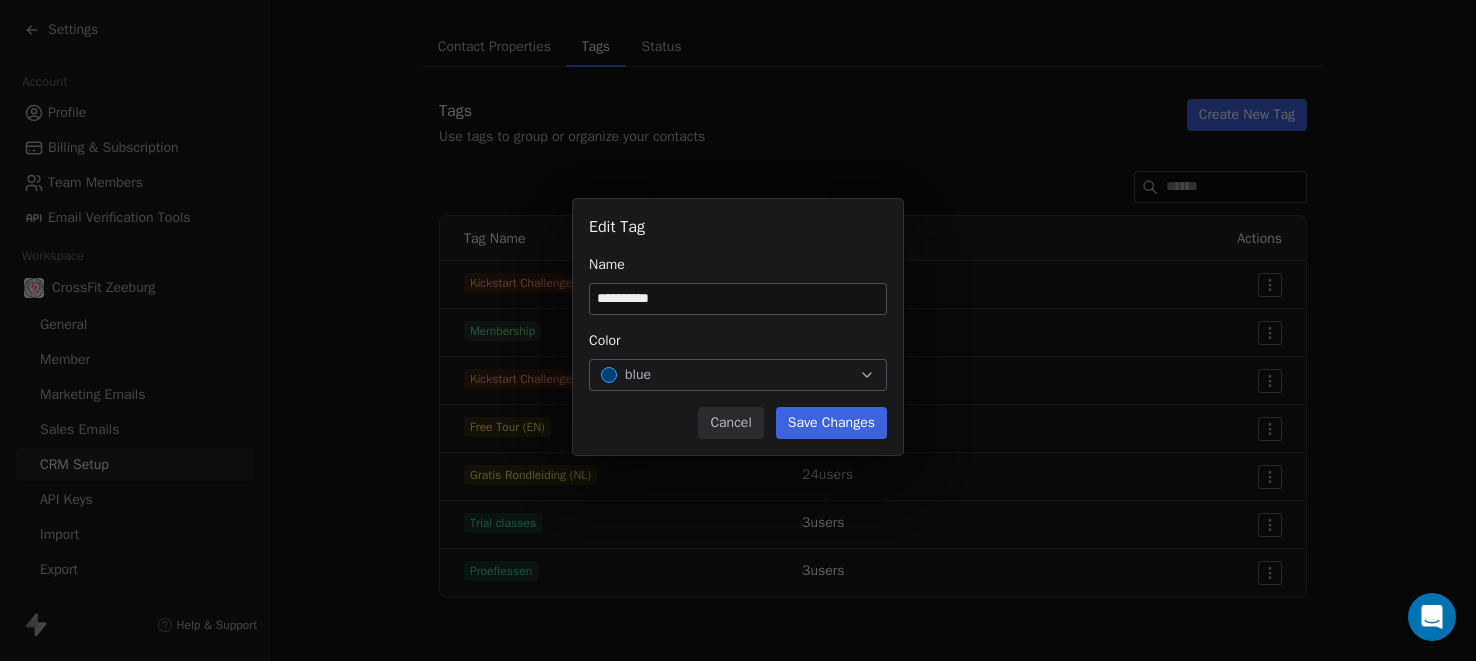 click on "Save Changes" at bounding box center (831, 423) 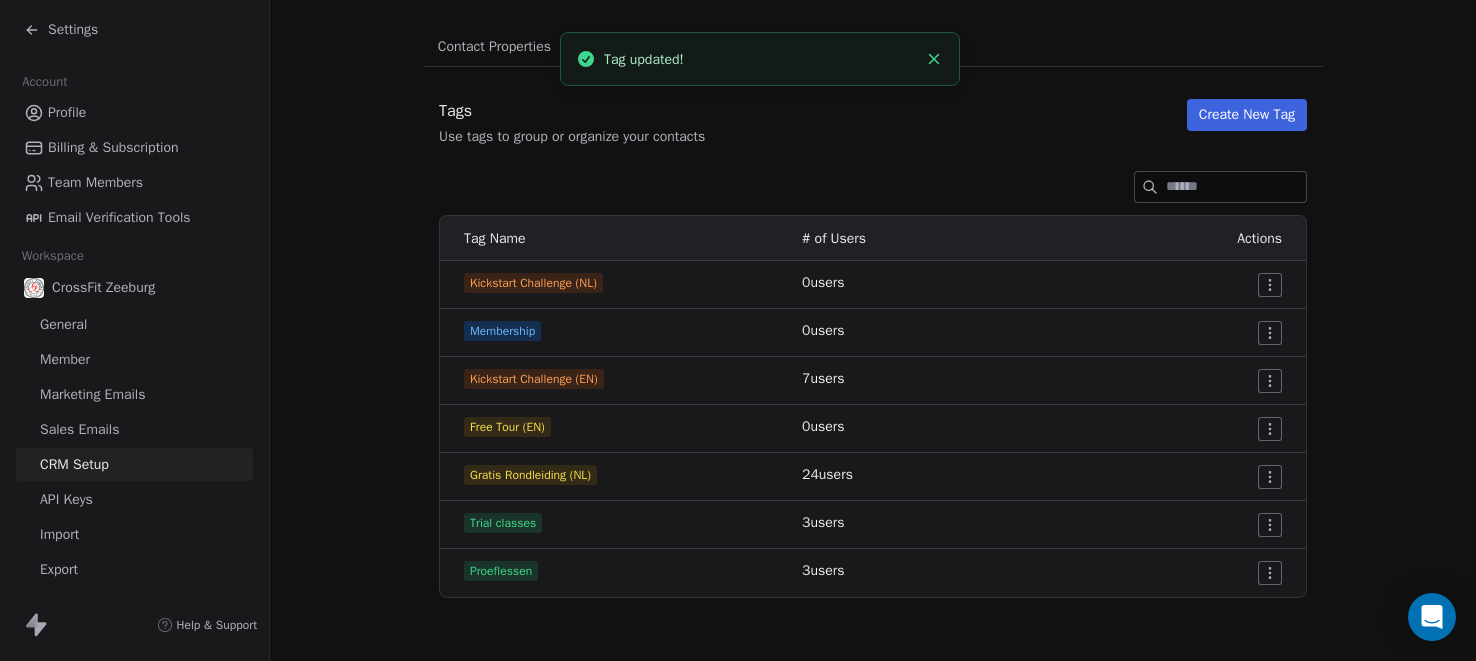 click on "CRM Setup Manage people properties and other relevant settings. Contact Properties Contact Properties Tags Tags Status Status Tags Use tags to group or organize your contacts Create New Tag Tag Name # of Users Actions Kickstart Challenge (NL) 0  users Membership 0  users Kickstart Challenge (EN) 7  users Free Tour (EN) 0  users Gratis Rondleiding (NL) 24  users Trial classes 3  users Proeflessen 3  users" at bounding box center [873, 265] 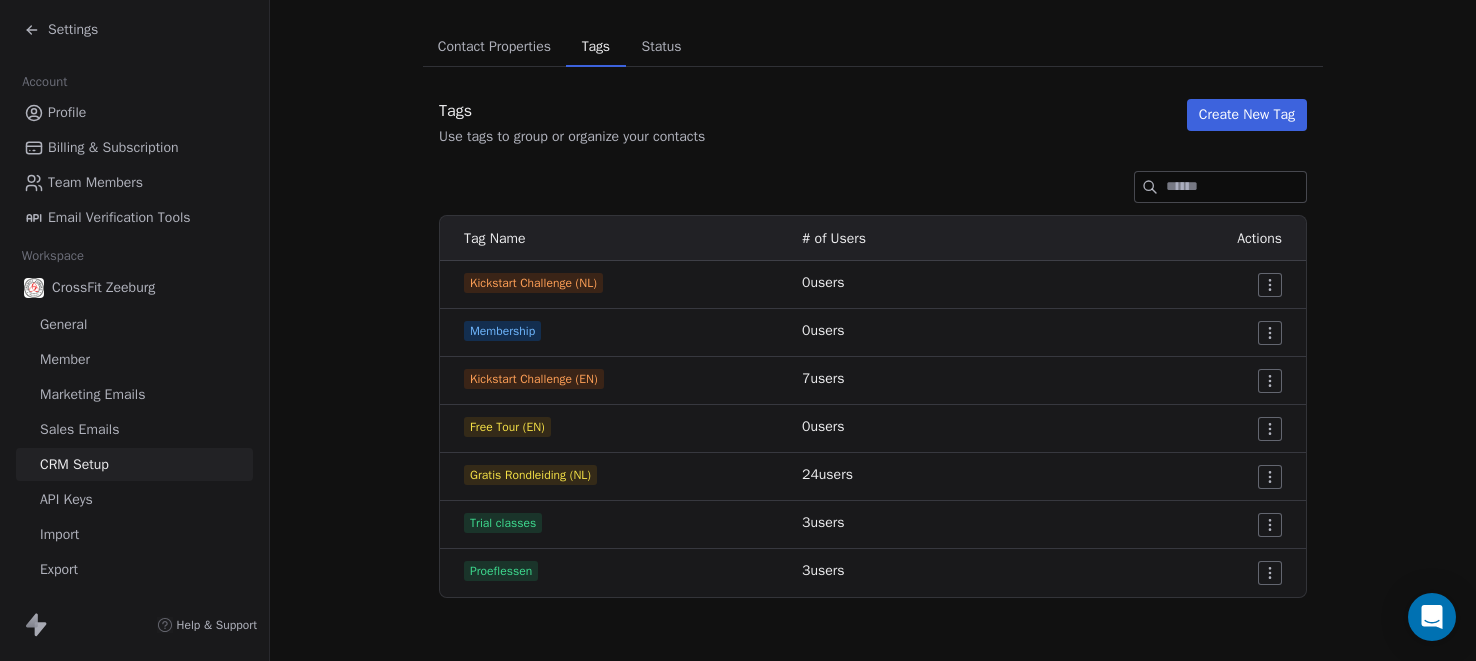 click 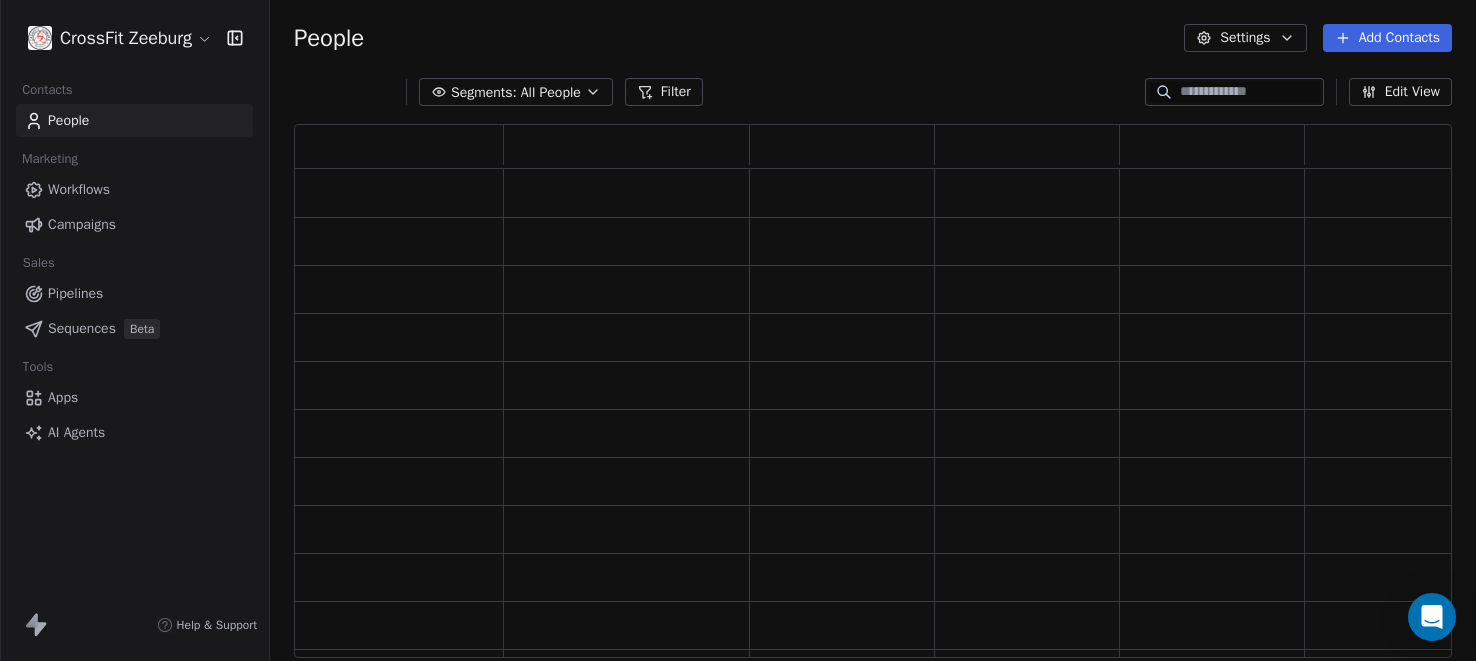 scroll, scrollTop: 1, scrollLeft: 1, axis: both 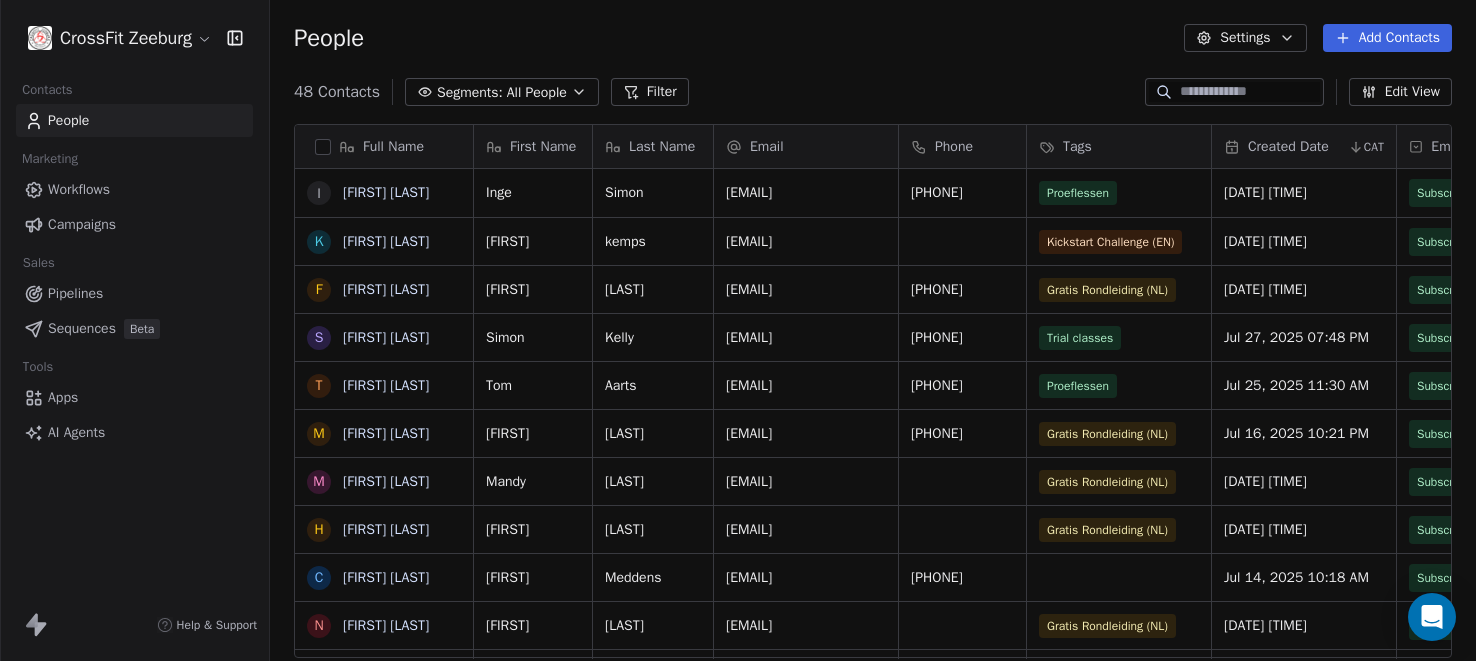 click on "Workflows" at bounding box center (79, 189) 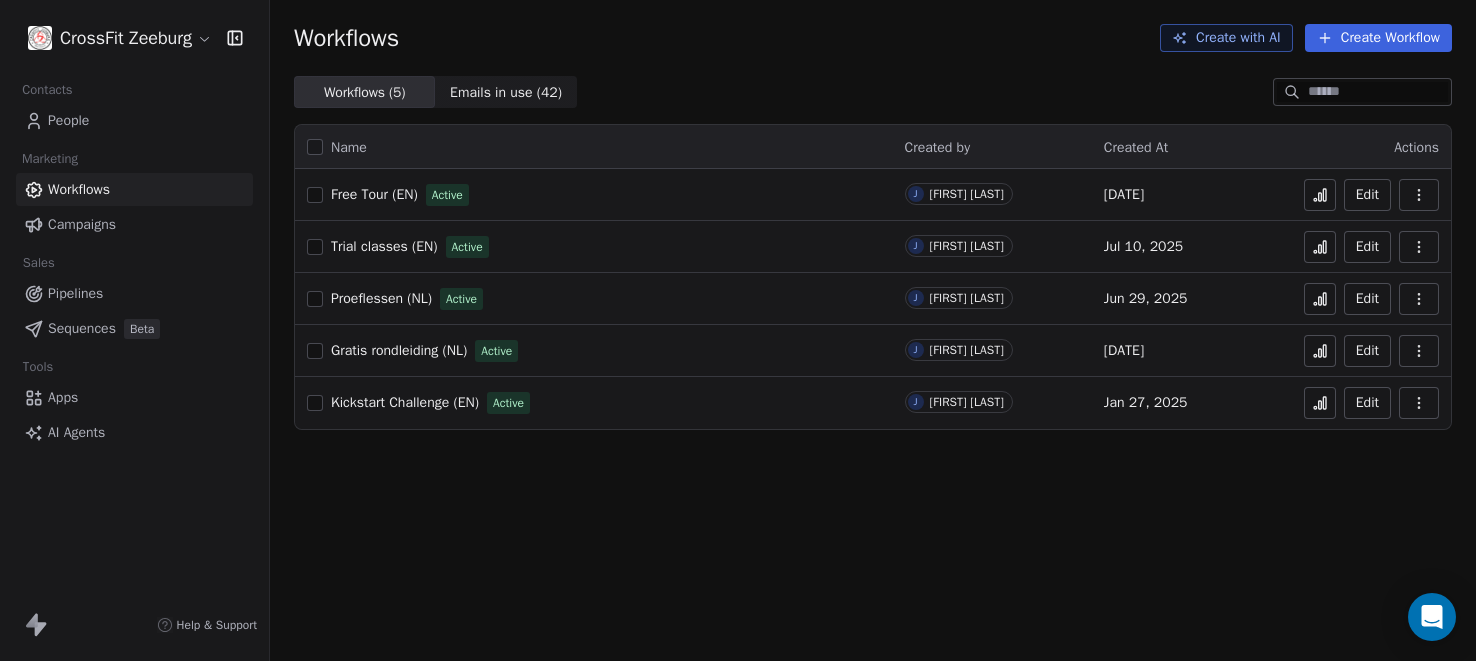 click on "Kickstart Challenge (EN)" at bounding box center (405, 402) 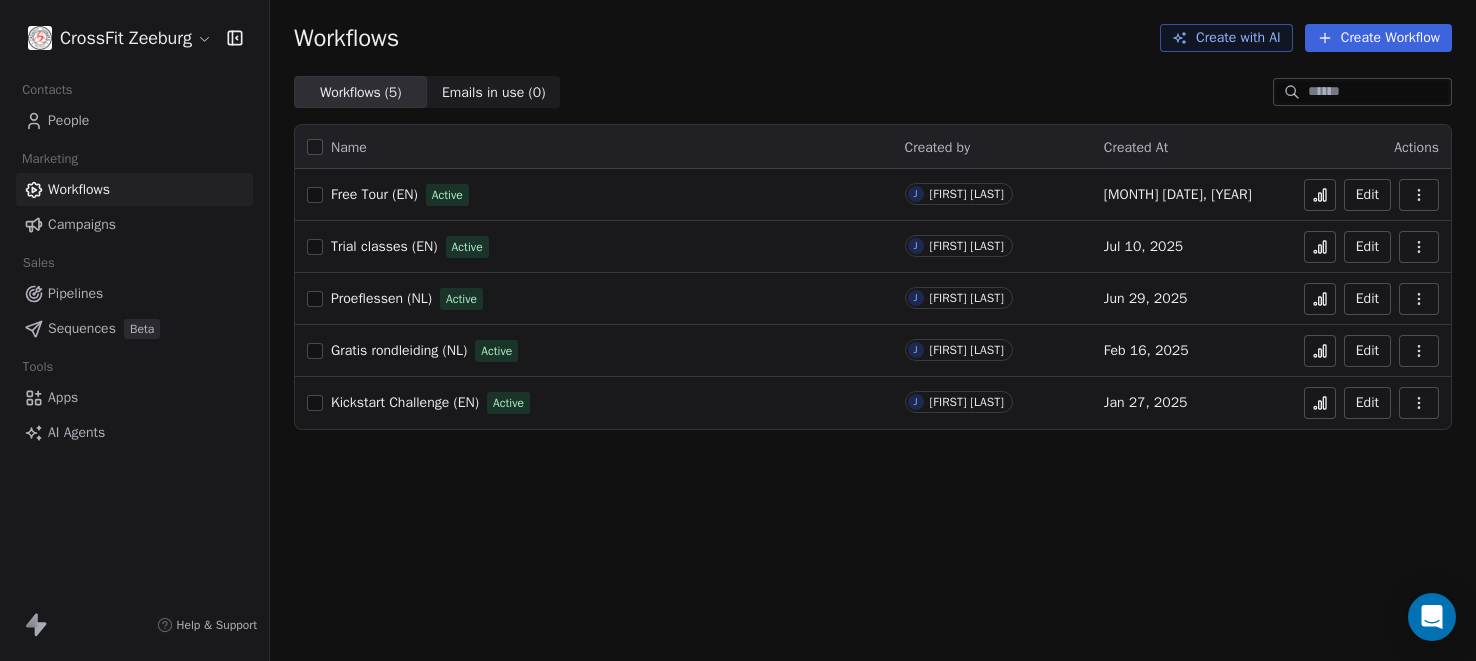 scroll, scrollTop: 0, scrollLeft: 0, axis: both 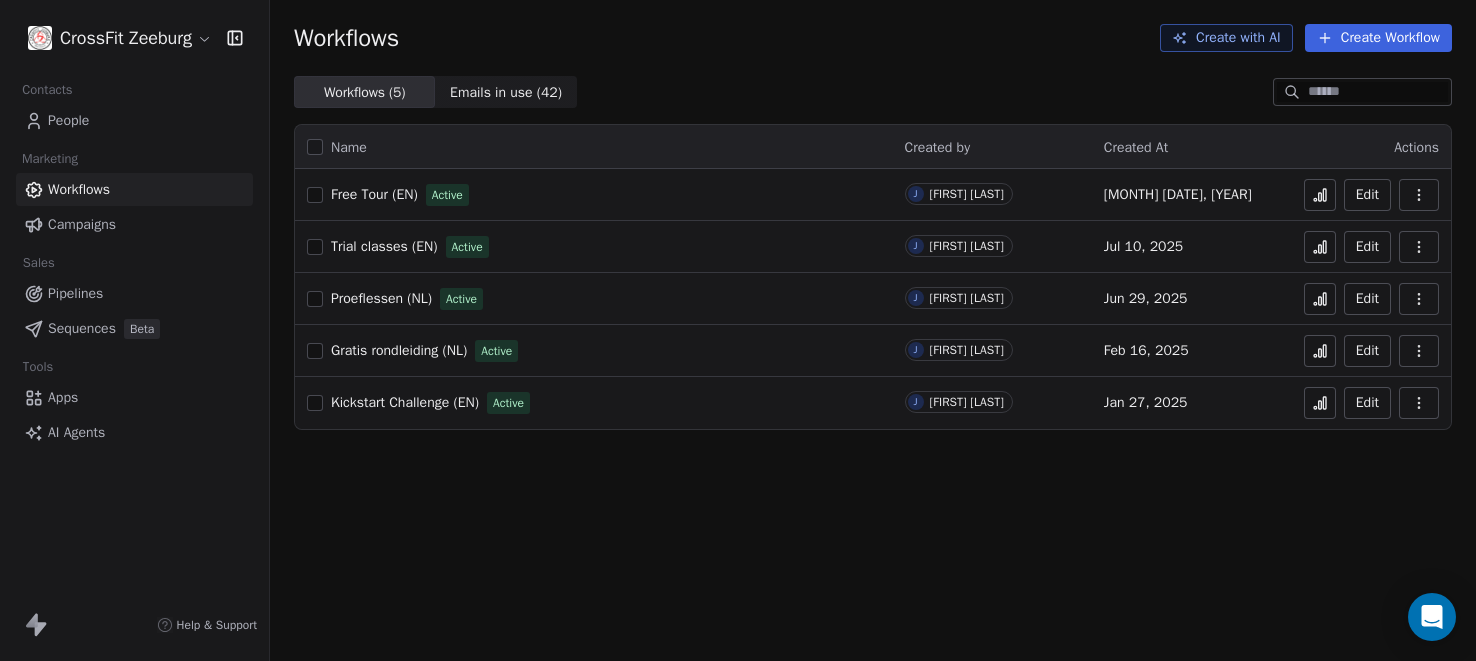 click on "Apps" at bounding box center (63, 397) 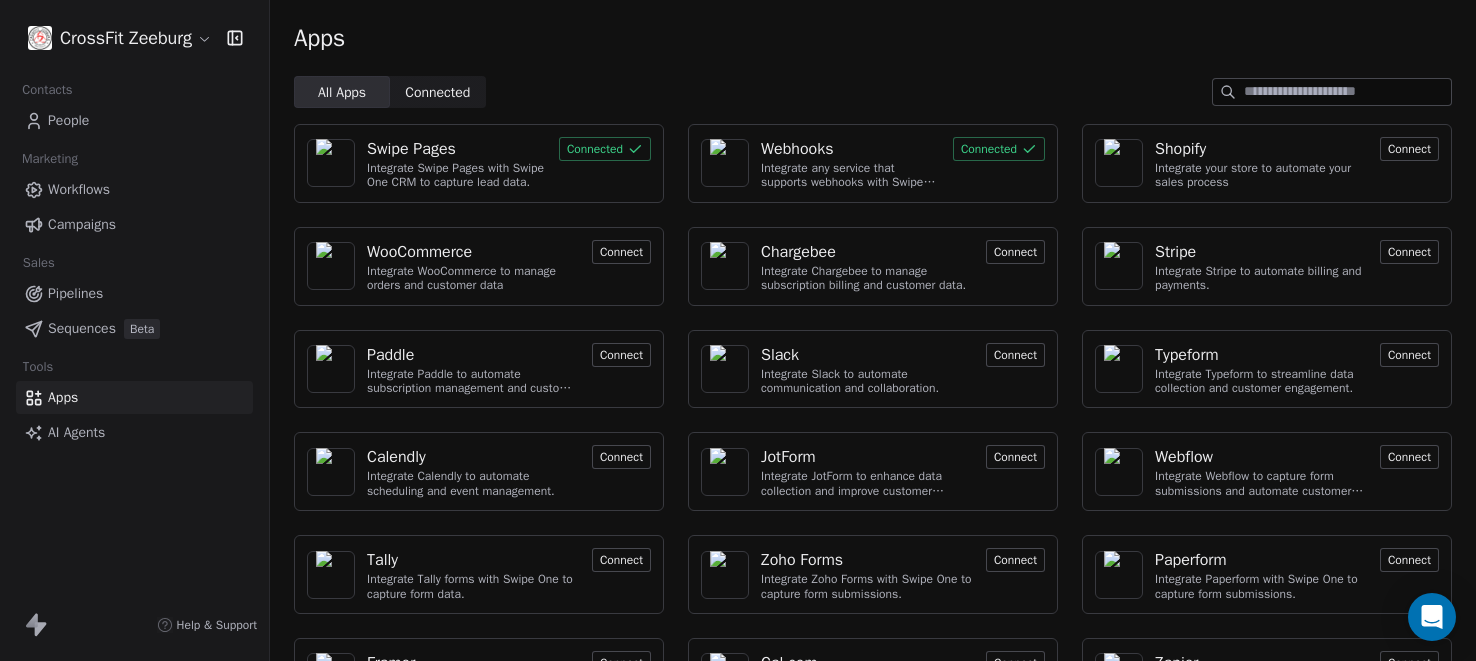 click on "Swipe Pages" at bounding box center [411, 149] 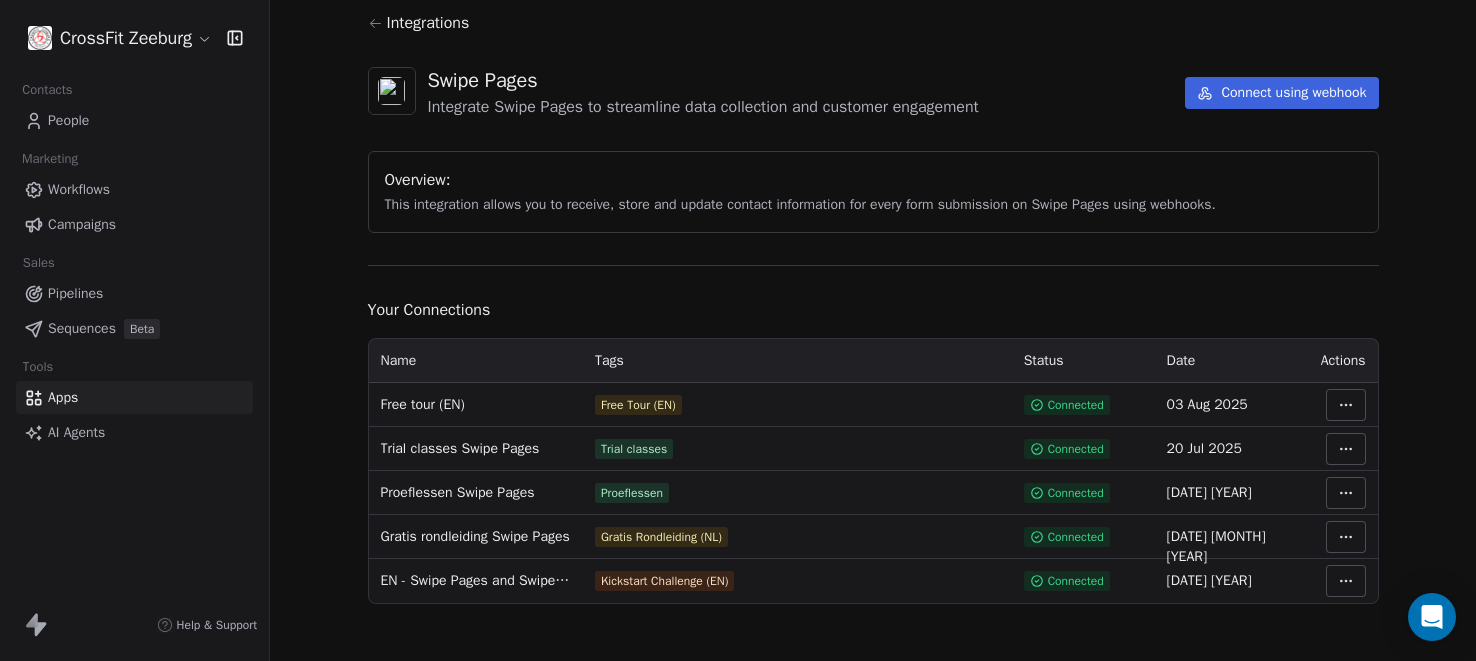 scroll, scrollTop: 59, scrollLeft: 0, axis: vertical 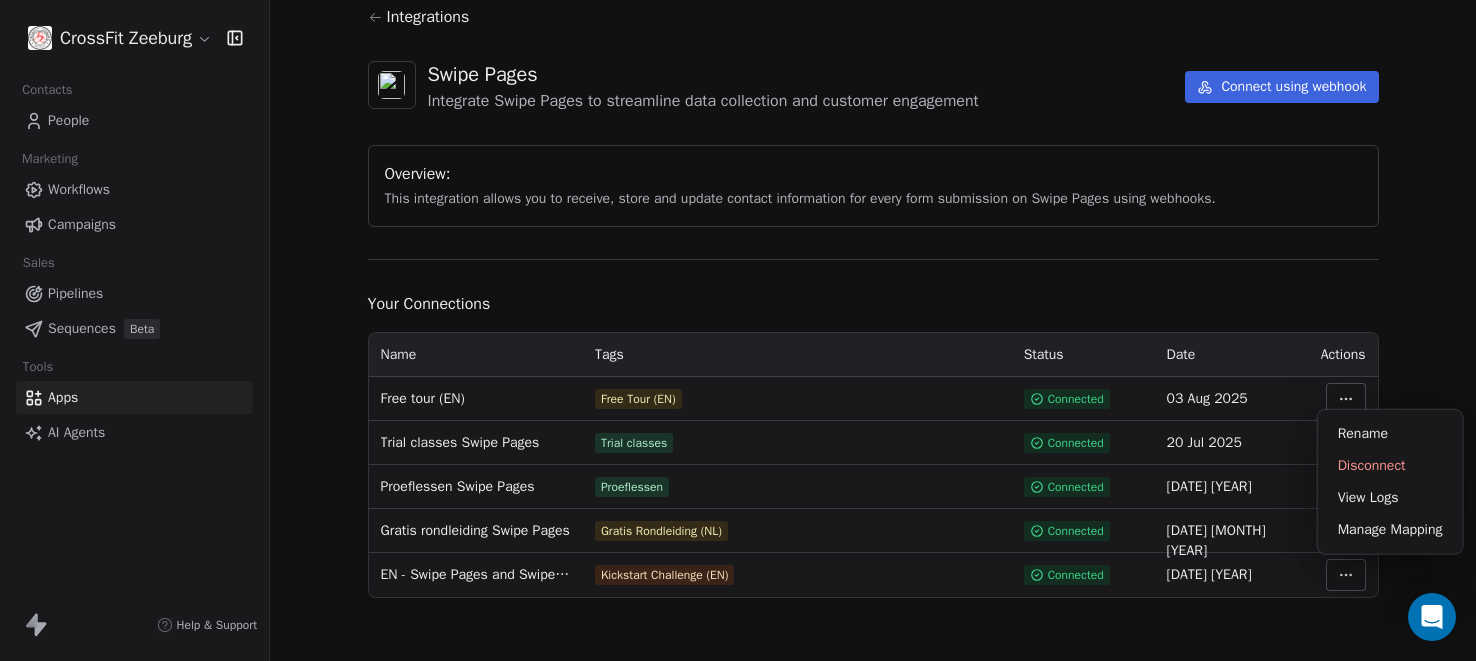 click on "CrossFit Zeeburg Contacts People Marketing Workflows Campaigns Sales Pipelines Sequences Beta Tools Apps AI Agents Help & Support Integrations Swipe Pages Integrate Swipe Pages to streamline data collection and customer engagement Connect using webhook Overview: This integration allows you to receive, store and update contact information for every form submission on Swipe Pages using webhooks. Your Connections Name Tags Status Date Actions Free tour (EN) Free Tour (EN) Connected 03 Aug 2025 Trial classes Swipe Pages Trial classes Connected 20 Jul 2025 Proeflessen Swipe Pages Proeflessen Connected 29 Jun 2025 Gratis rondleiding Swipe Pages Gratis Rondleiding (NL) Connected 16 Feb 2025 EN - Swipe Pages and Swipe One Kickstart Challenge Kickstart Challenge (EN) Connected 19 Jan 2025
Rename Disconnect View Logs Manage Mapping" at bounding box center (738, 330) 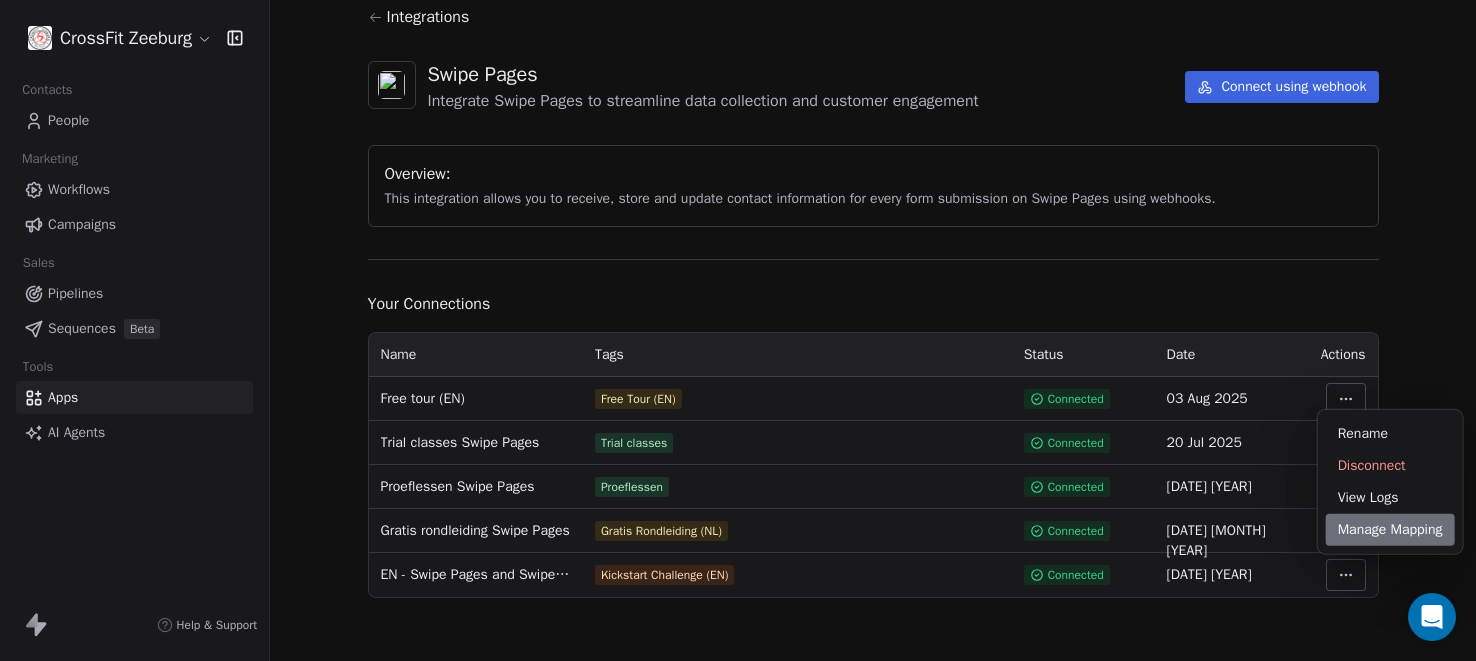 click on "Manage Mapping" at bounding box center [1390, 530] 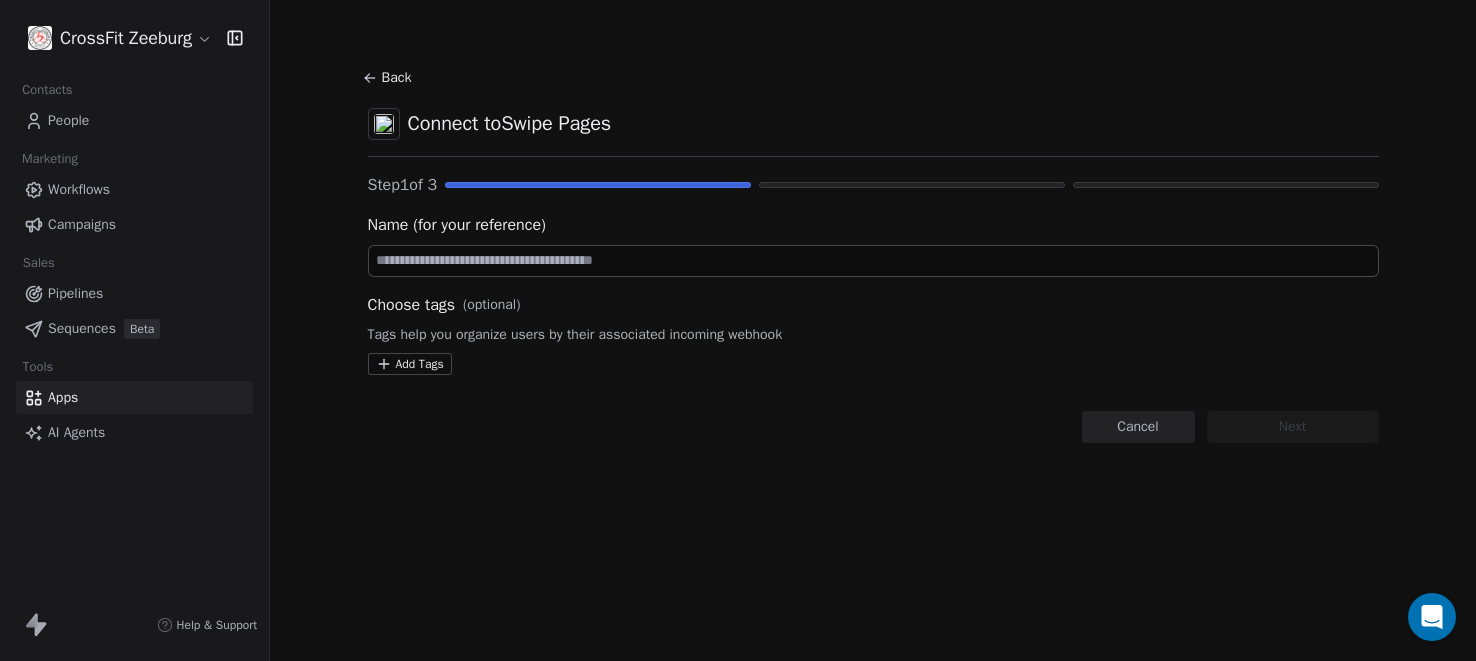 scroll, scrollTop: 0, scrollLeft: 0, axis: both 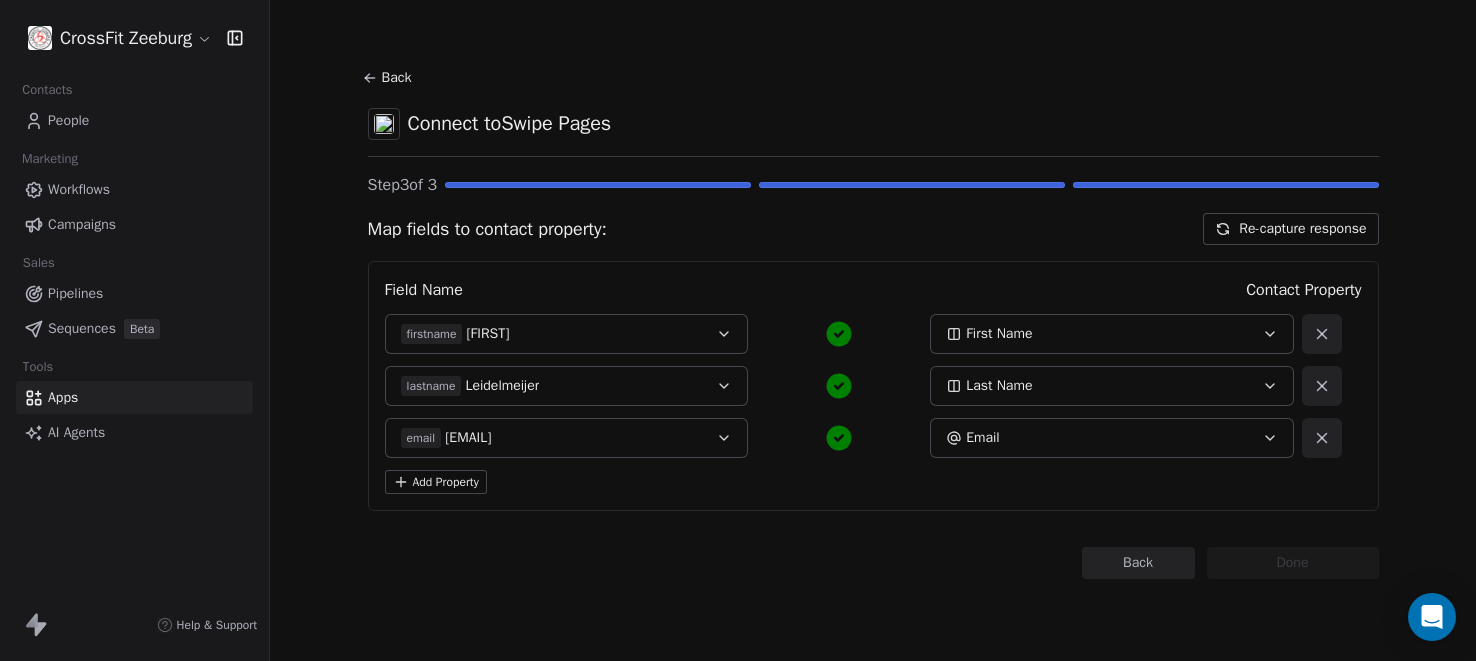 click on "Re-capture response" at bounding box center [1290, 229] 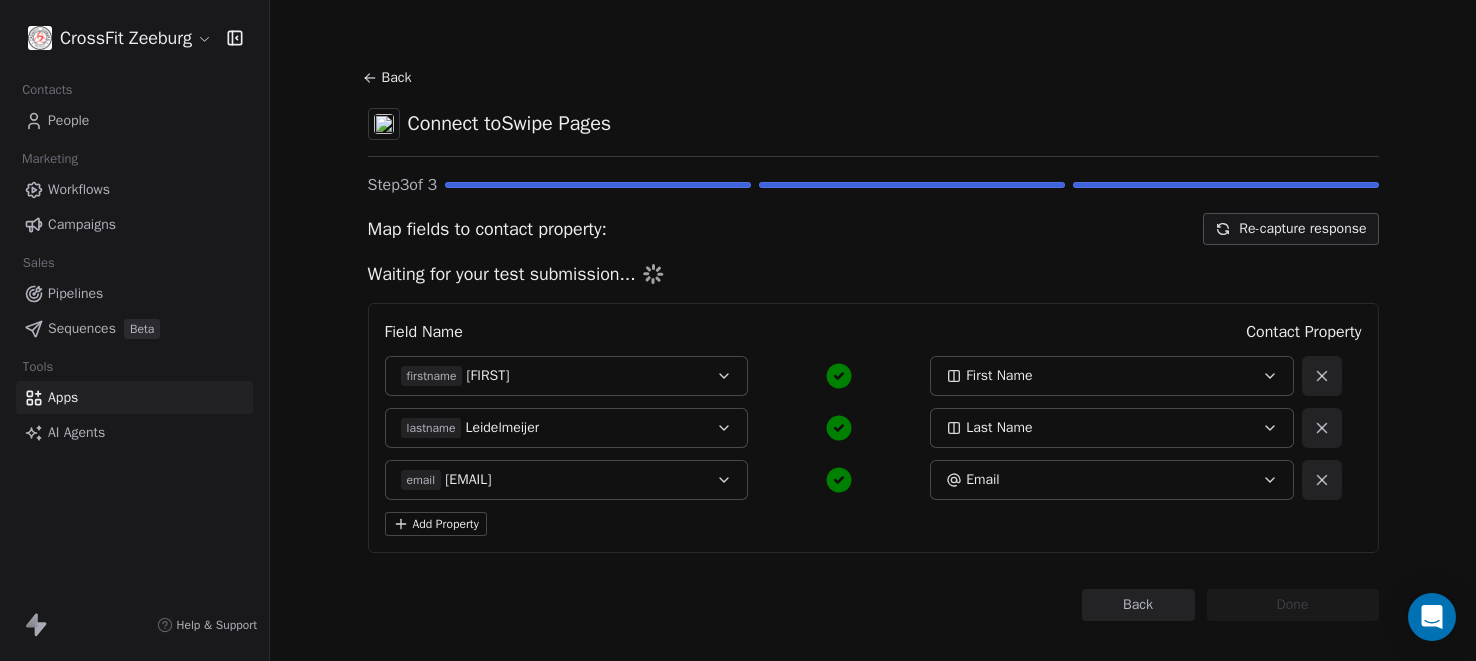 click on "Add Property" at bounding box center (436, 524) 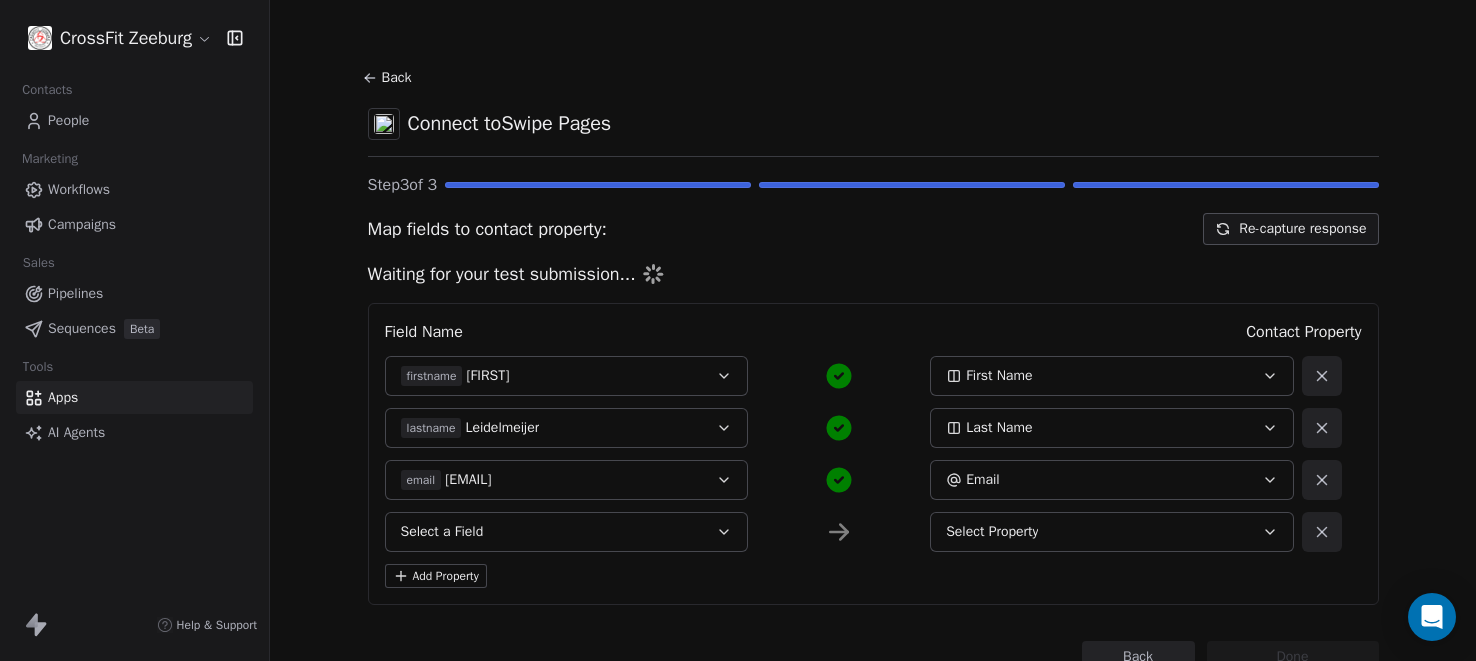 click on "Select a Field" at bounding box center [567, 532] 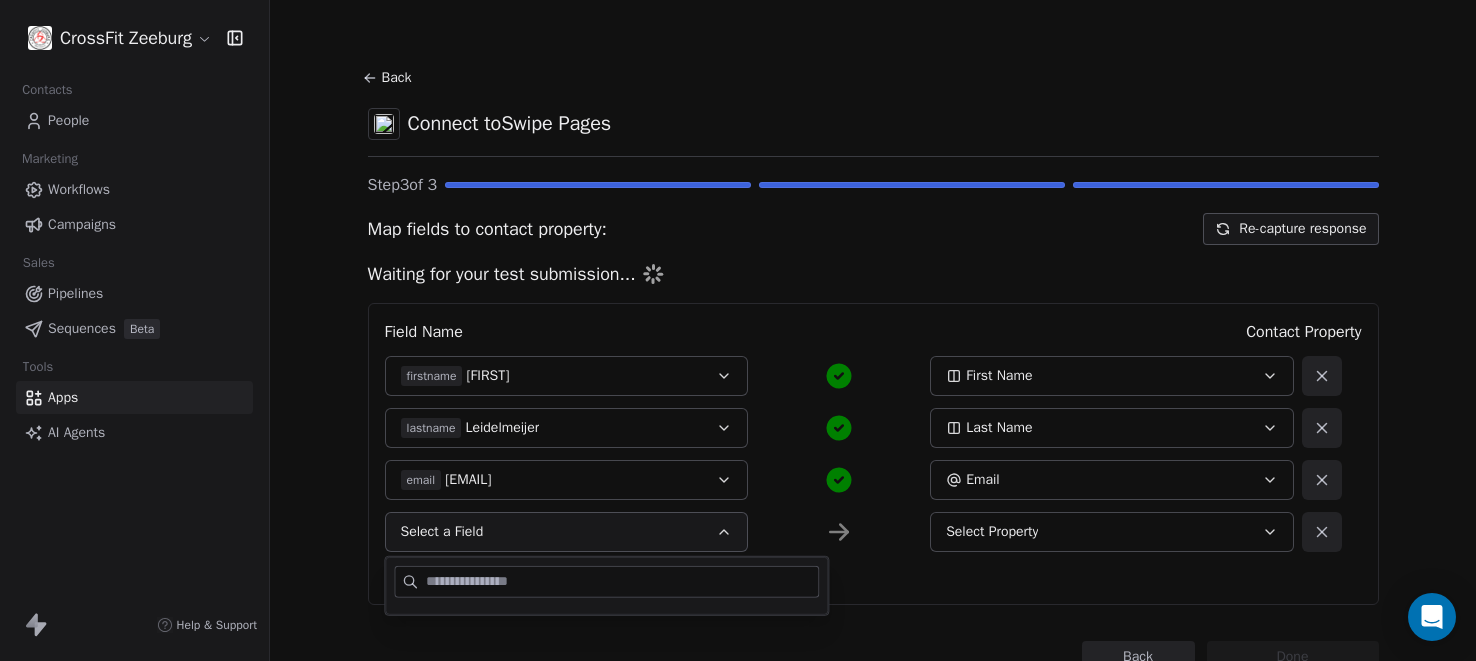 click at bounding box center (622, 582) 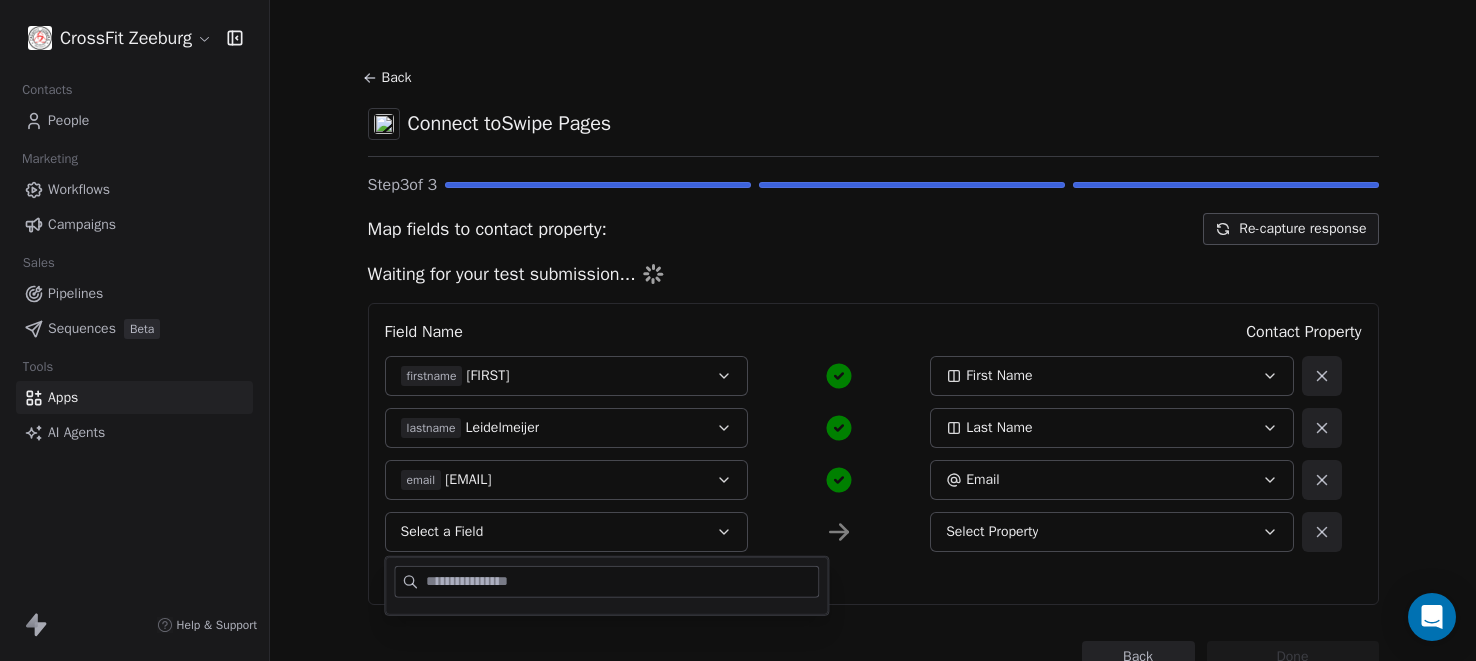 click on "Map fields to contact property:  Re-capture response Waiting for your test submission... Field Name Contact Property firstname [FIRST] First Name lastname [LAST] Last Name email [EMAIL] Email Select a Field Select Property  Add Property" at bounding box center (873, 409) 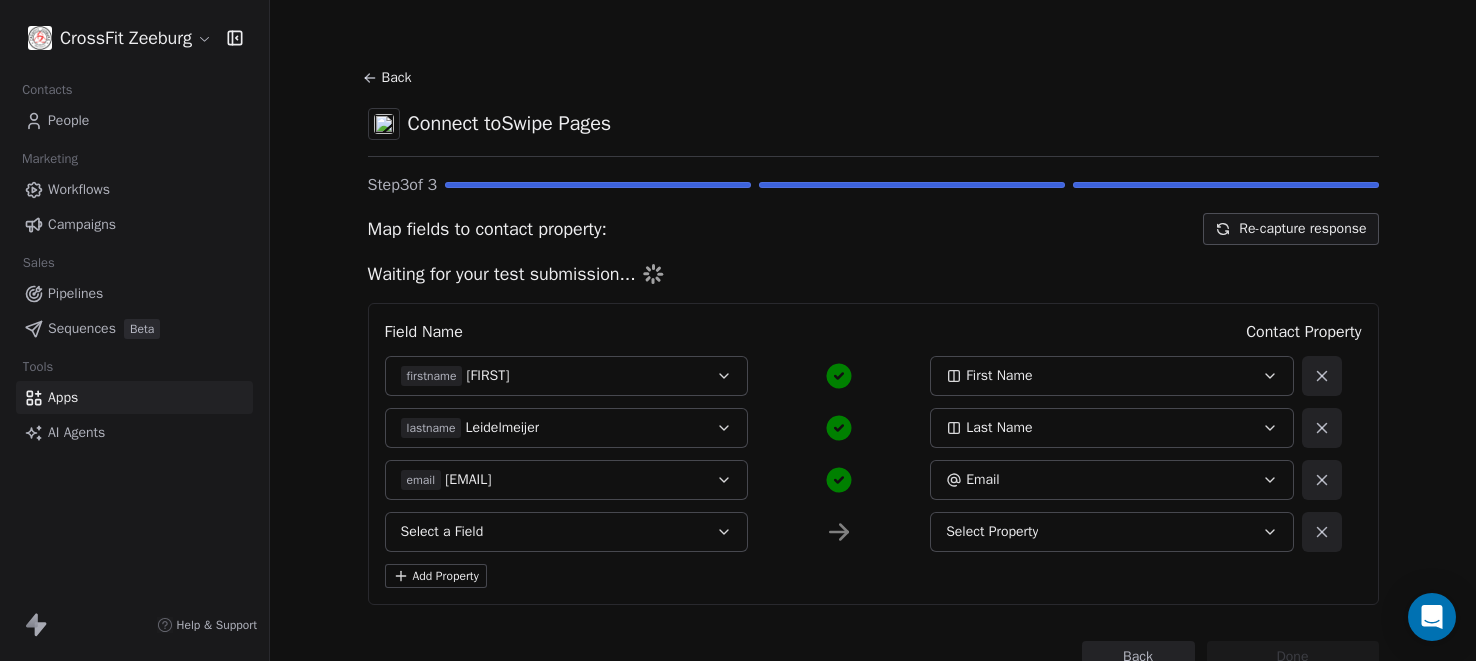click 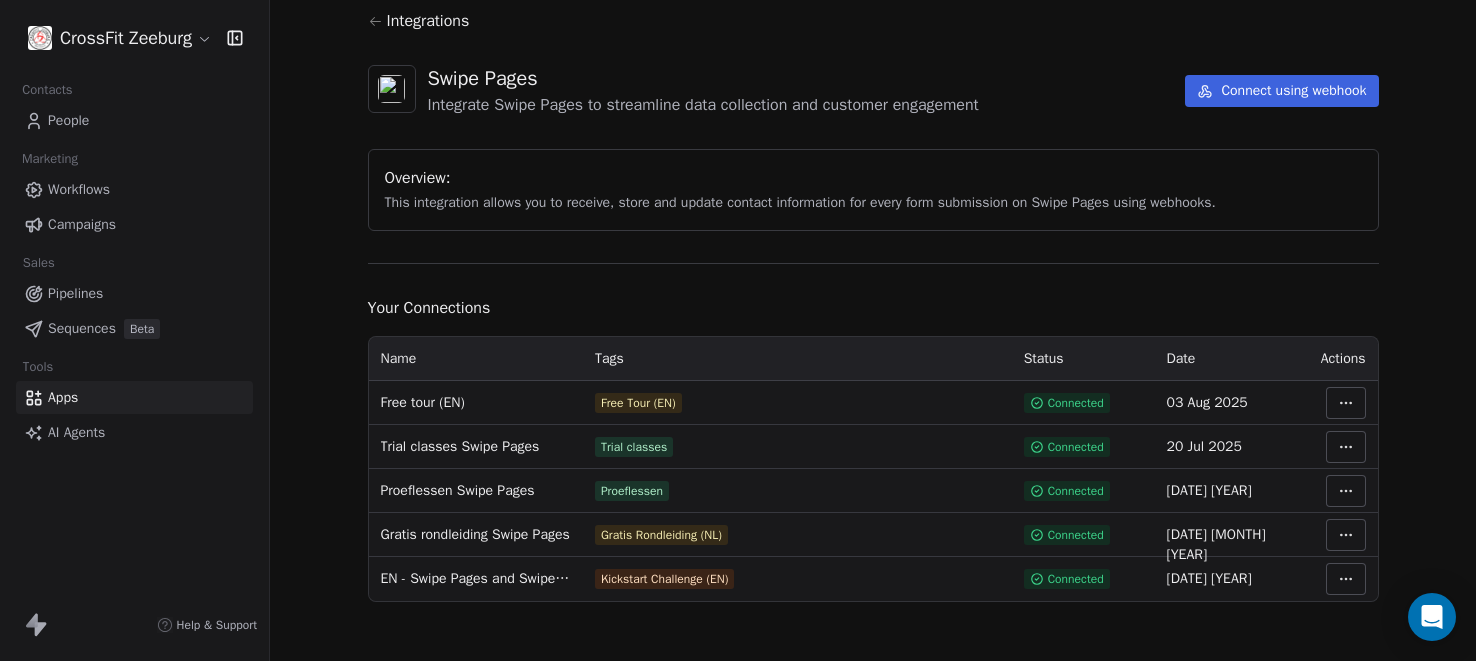 scroll, scrollTop: 59, scrollLeft: 0, axis: vertical 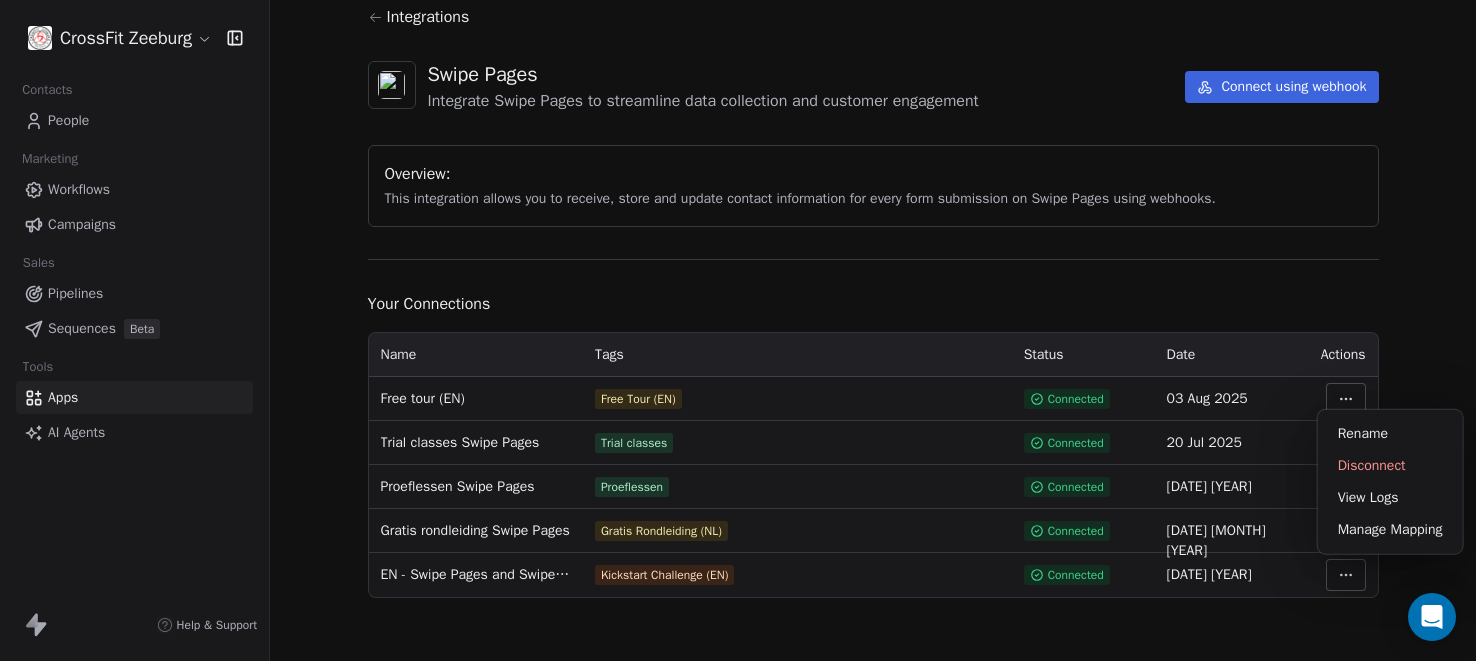 click on "CrossFit Zeeburg Contacts People Marketing Workflows Campaigns Sales Pipelines Sequences Beta Tools Apps AI Agents Help & Support Integrations Swipe Pages Integrate Swipe Pages to streamline data collection and customer engagement Connect using webhook Overview: This integration allows you to receive, store and update contact information for every form submission on Swipe Pages using webhooks. Your Connections Name Tags Status Date Actions Free tour (EN) Free Tour (EN) Connected 03 Aug 2025 Trial classes Swipe Pages Trial classes Connected 20 Jul 2025 Proeflessen Swipe Pages Proeflessen Connected 29 Jun 2025 Gratis rondleiding Swipe Pages Gratis Rondleiding (NL) Connected 16 Feb 2025 EN - Swipe Pages and Swipe One Kickstart Challenge Kickstart Challenge (EN) Connected 19 Jan 2025
Rename Disconnect View Logs Manage Mapping" at bounding box center (738, 330) 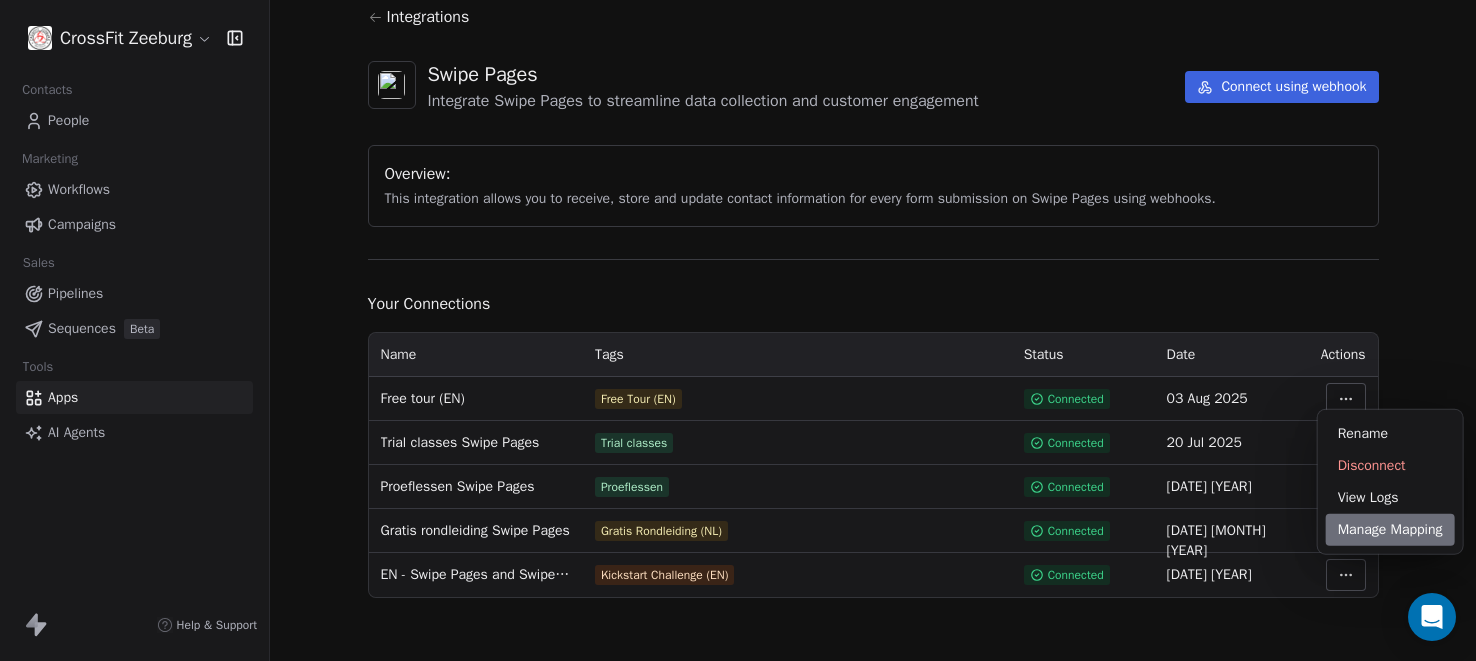 click on "Manage Mapping" at bounding box center [1390, 530] 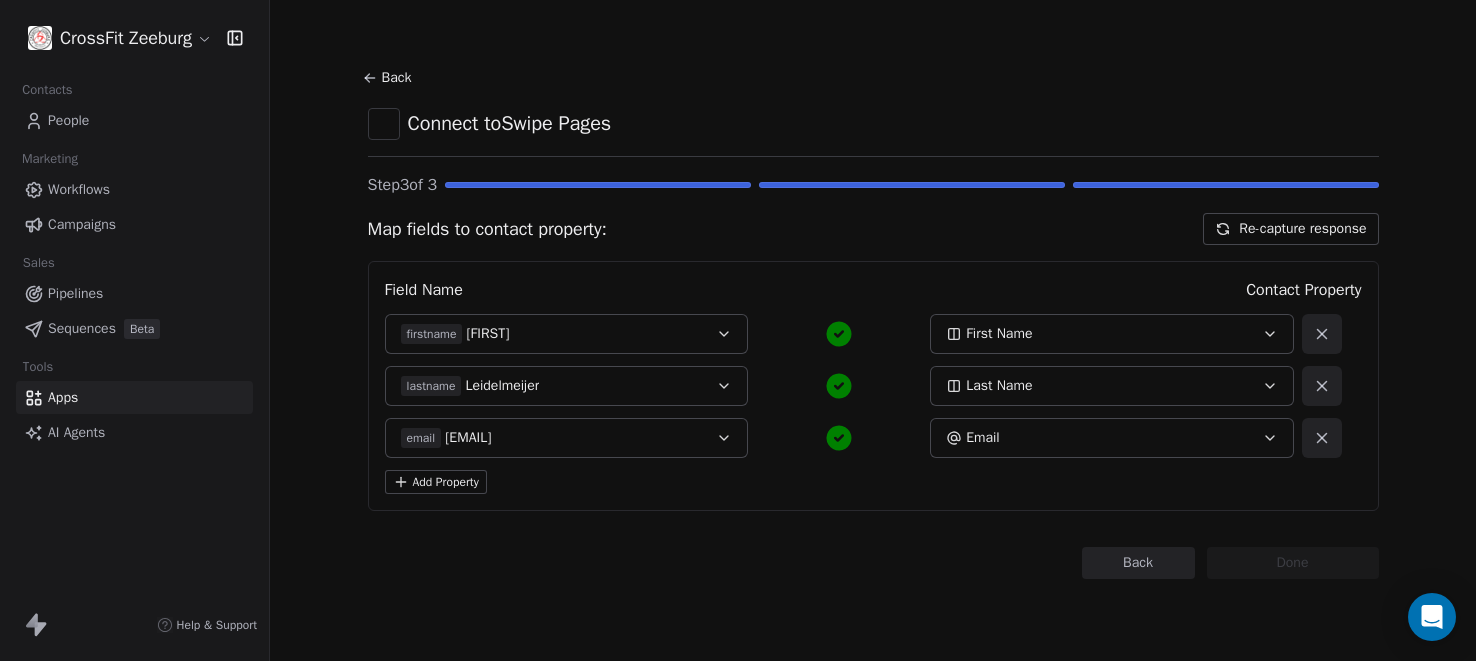 scroll, scrollTop: 0, scrollLeft: 0, axis: both 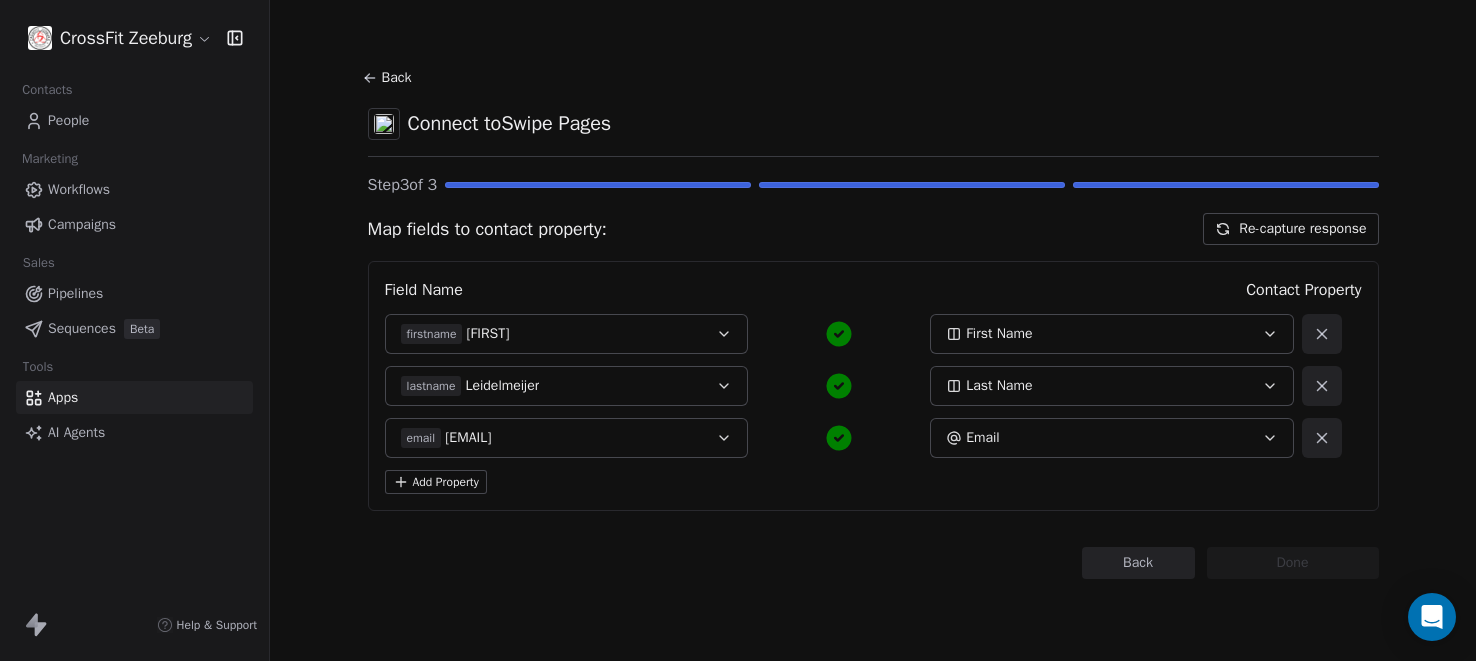 click on "Step  3  of 3" at bounding box center (873, 185) 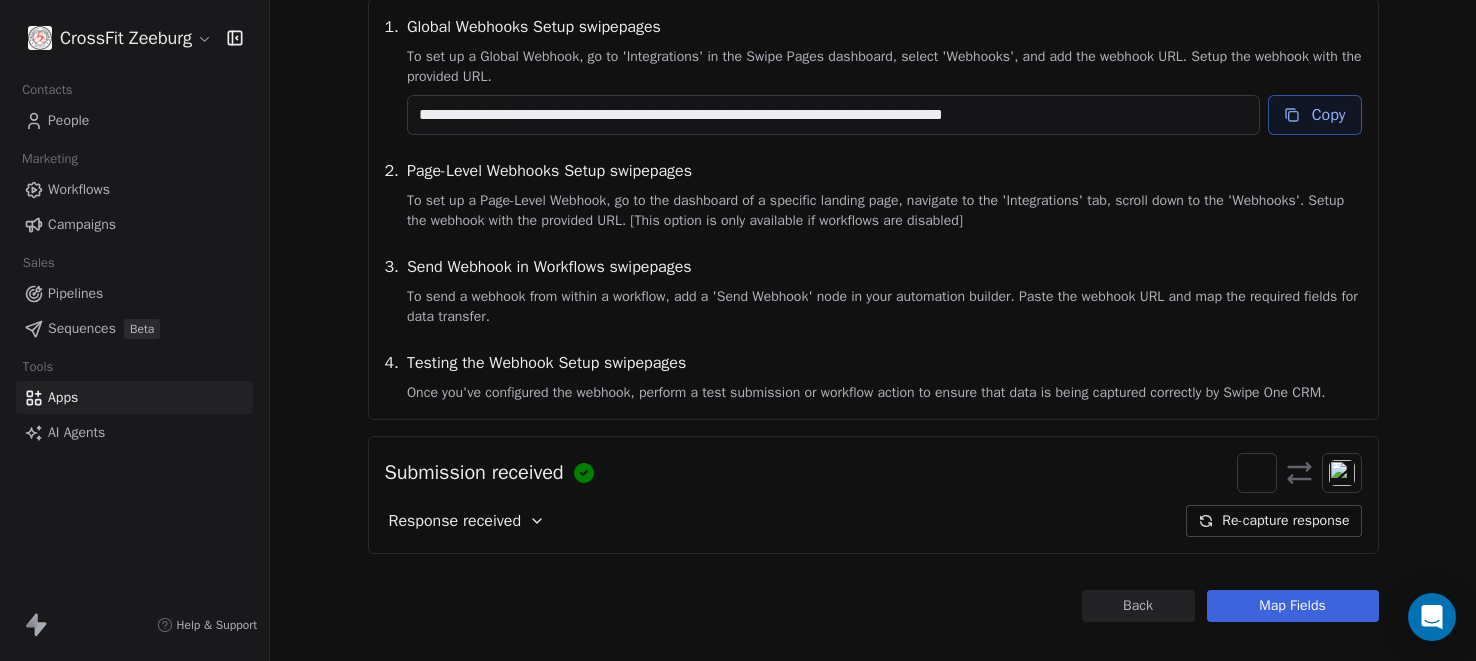 scroll, scrollTop: 259, scrollLeft: 0, axis: vertical 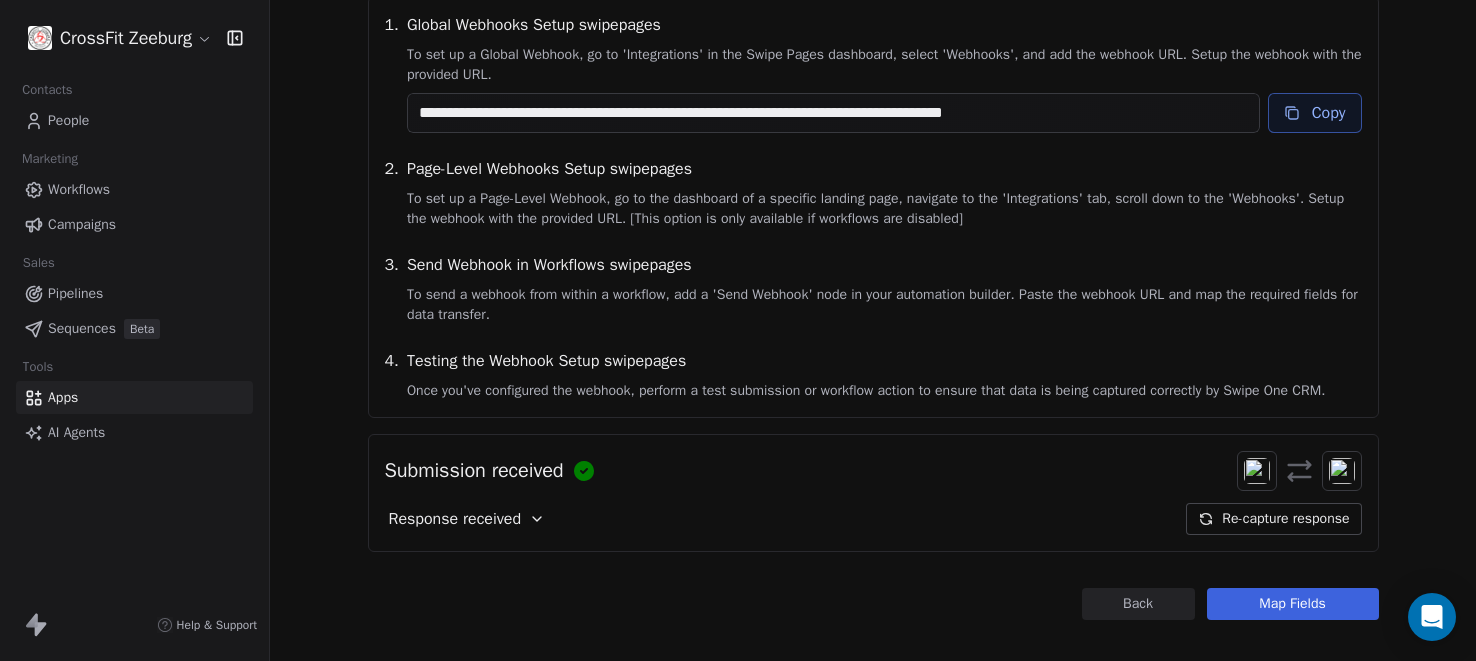 click on "Back" at bounding box center (1138, 604) 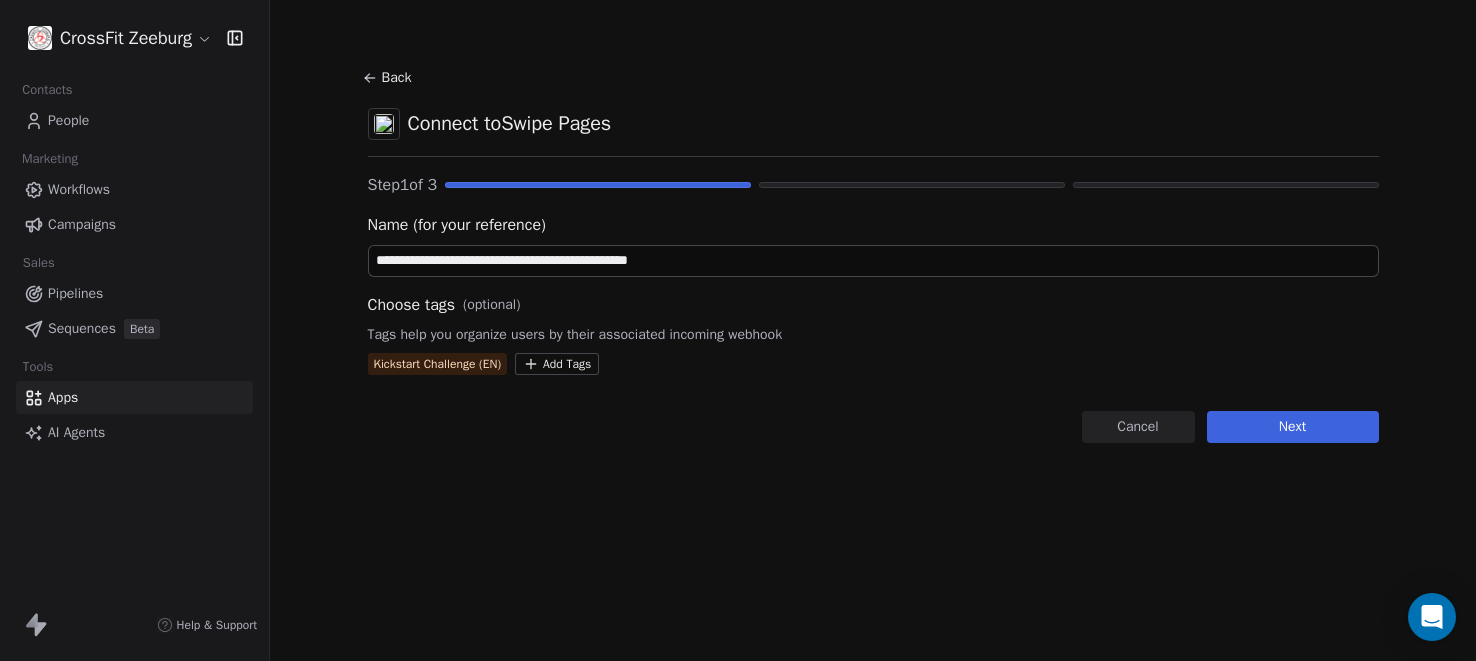drag, startPoint x: 763, startPoint y: 259, endPoint x: 398, endPoint y: 242, distance: 365.3957 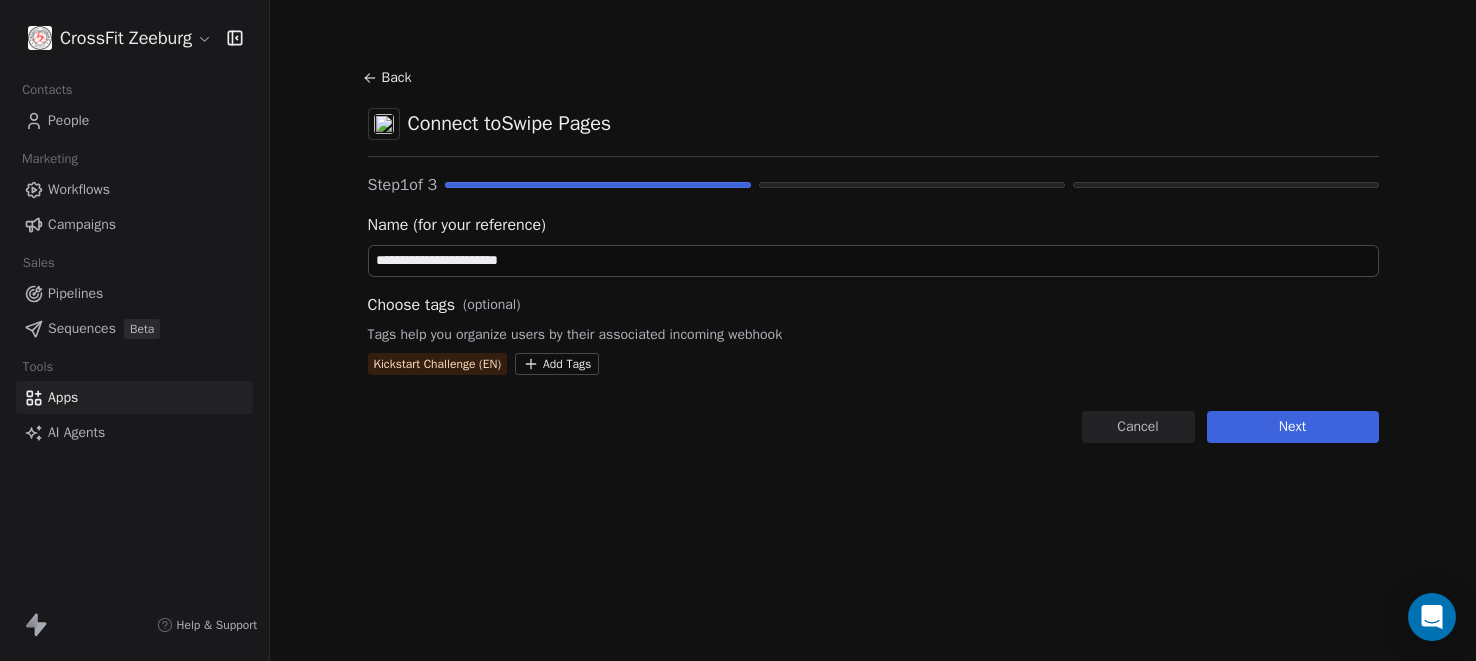 type on "**********" 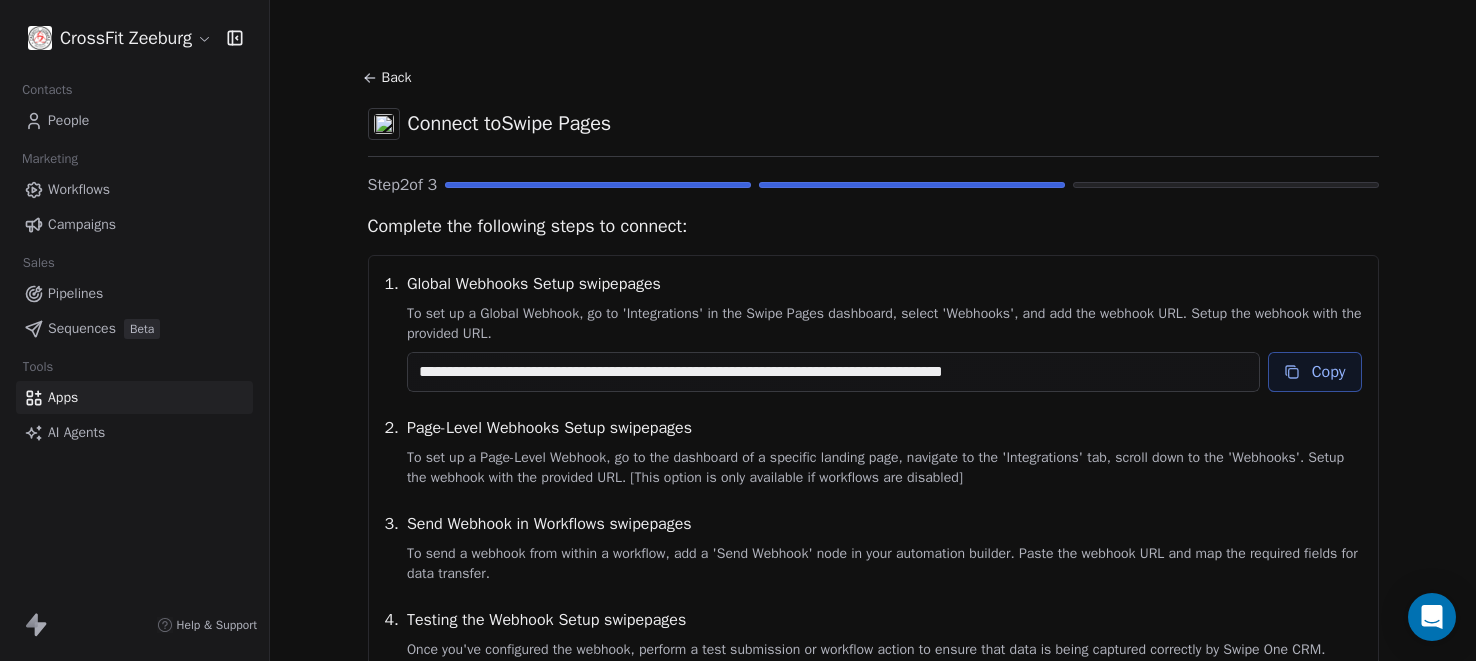 click on "Copy" at bounding box center [1315, 372] 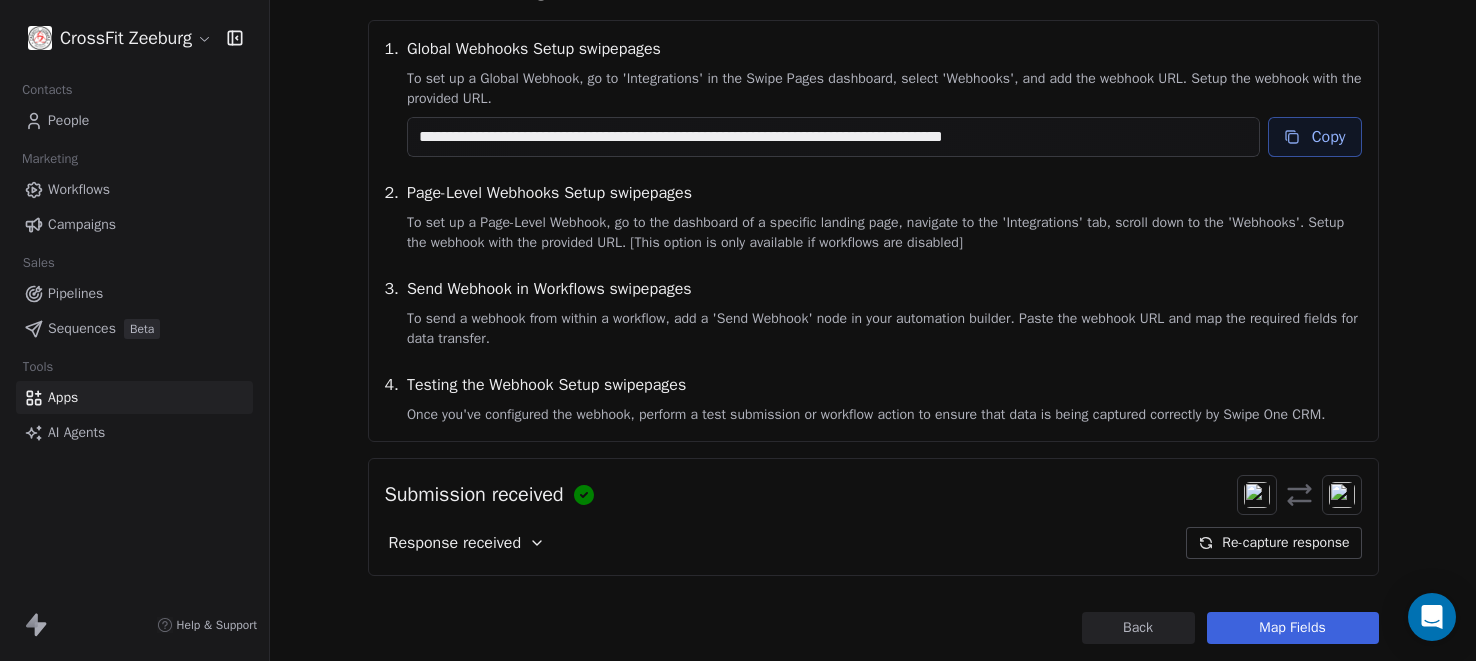 scroll, scrollTop: 280, scrollLeft: 0, axis: vertical 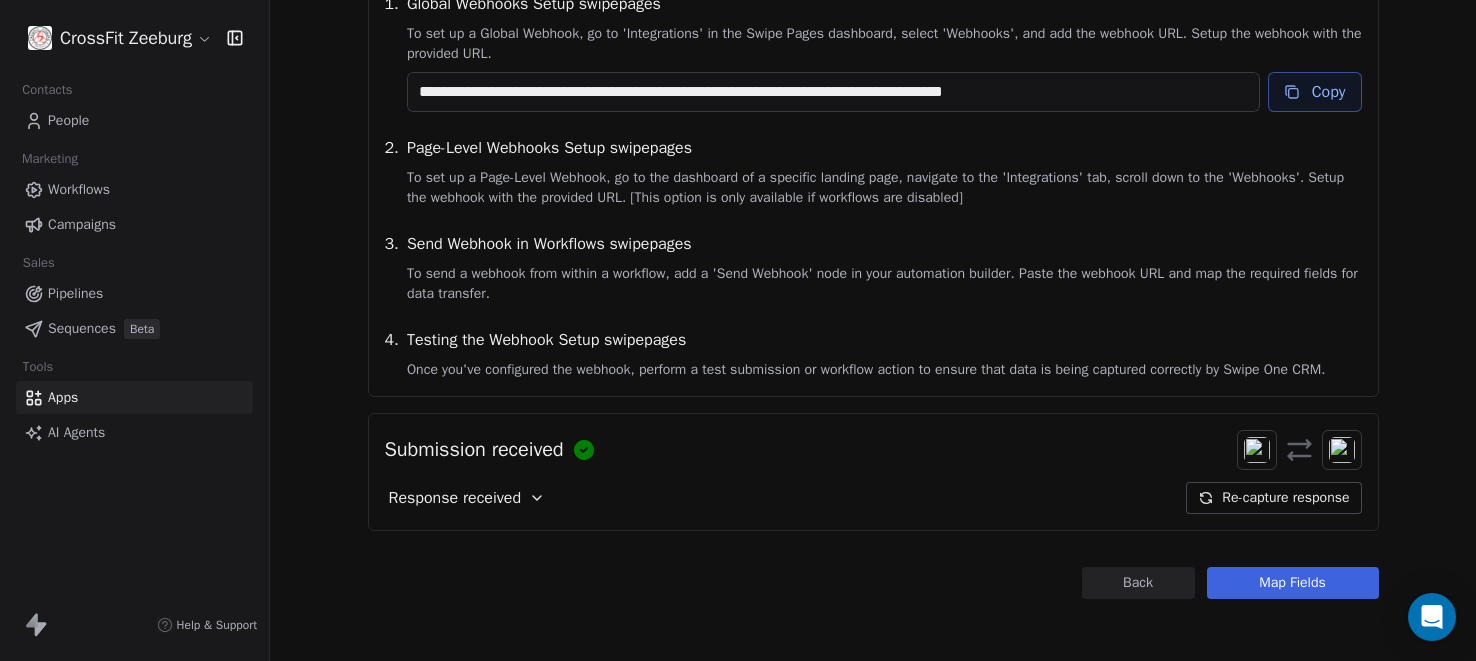 click on "Map Fields" at bounding box center [1293, 583] 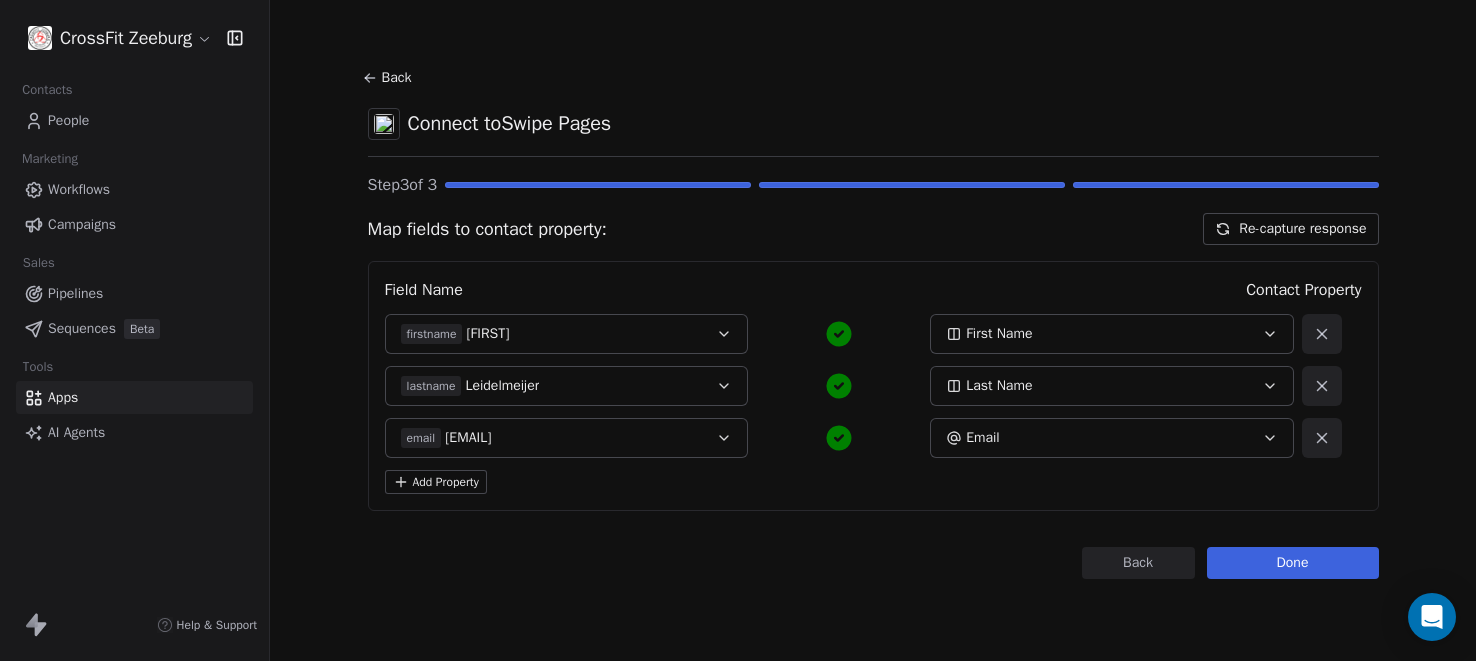 click on "Add Property" at bounding box center (436, 482) 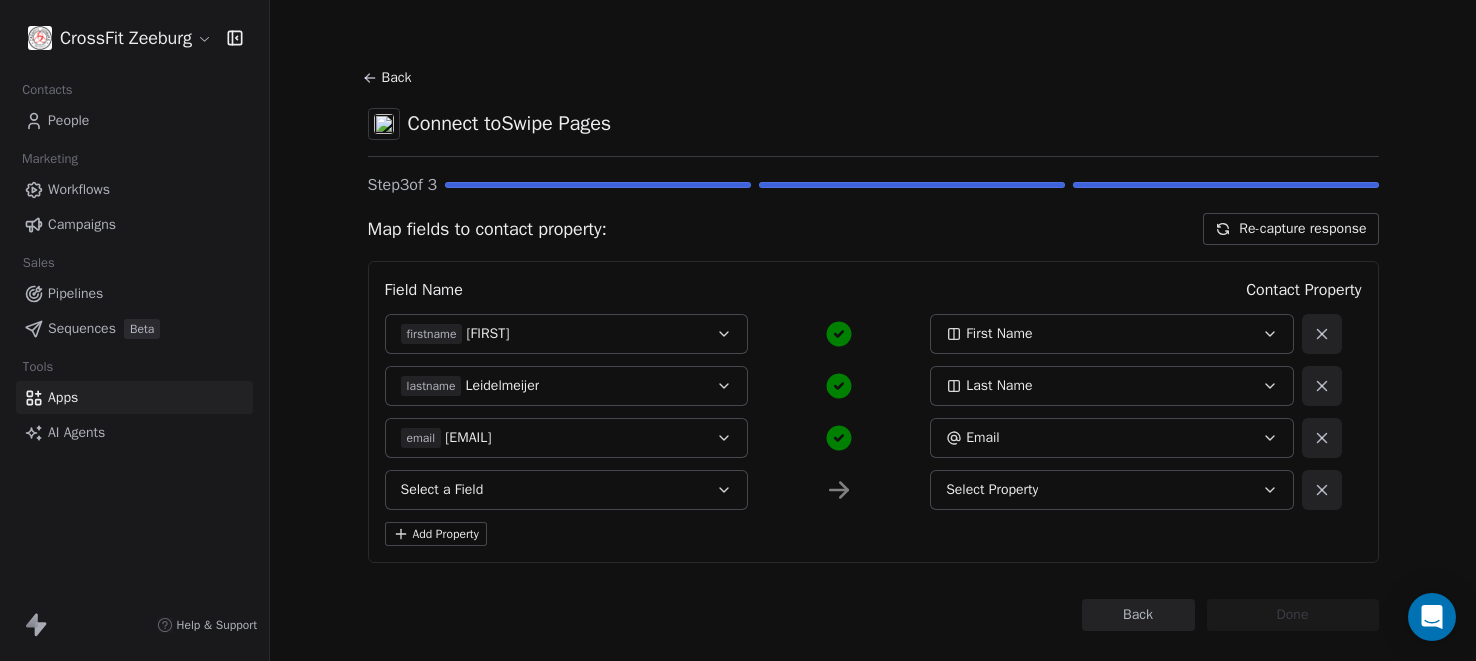 click on "Select a Field" at bounding box center [567, 490] 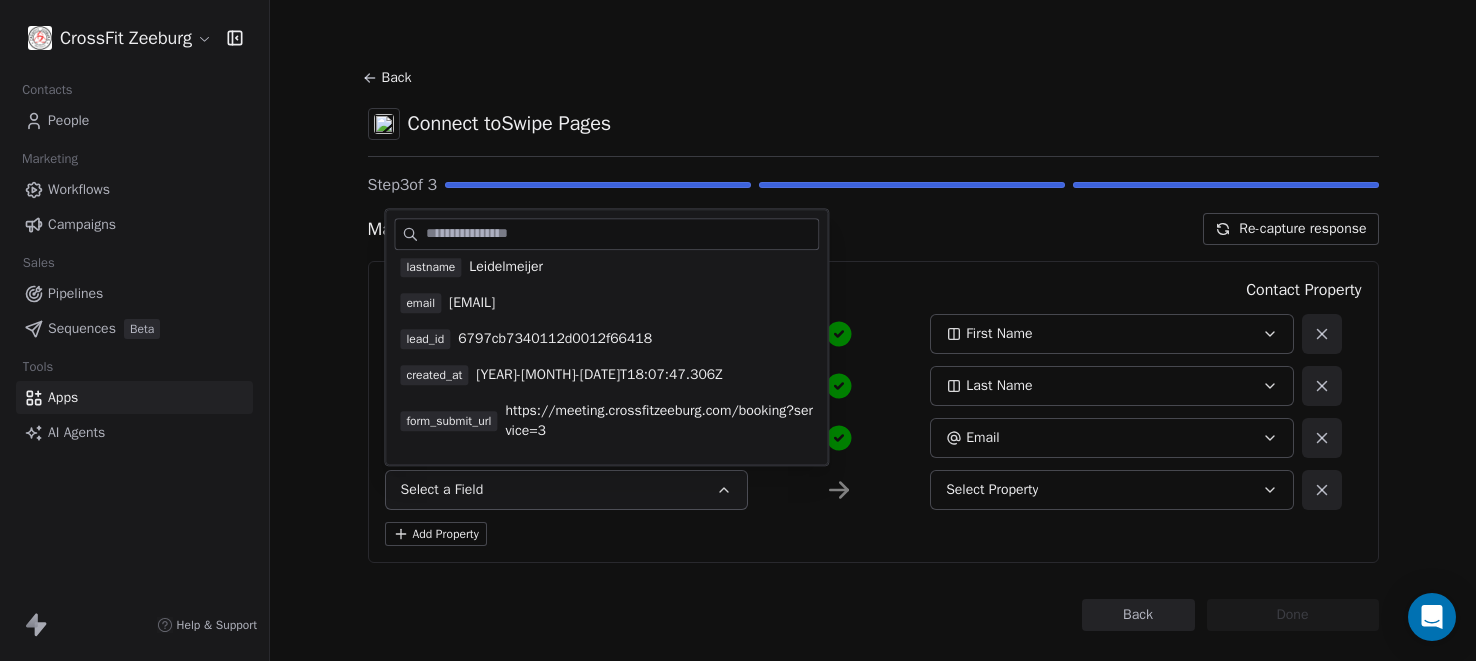 scroll, scrollTop: 72, scrollLeft: 0, axis: vertical 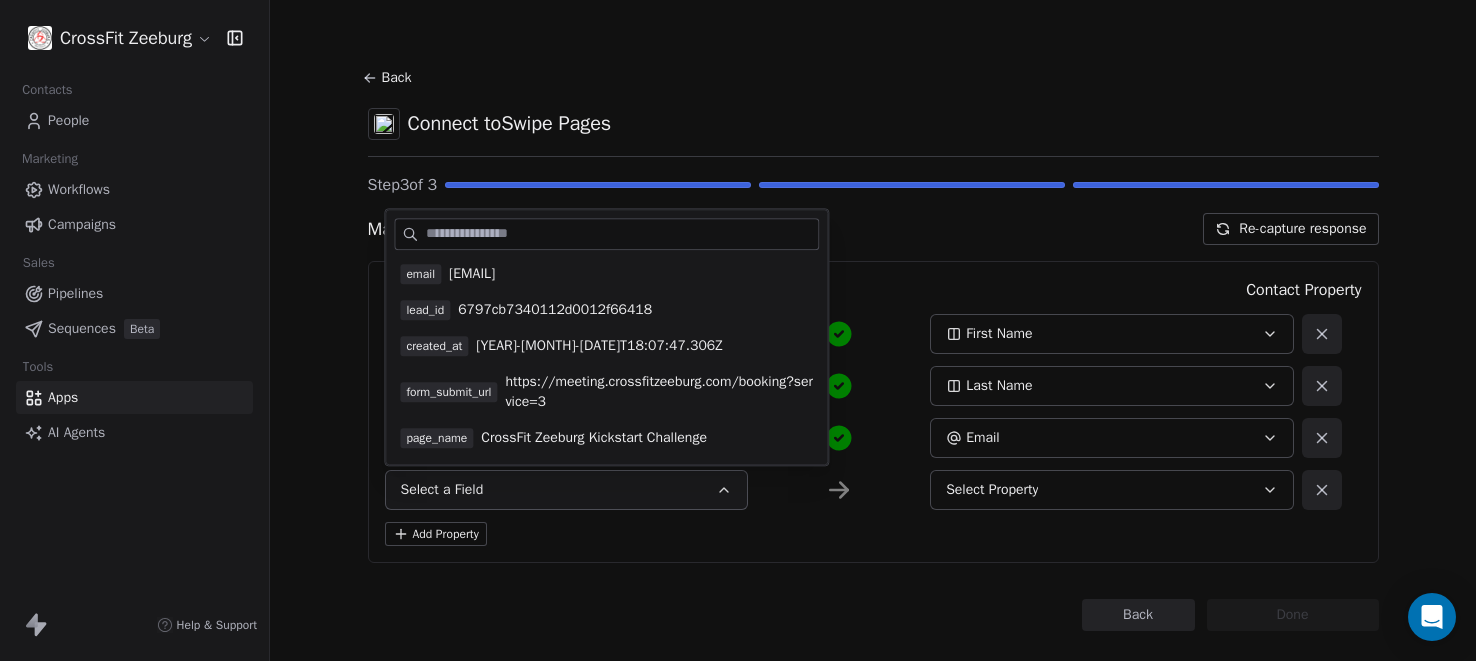 click at bounding box center (622, 234) 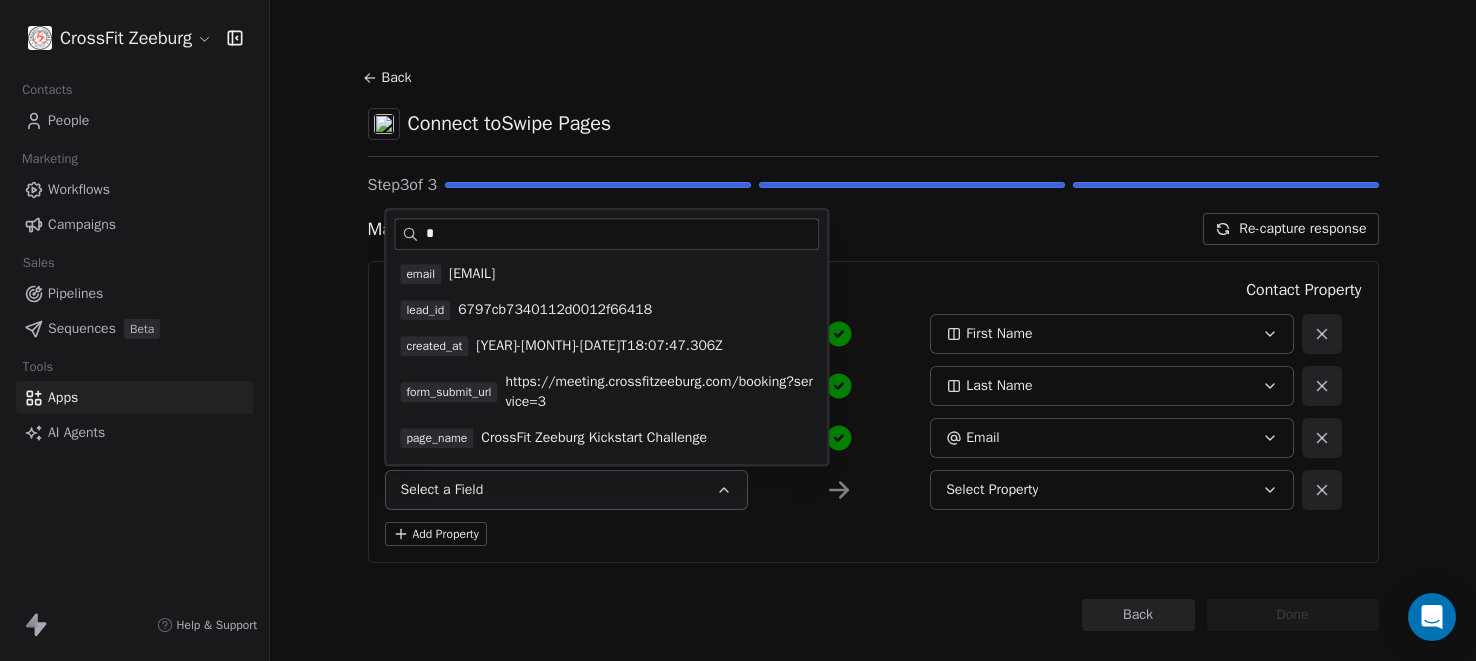 scroll, scrollTop: 0, scrollLeft: 0, axis: both 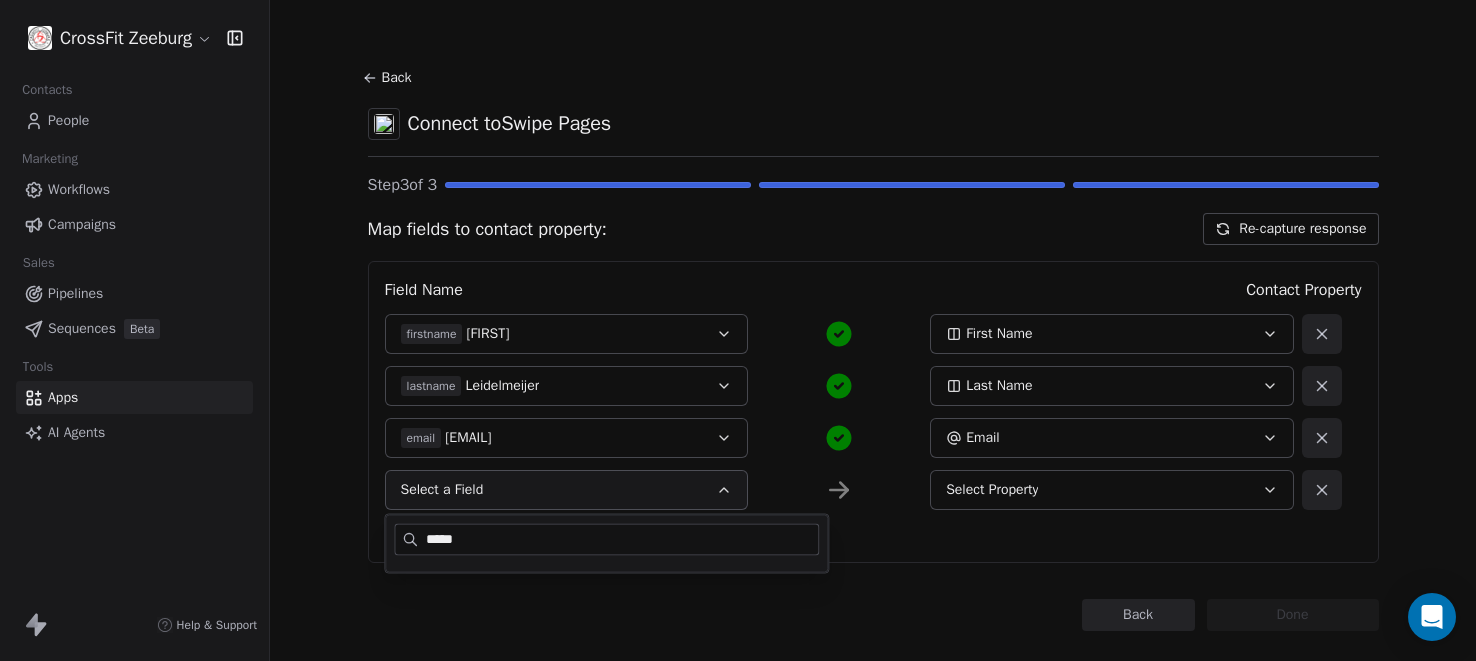 type on "*****" 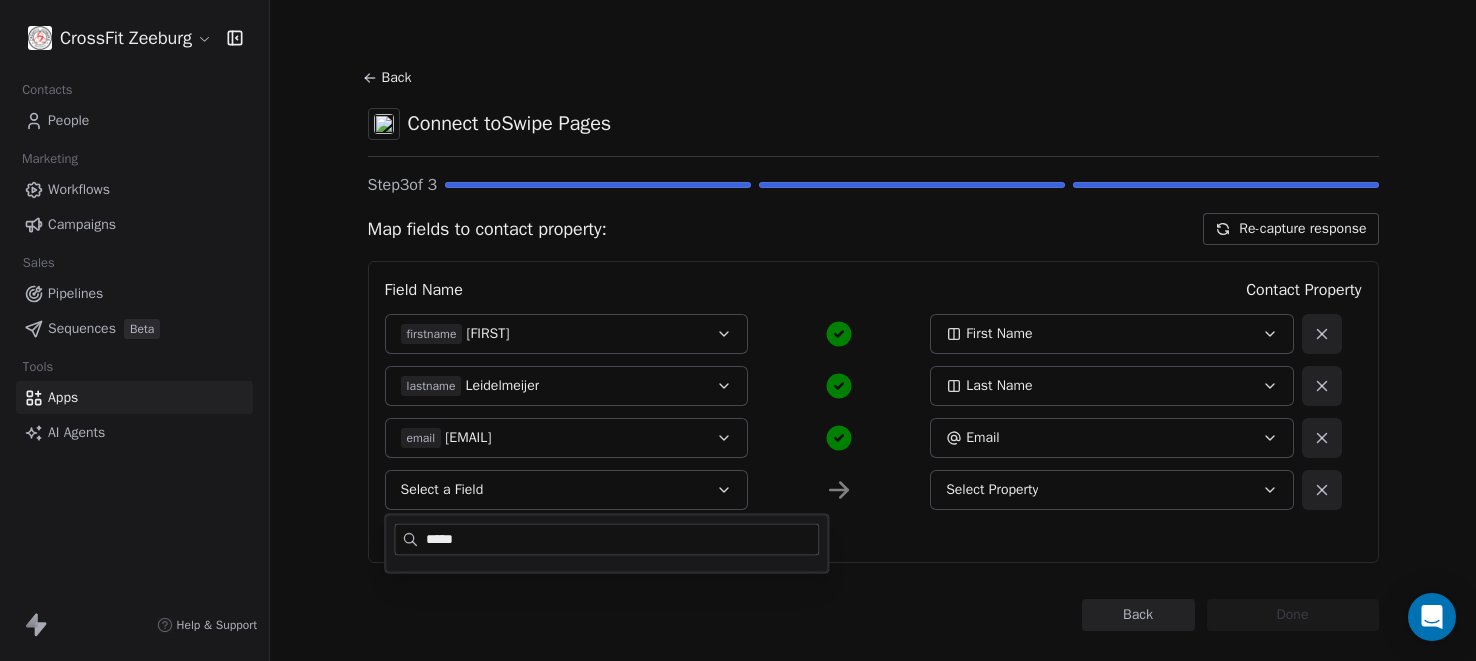 click on "Back Connect to  Swipe Pages Step  3  of 3 Map fields to contact property:  Re-capture response Field Name Contact Property firstname [FIRST] First Name lastname [LAST] Last Name email [EMAIL] Email Select a Field Select Property  Add Property Back Done" at bounding box center (873, 347) 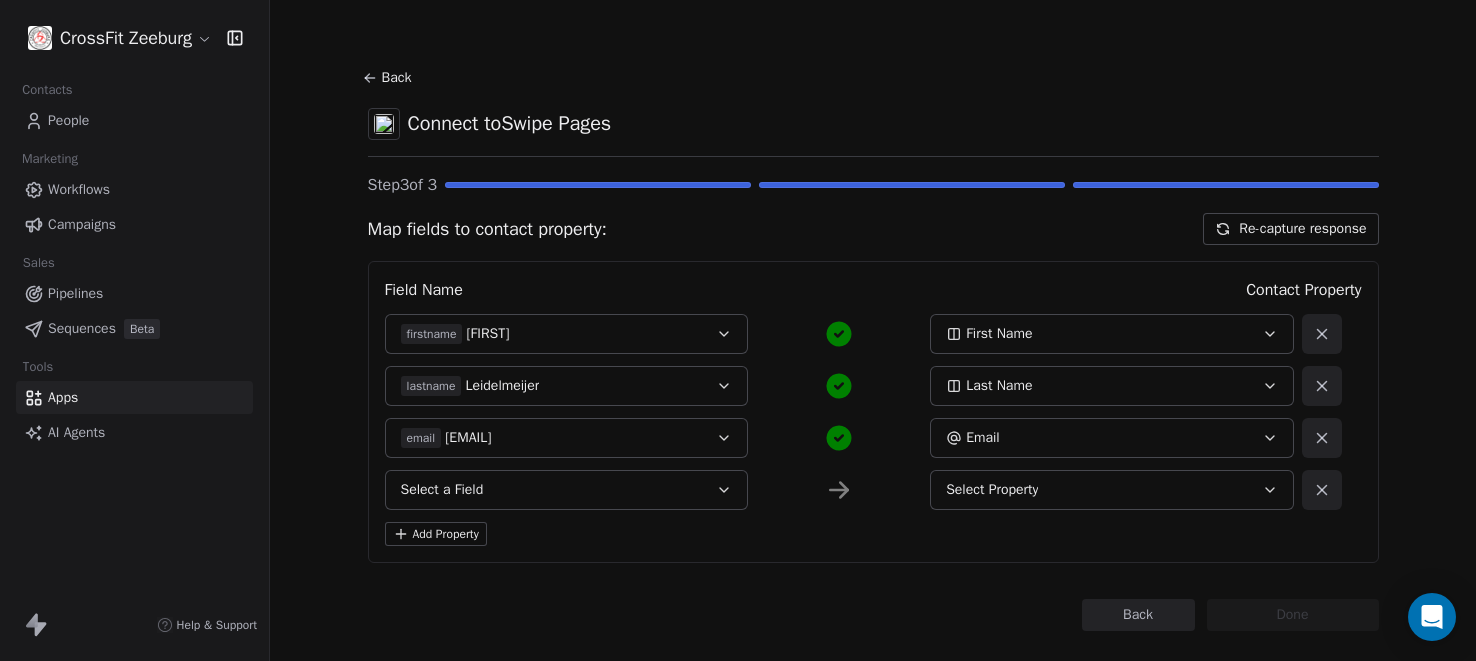 click on "Back" at bounding box center [1138, 615] 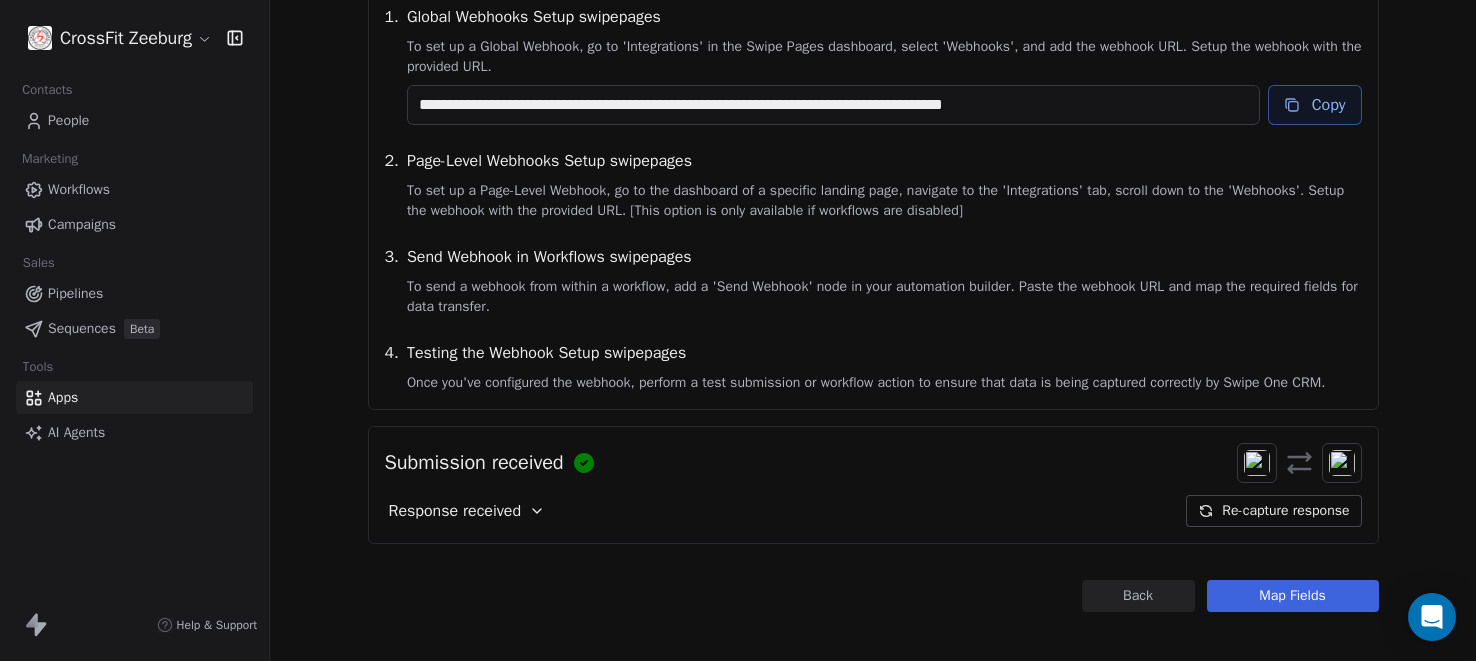 scroll, scrollTop: 280, scrollLeft: 0, axis: vertical 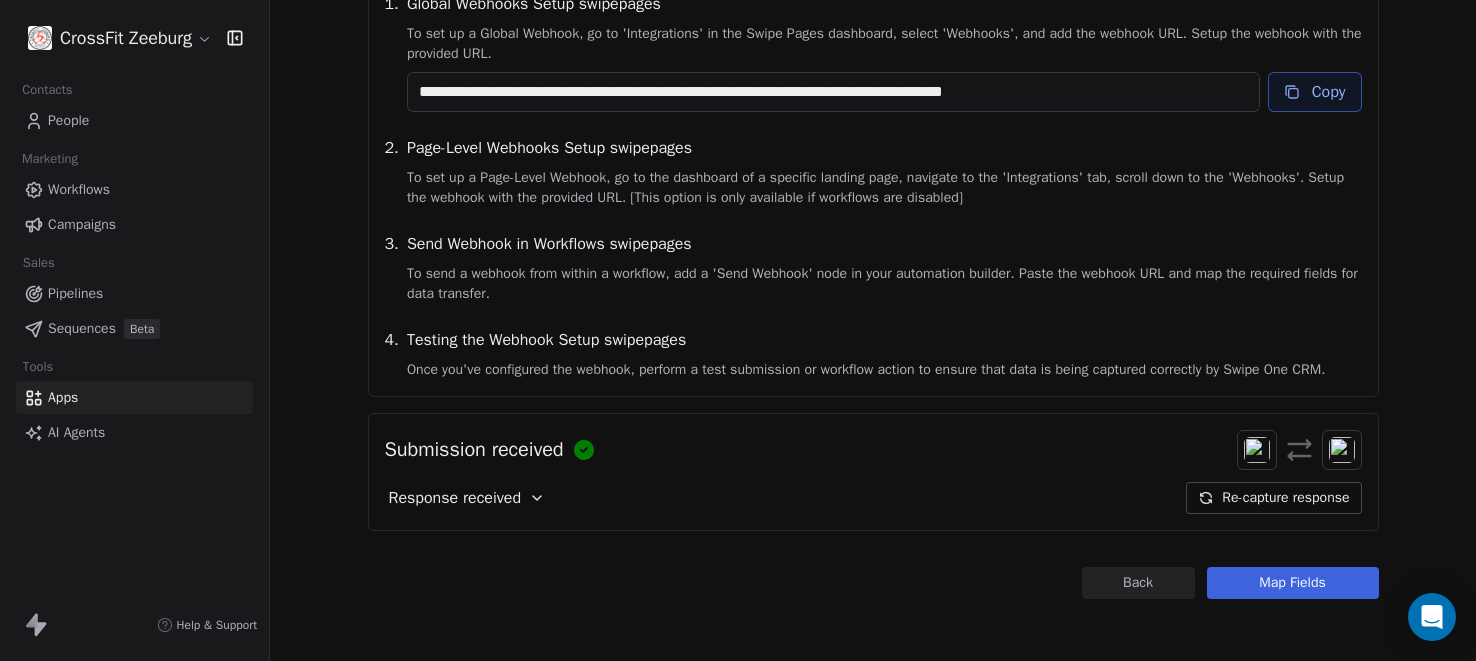 click on "Response received" at bounding box center [455, 498] 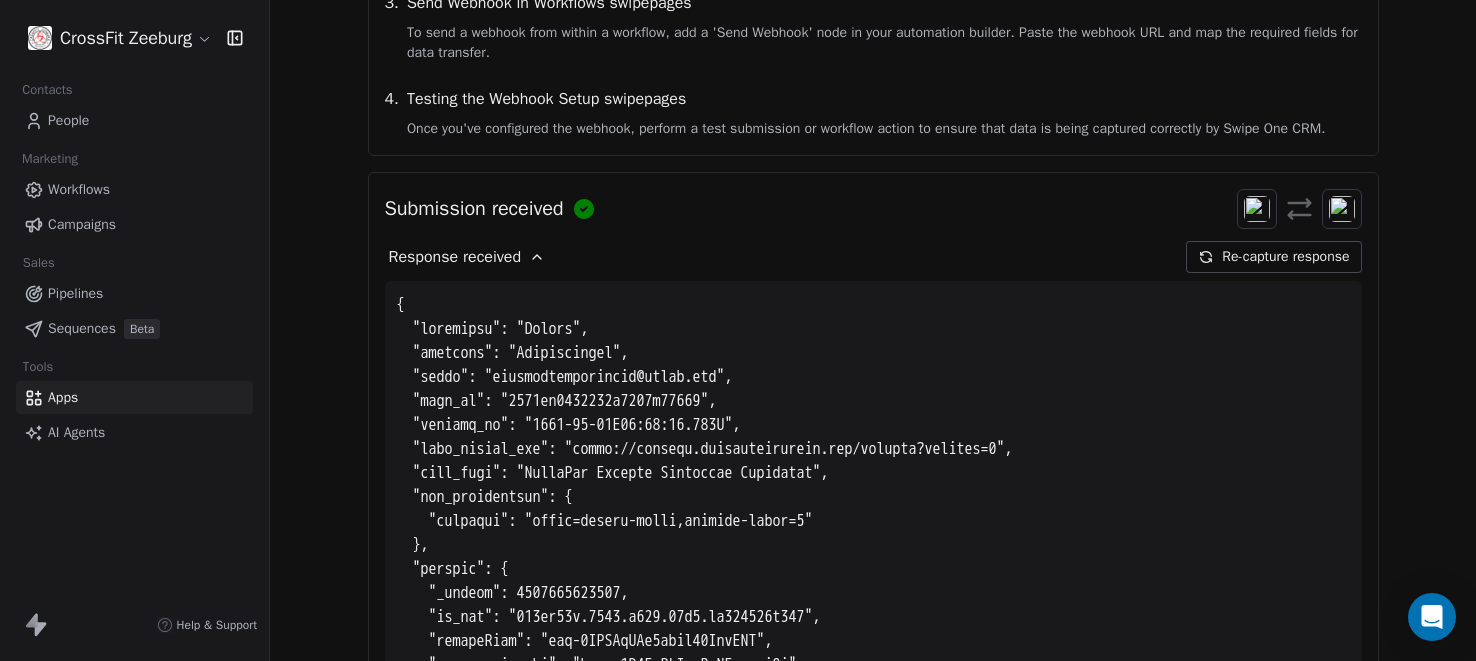 scroll, scrollTop: 523, scrollLeft: 0, axis: vertical 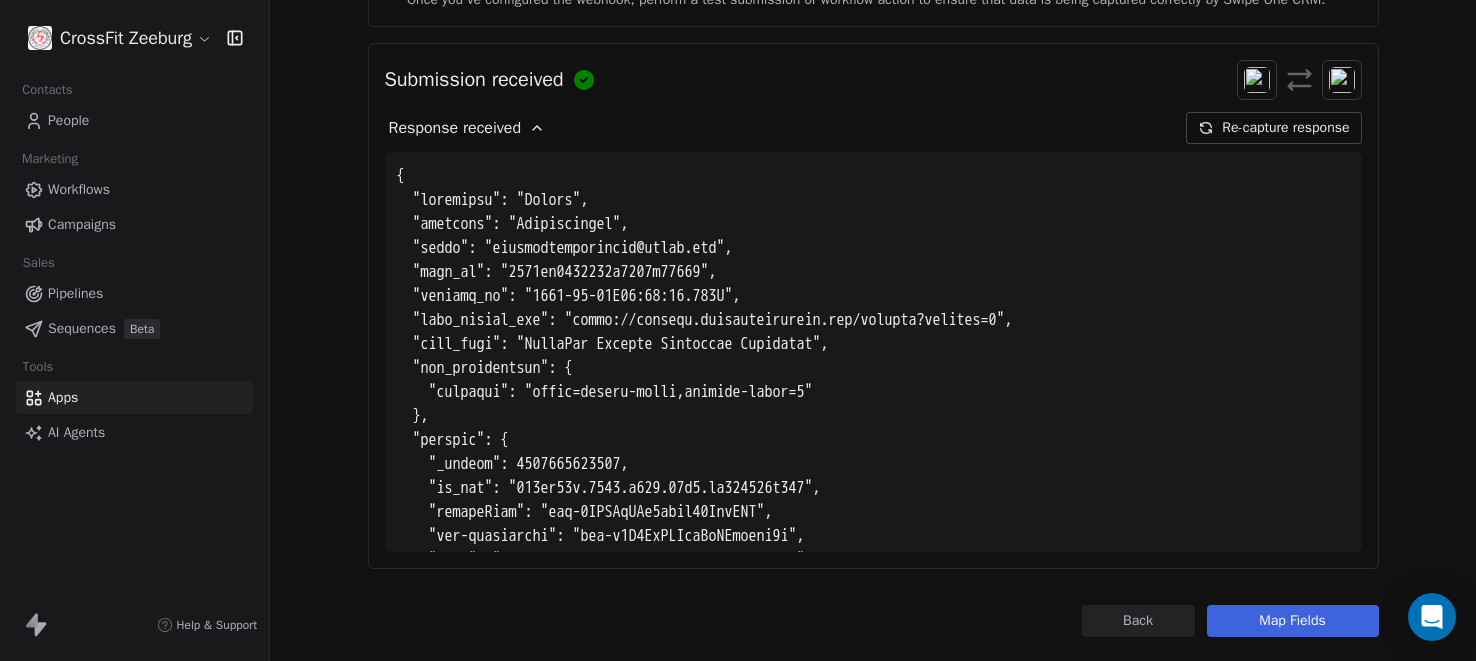 click on "Map Fields" at bounding box center (1293, 621) 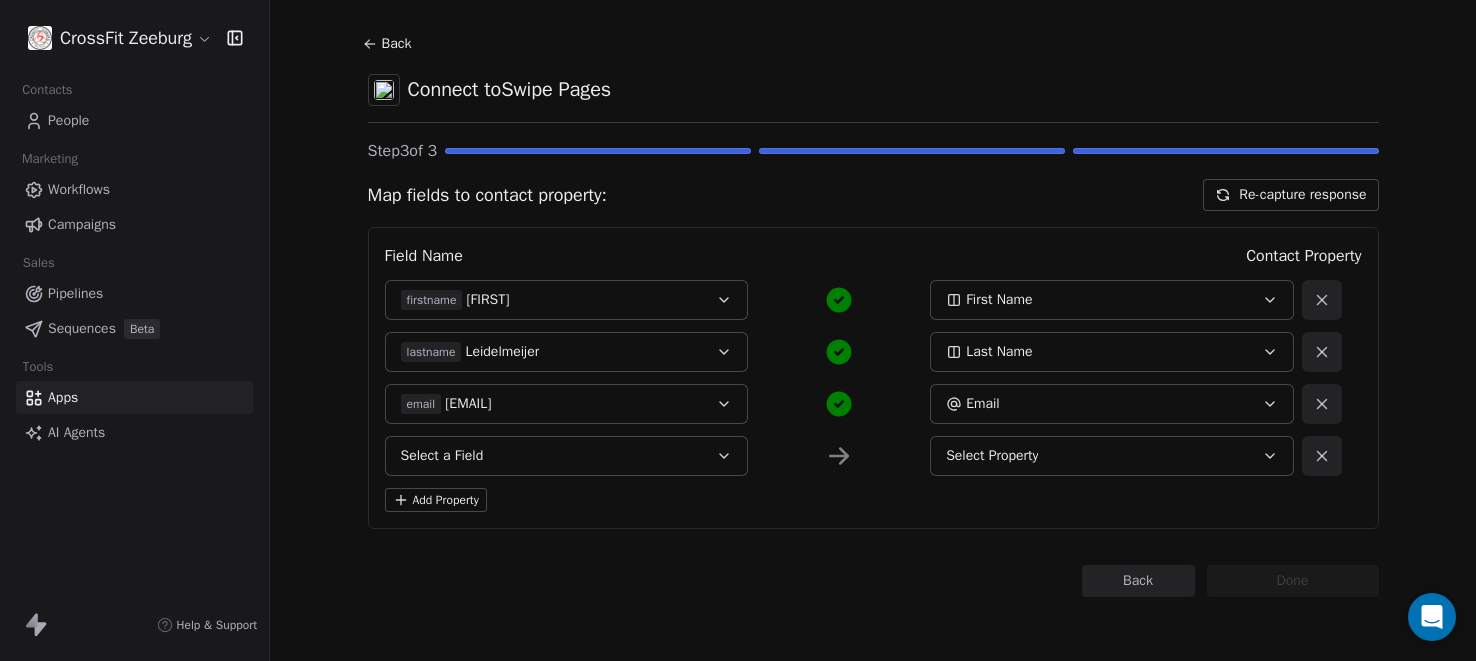 scroll, scrollTop: 0, scrollLeft: 0, axis: both 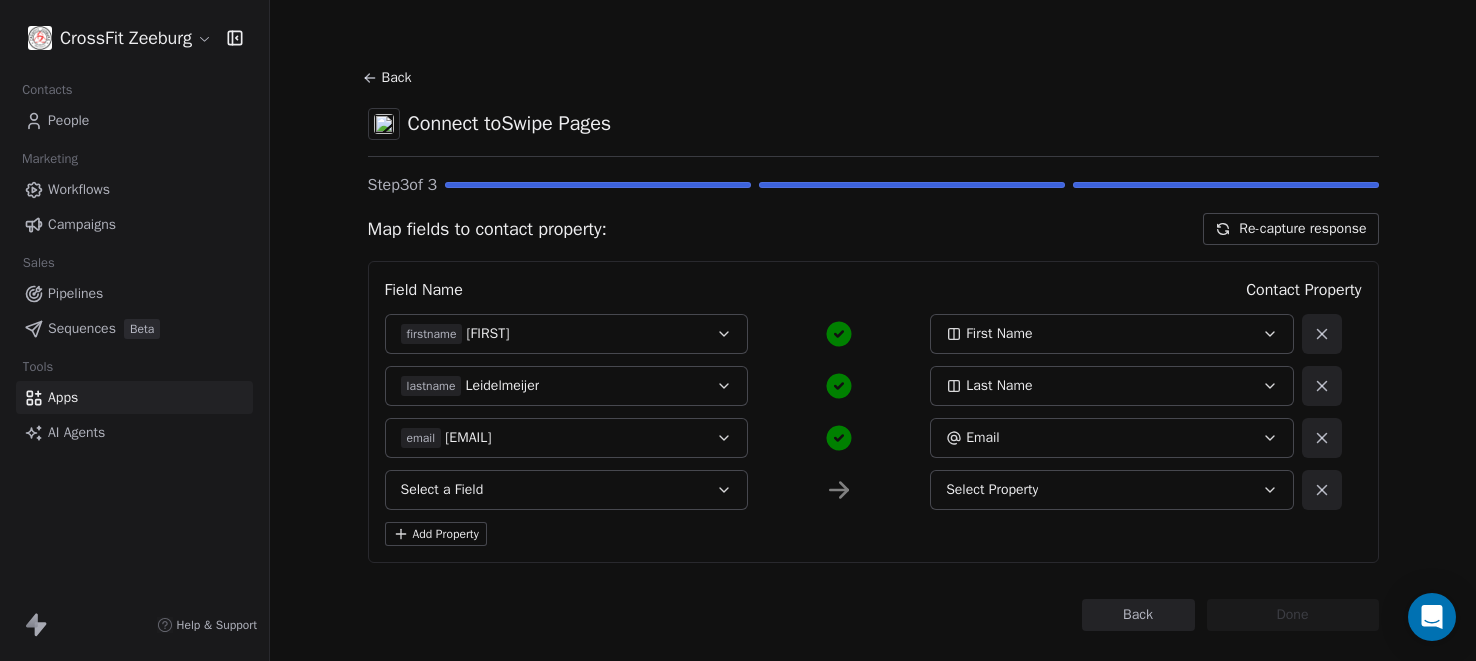click on "Back" at bounding box center (1138, 615) 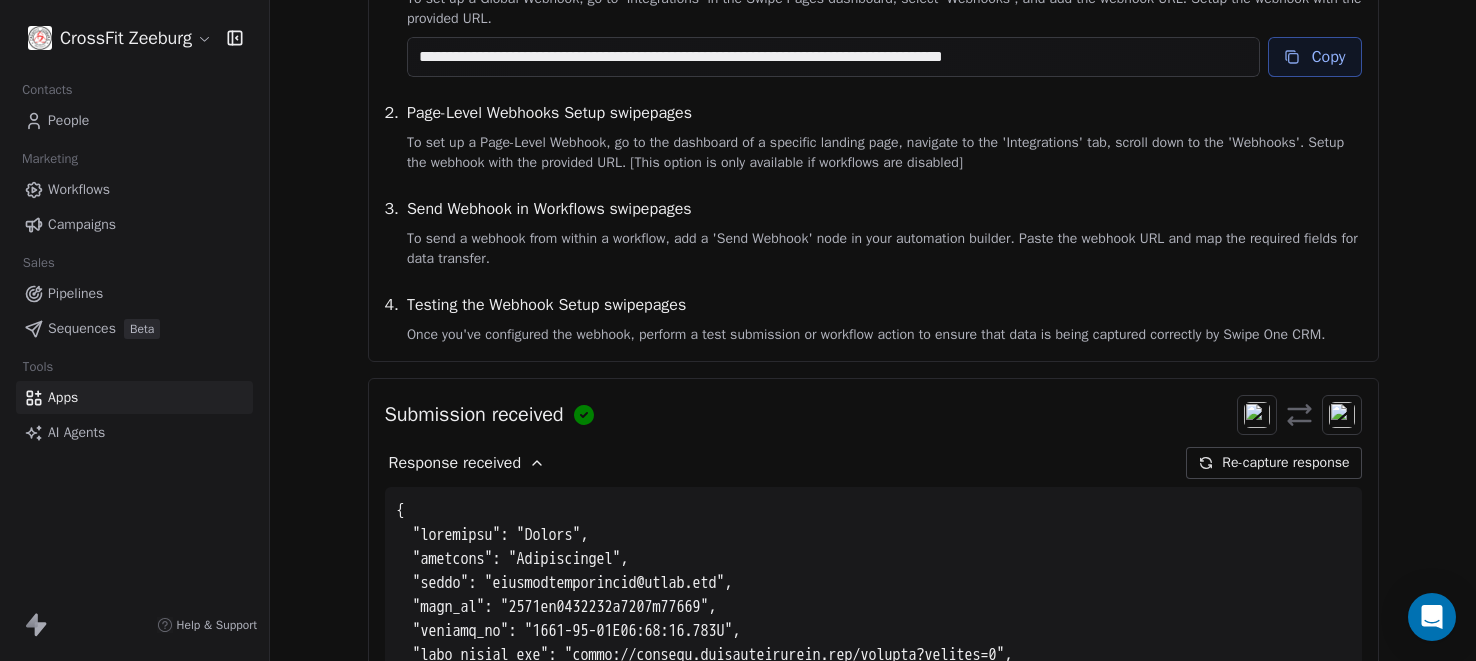 click on "Re-capture response" at bounding box center (1273, 463) 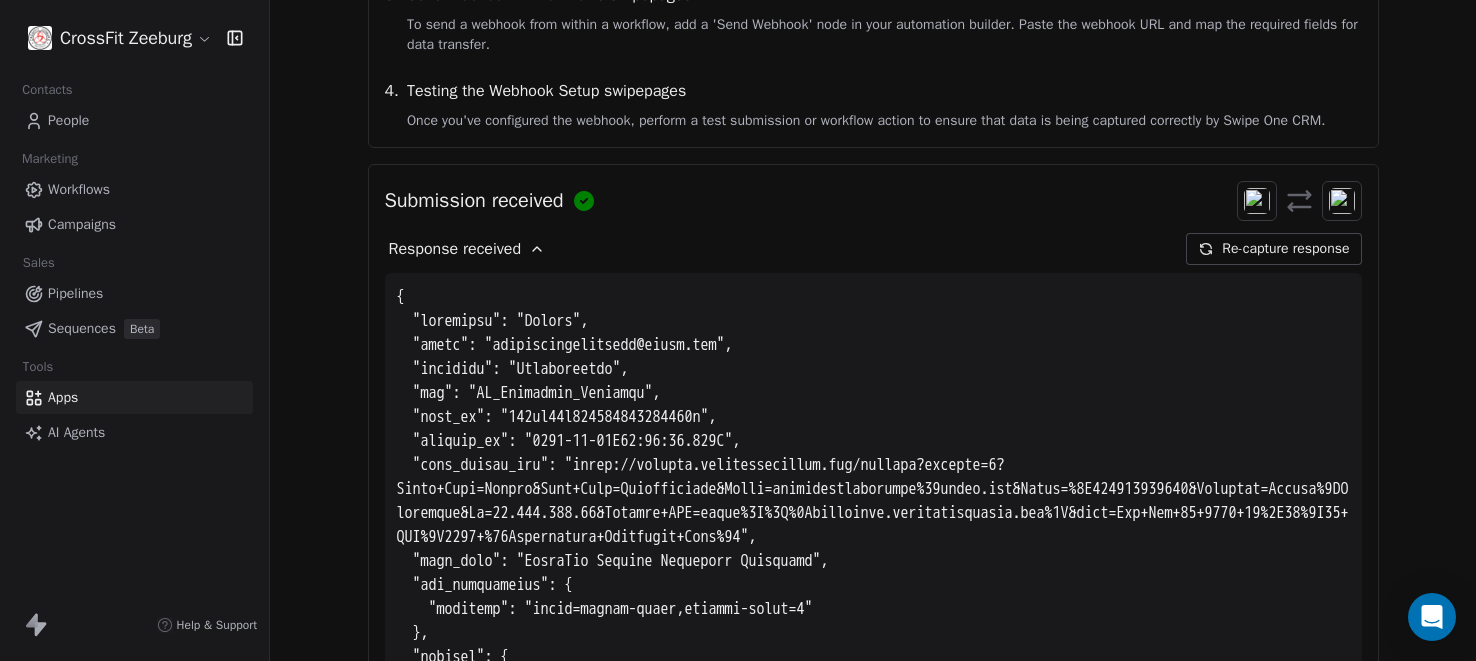 scroll, scrollTop: 538, scrollLeft: 0, axis: vertical 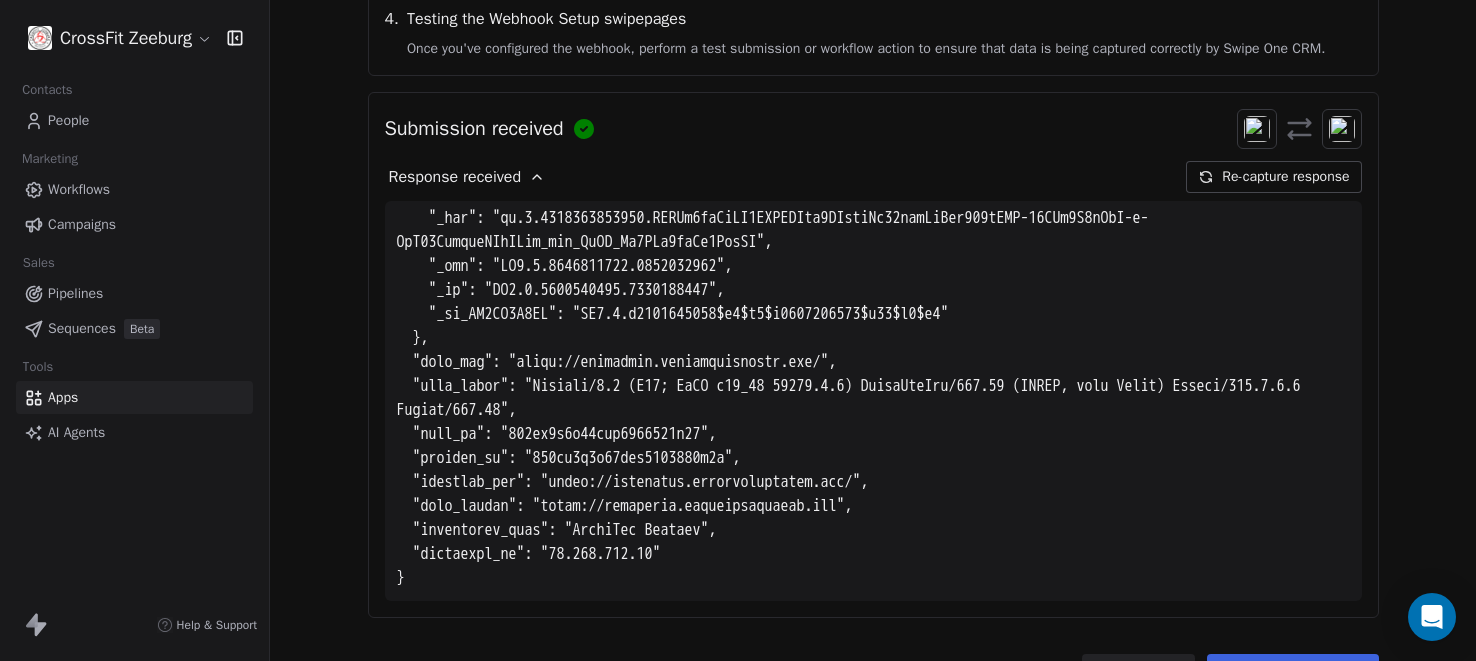 click at bounding box center [873, 401] 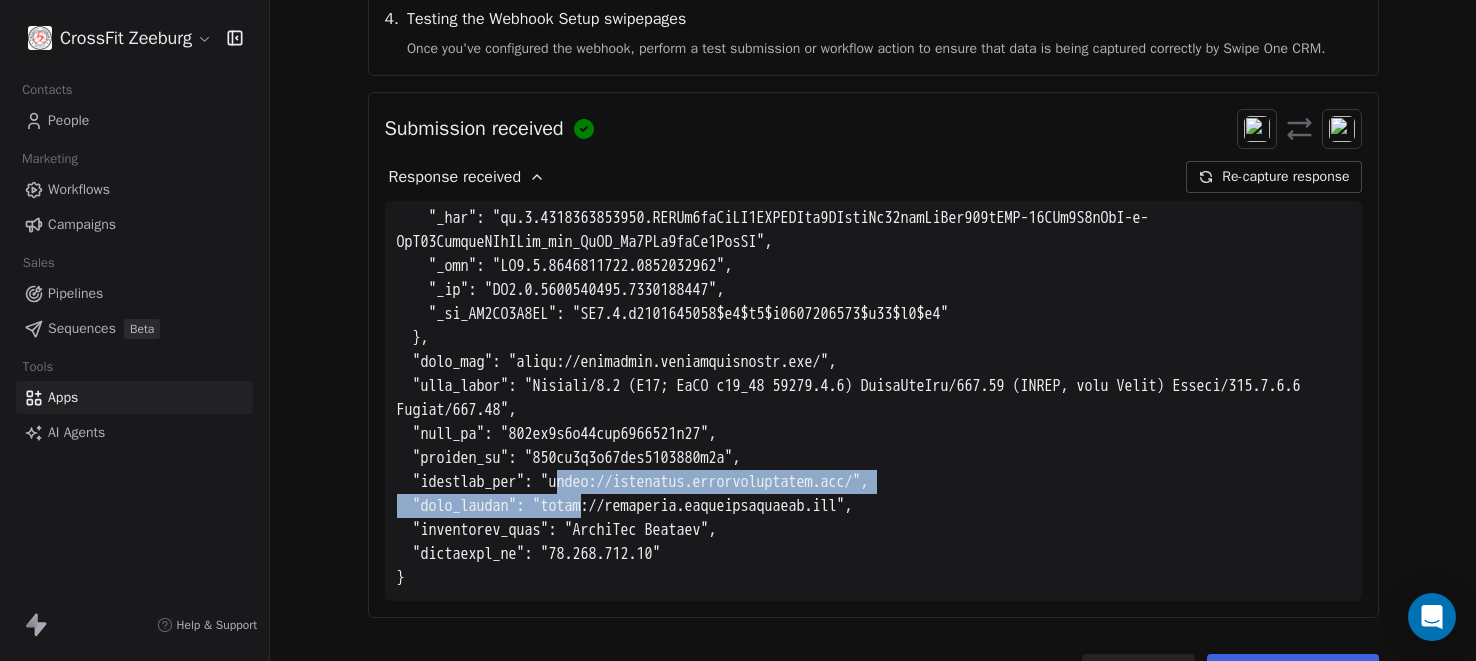 drag, startPoint x: 617, startPoint y: 505, endPoint x: 588, endPoint y: 469, distance: 46.227695 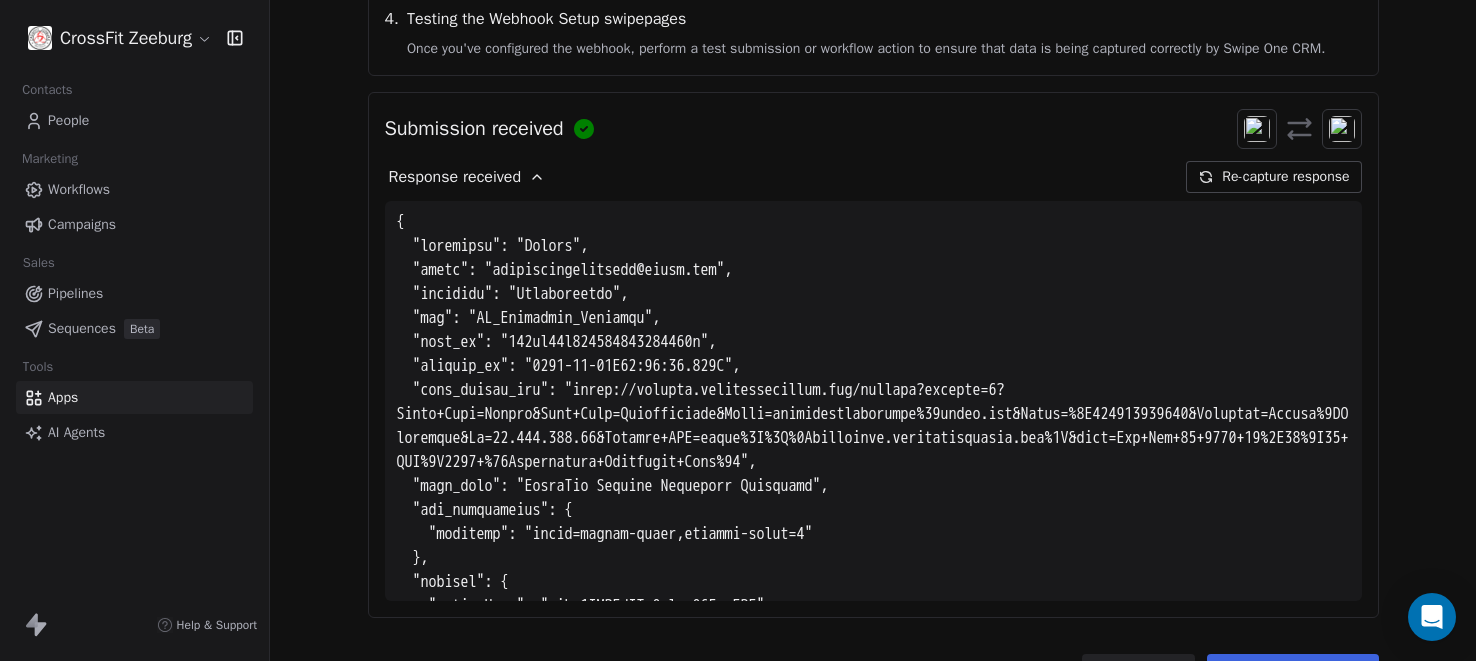 scroll, scrollTop: 0, scrollLeft: 0, axis: both 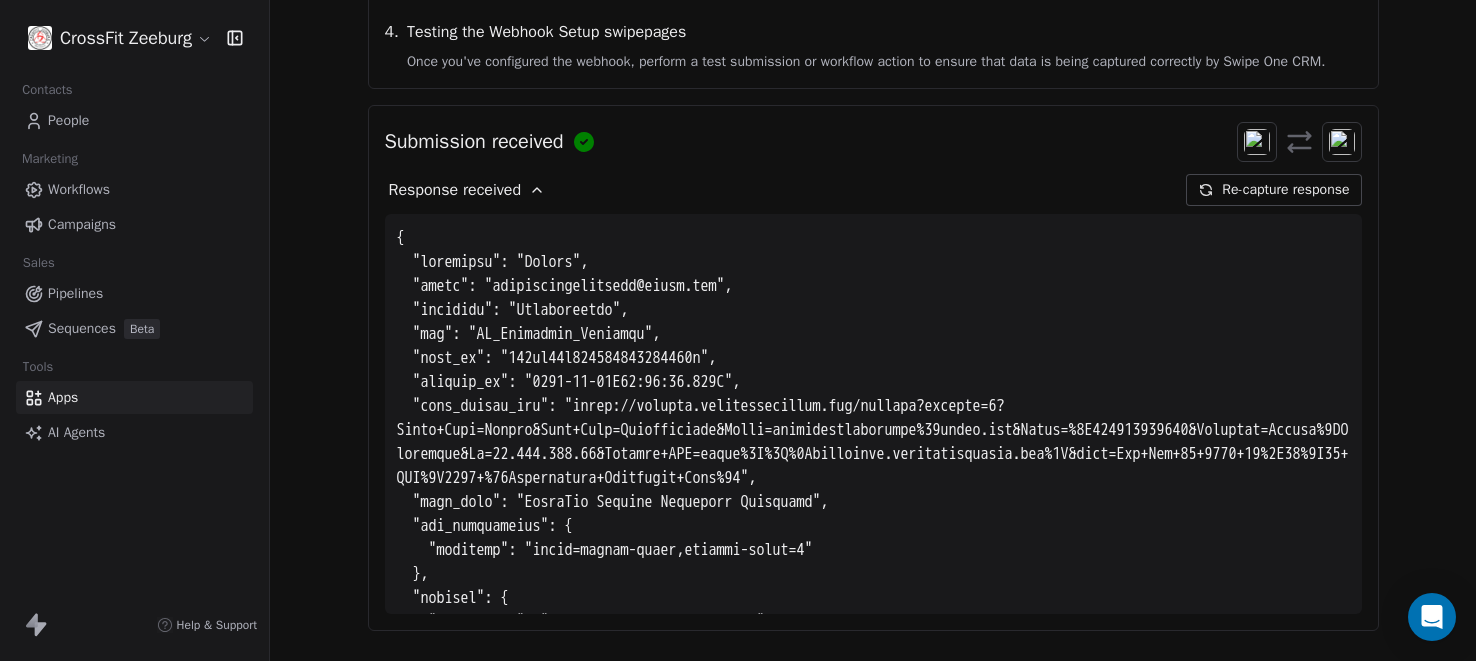 click at bounding box center (873, 414) 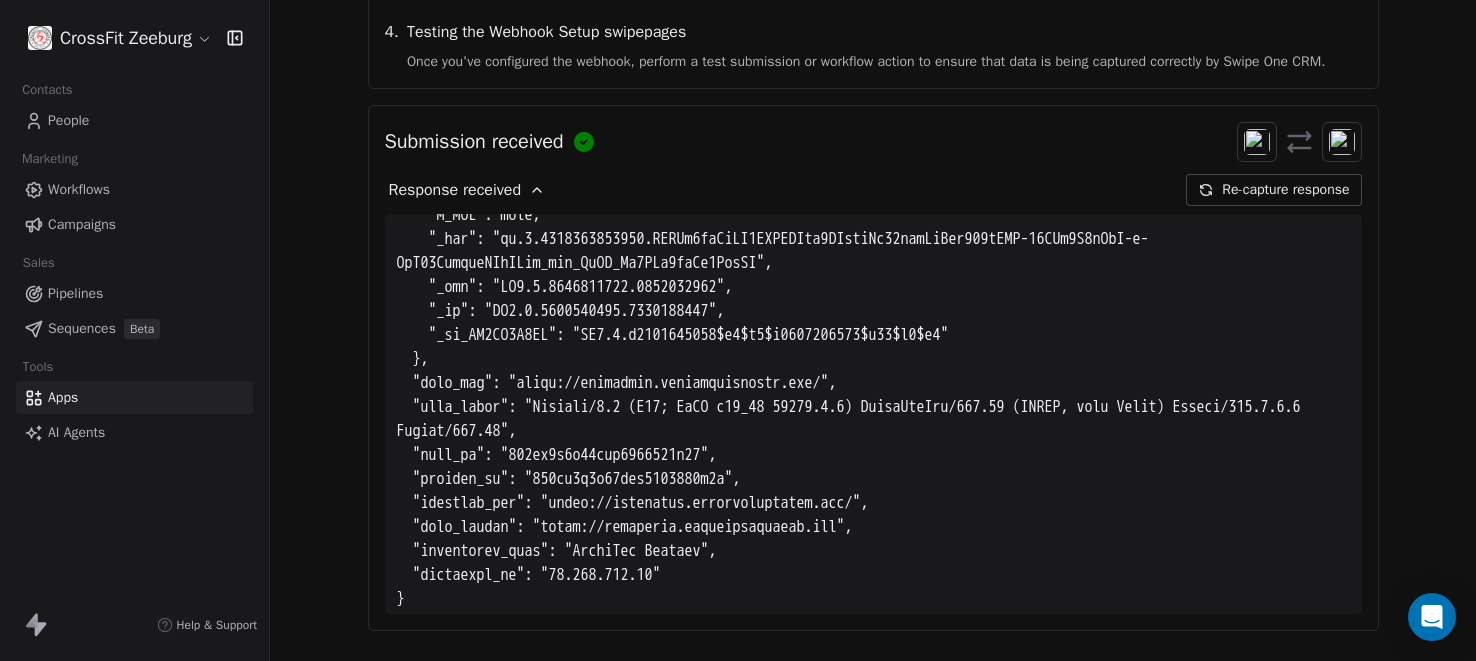 scroll, scrollTop: 559, scrollLeft: 0, axis: vertical 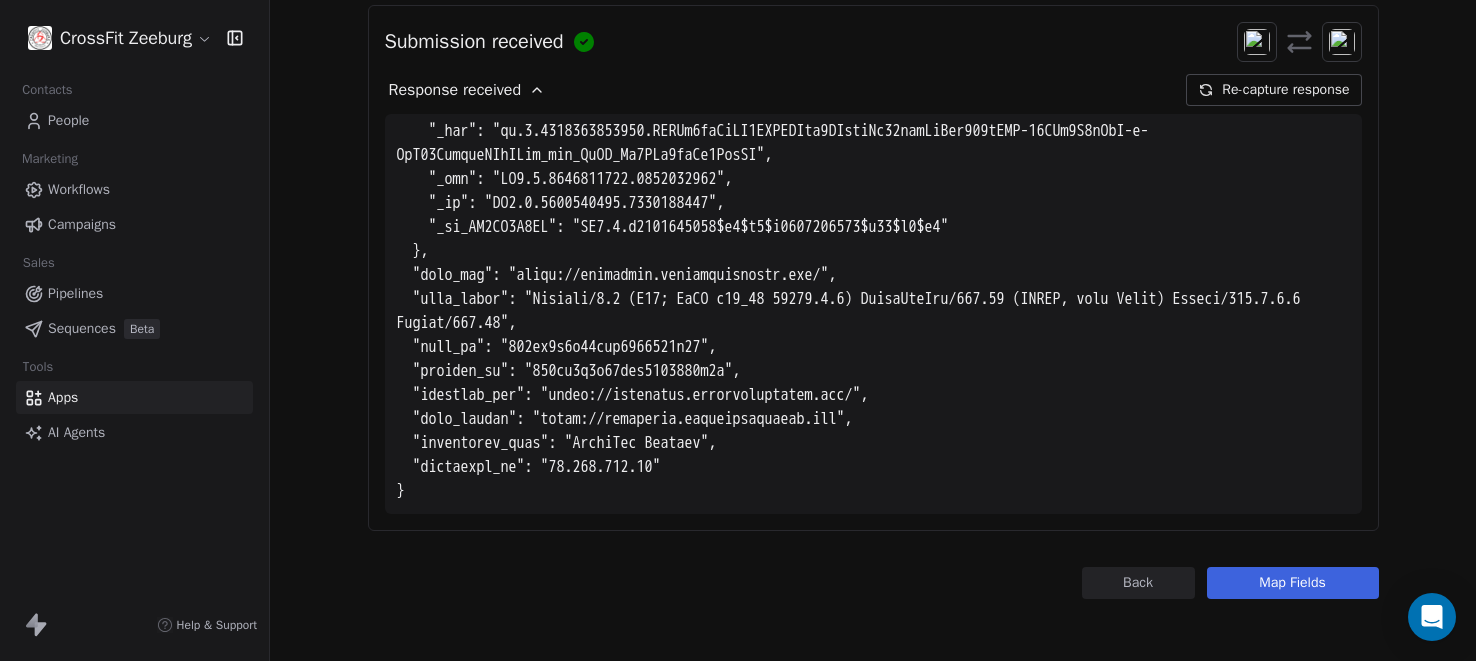 click on "Map Fields" at bounding box center [1293, 583] 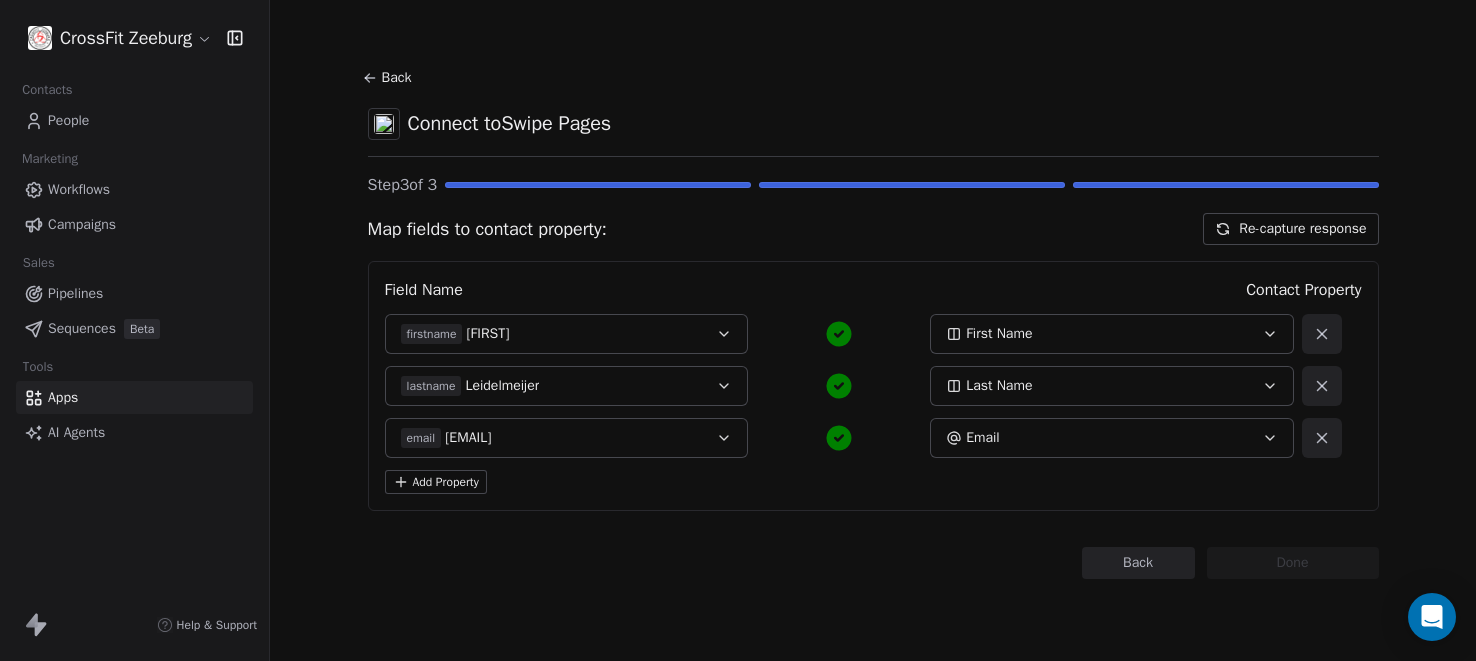click on "Add Property" at bounding box center (436, 482) 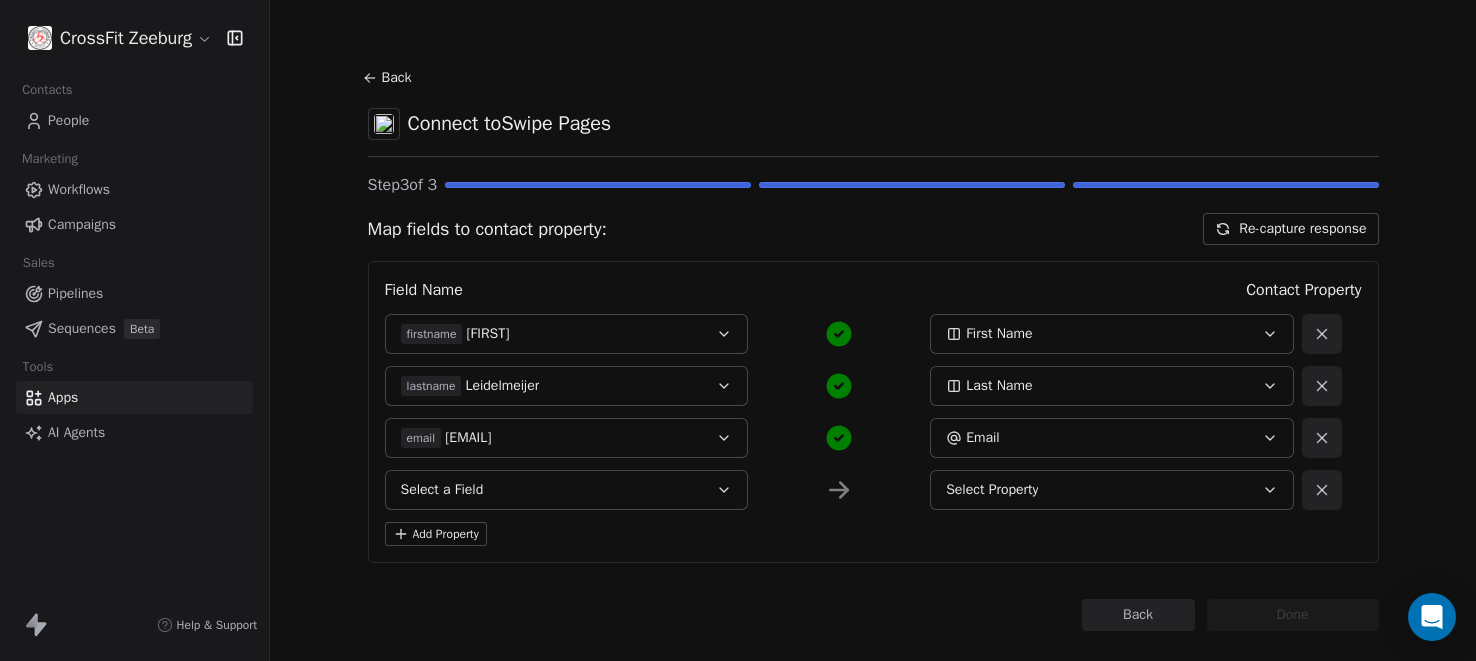 click on "Select a Field" at bounding box center [442, 490] 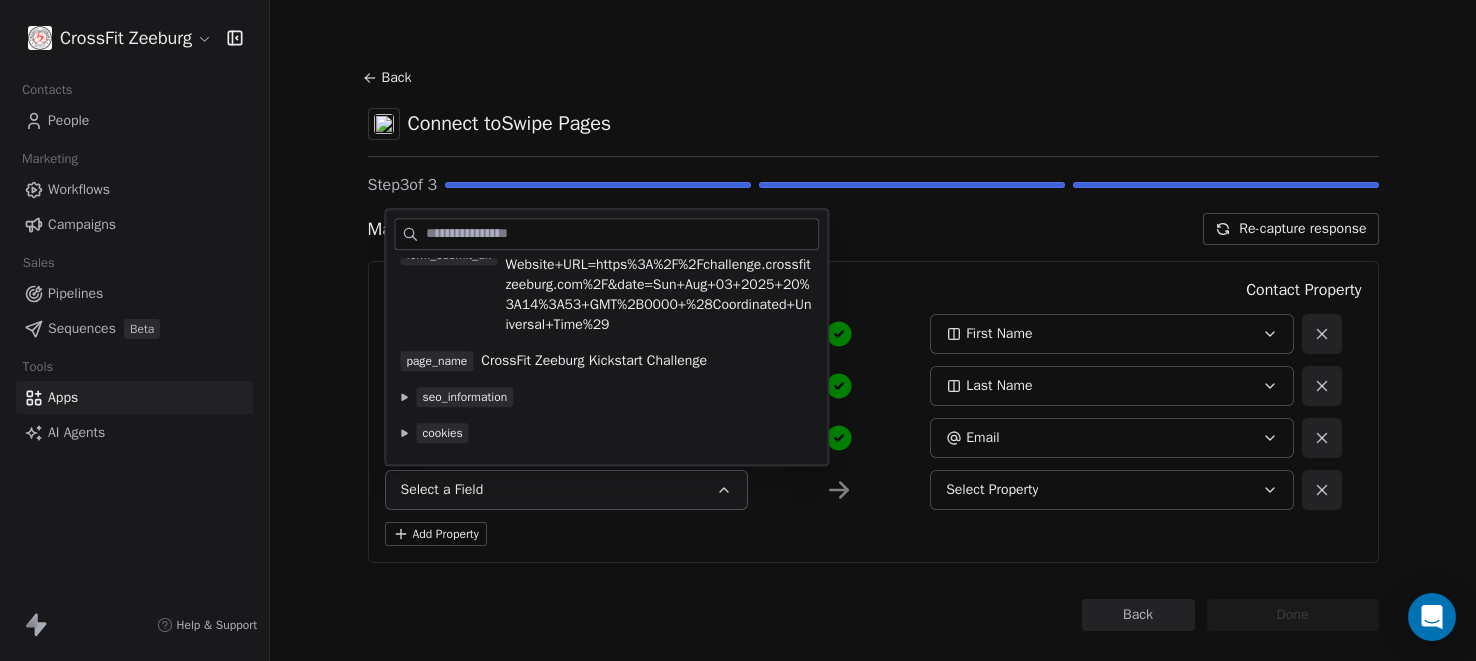scroll, scrollTop: 362, scrollLeft: 0, axis: vertical 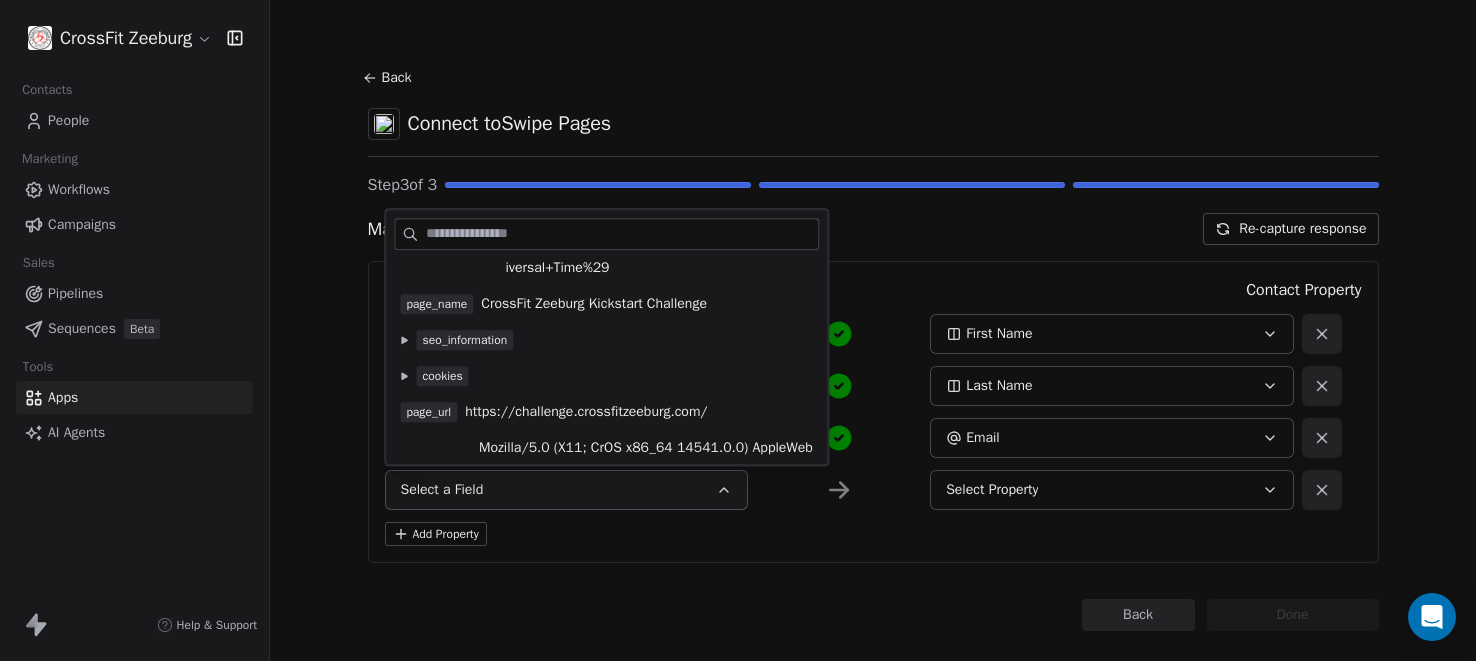 click 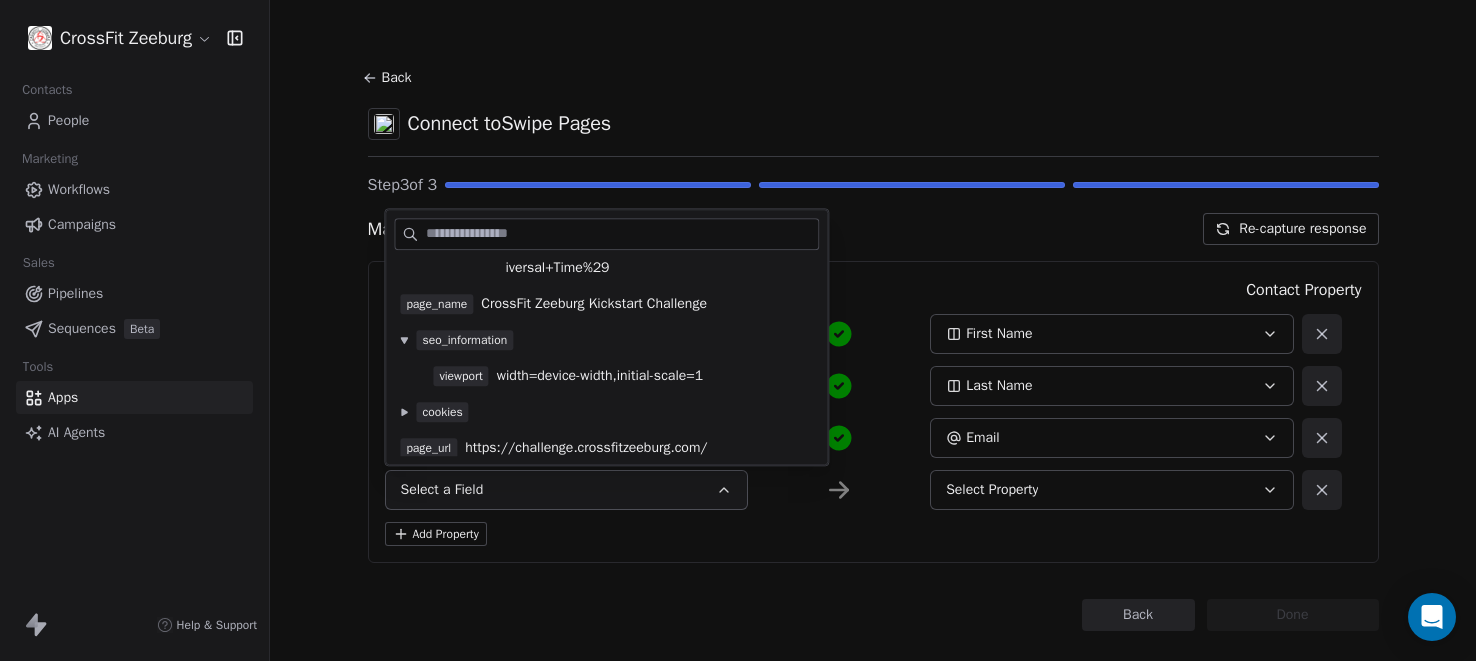 click 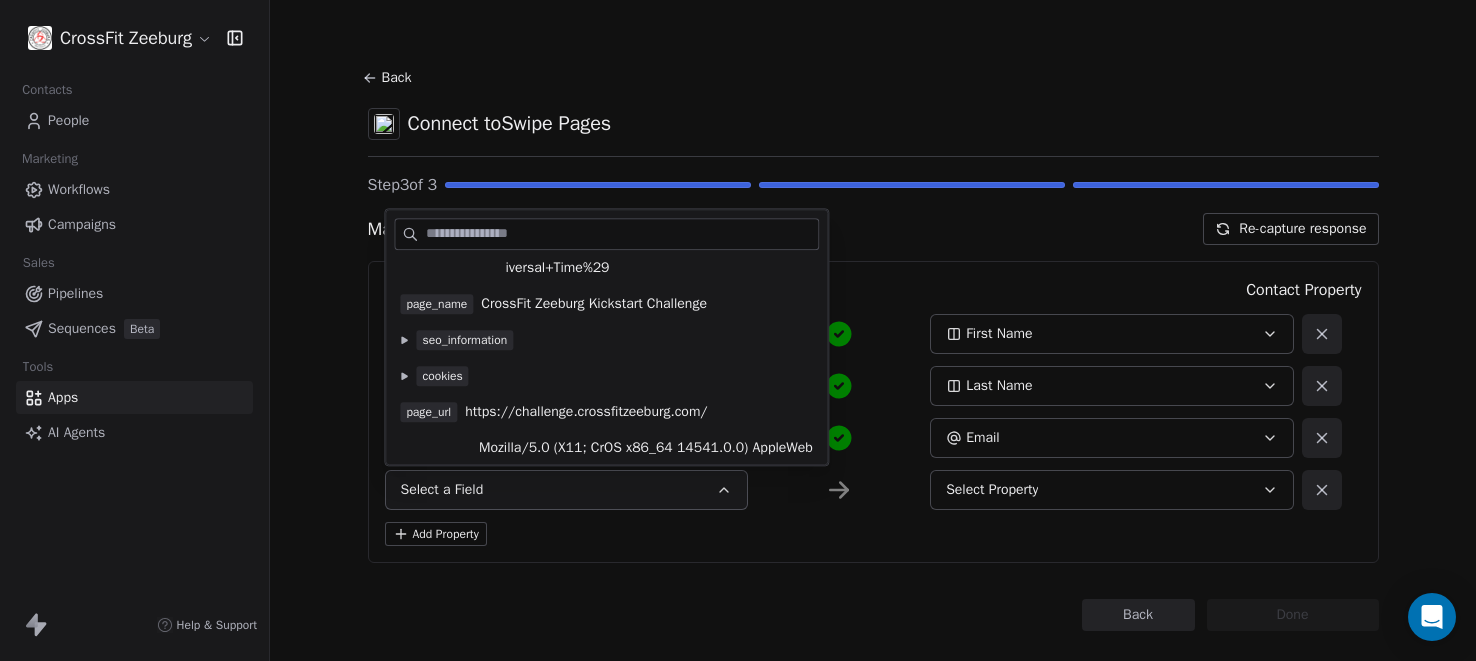 click 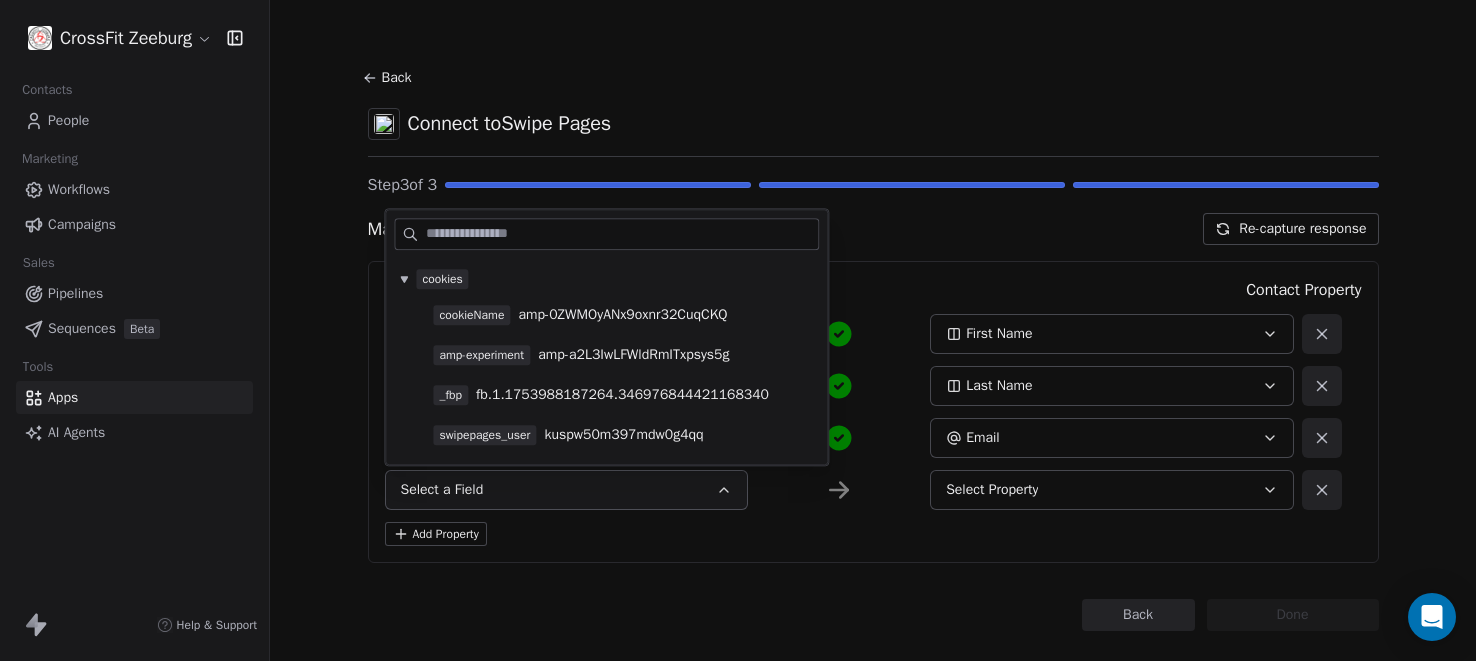 scroll, scrollTop: 442, scrollLeft: 0, axis: vertical 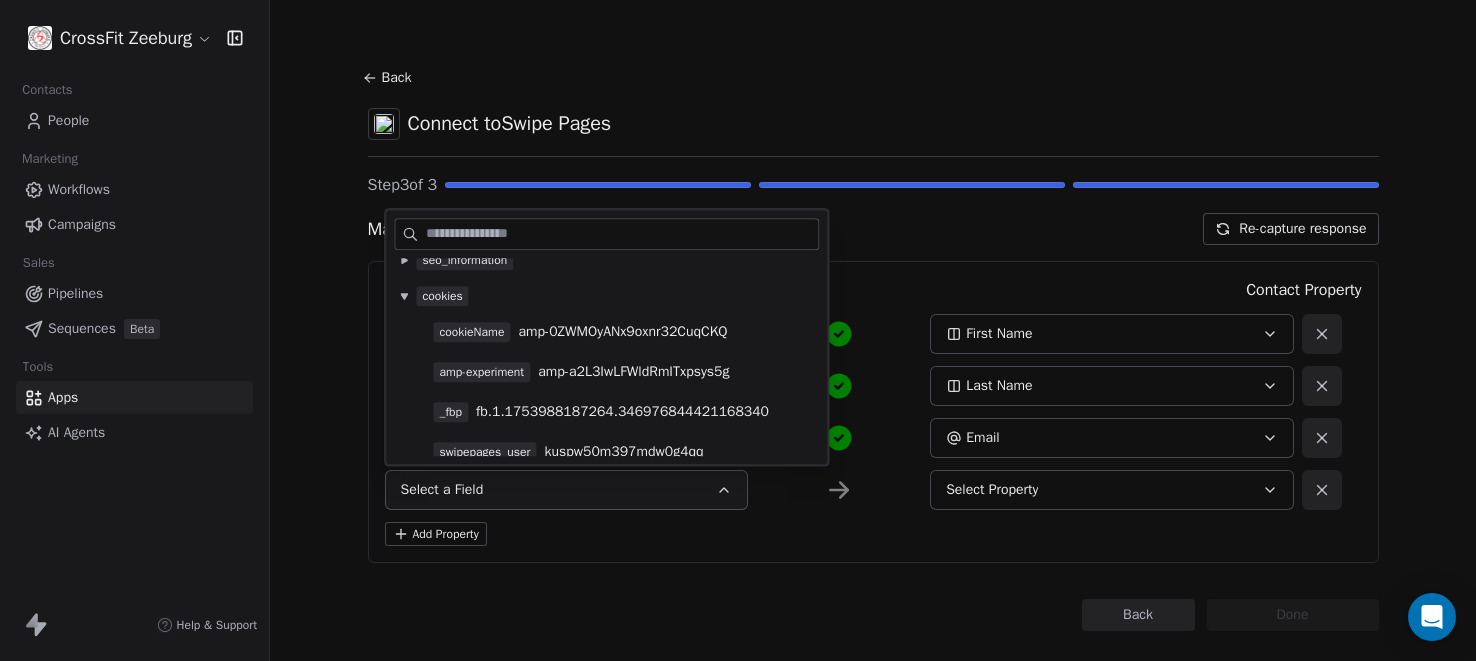 click 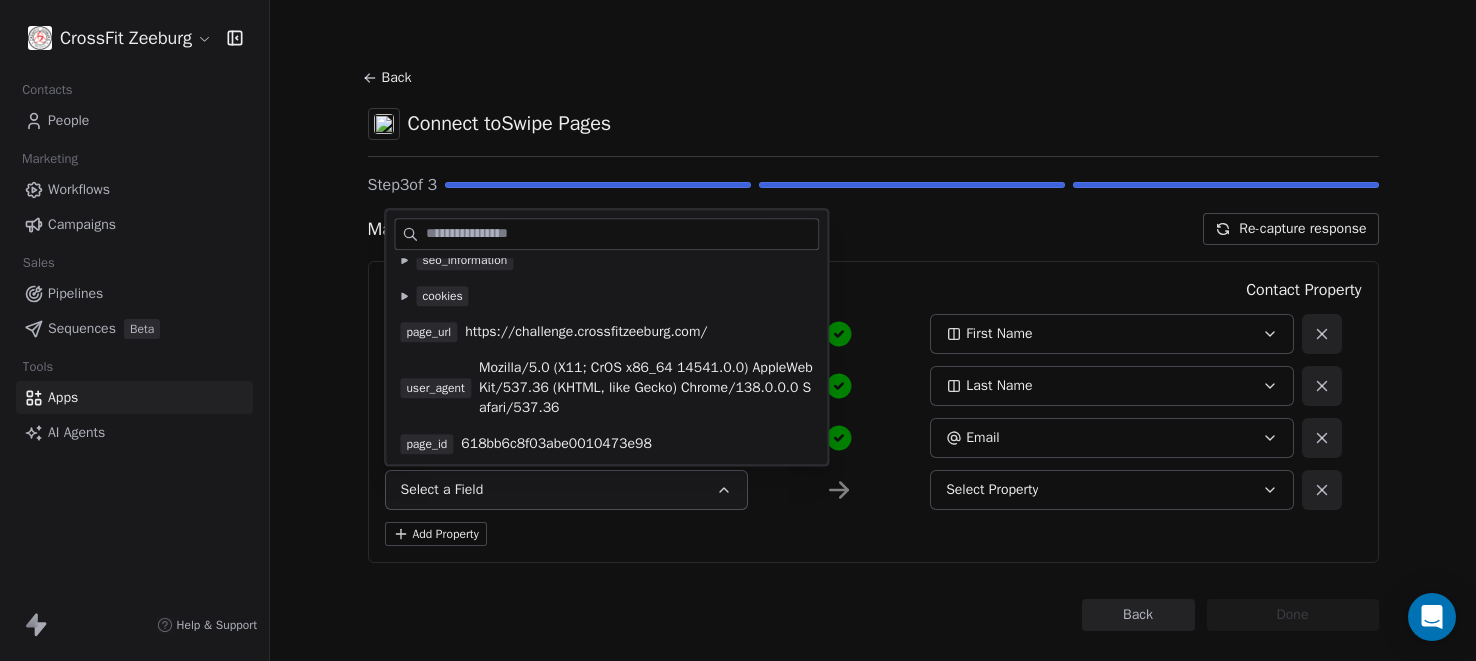 click on "Back Connect to  Swipe Pages Step  3  of 3 Map fields to contact property:  Re-capture response Field Name Contact Property firstname [FIRST] First Name lastname [LAST] Last Name email [EMAIL] Email Select a Field Select Property  Add Property Back Done" at bounding box center (873, 347) 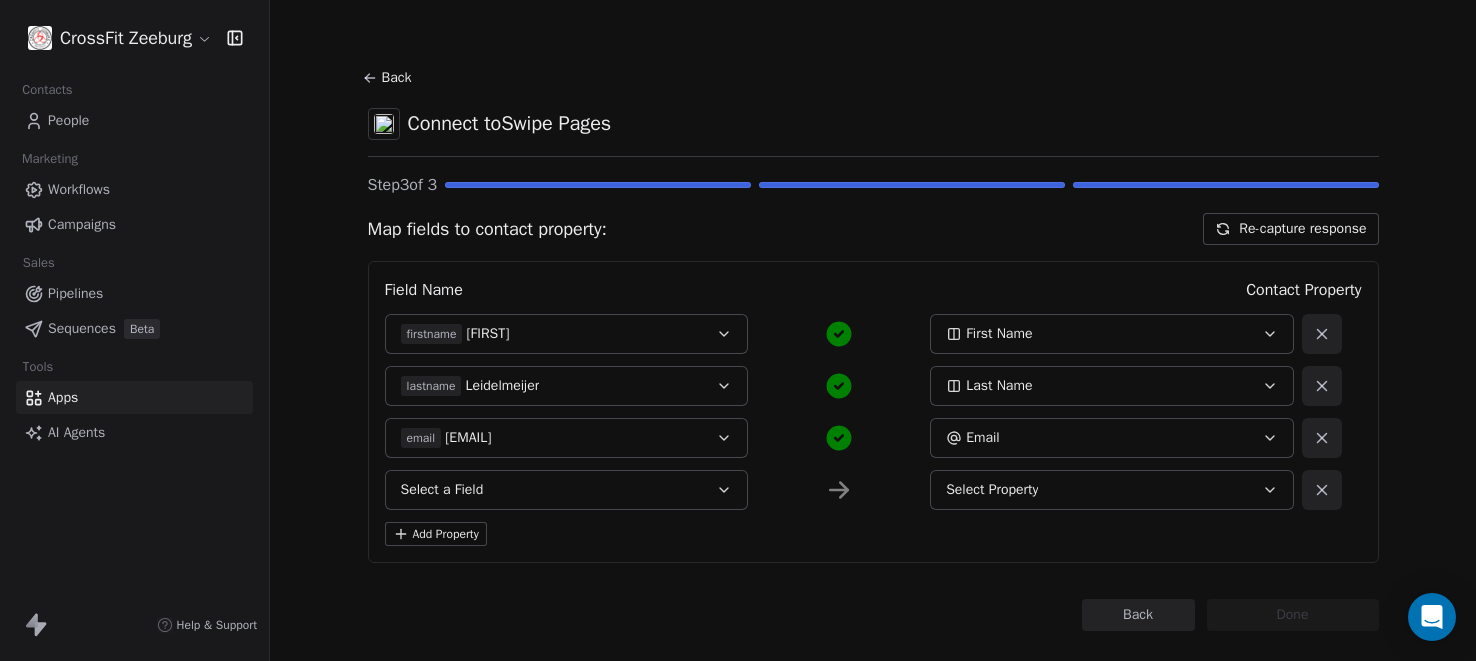 click on "Select Property" at bounding box center (992, 490) 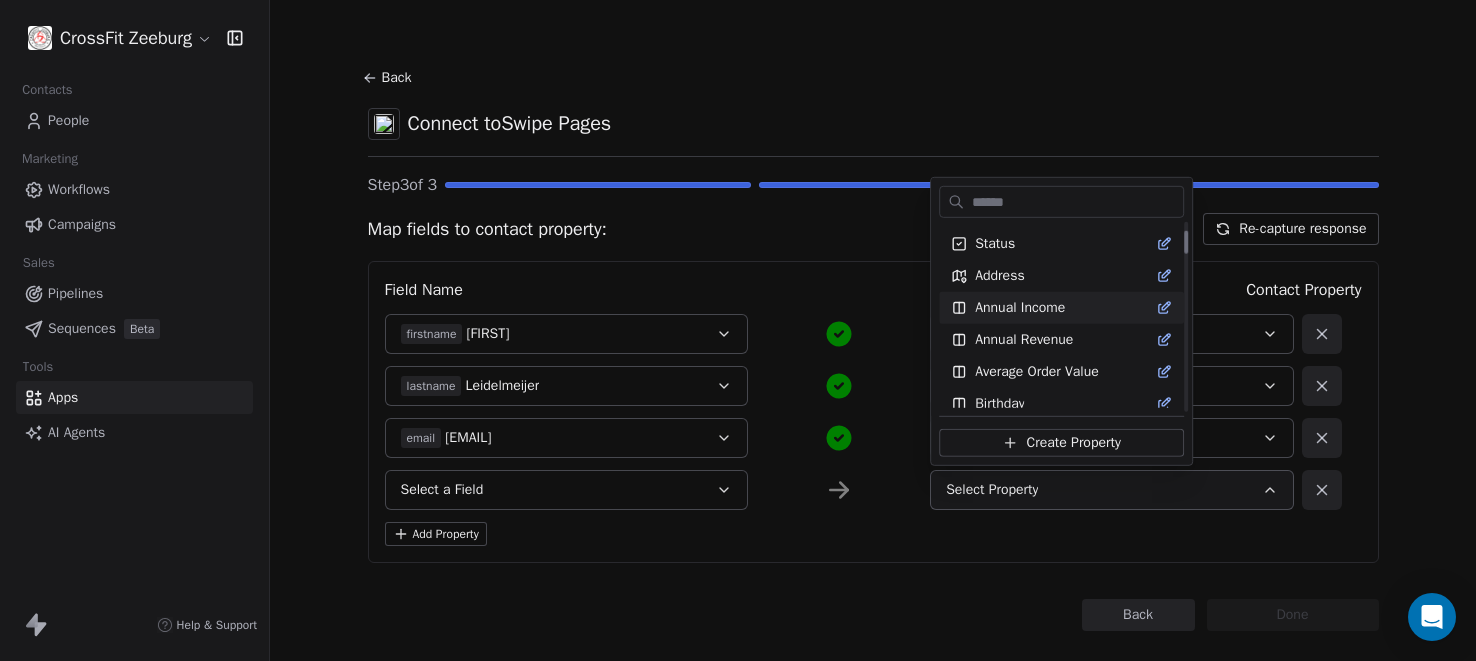 scroll, scrollTop: 70, scrollLeft: 0, axis: vertical 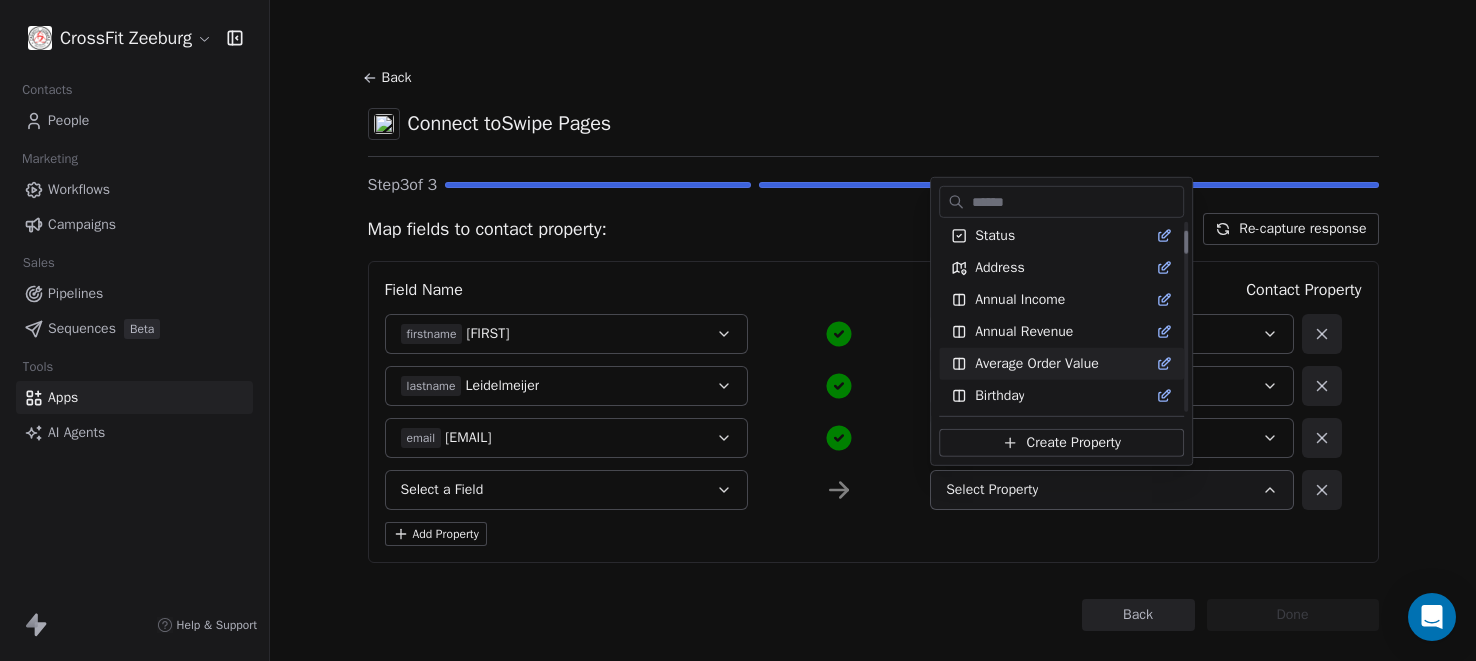 click on "CrossFit Zeeburg Contacts People Marketing Workflows Campaigns Sales Pipelines Sequences Beta Tools Apps AI Agents Help & Support  Back Connect to  Swipe Pages Step  3  of 3 Map fields to contact property:  Re-capture response Field Name Contact Property firstname [FIRST] First Name lastname [LAST] Last Name email [EMAIL] Email Select a Field Select Property  Add Property Back Done
Available Properties Tags Status Address Annual Income Annual Revenue Average Order Value Birthday Browser Contact Source Country Created Date Customer Lifetime Value Department Device Email Email Verification Status Facebook First Name First Purchase Date Full Name Gender Job Title Language Last Activity Date Last Name Last Abandoned Date Last Purchase Date LinkedIn Marketing Contact Status Email Marketing Consent MRR Next Billing Date NPS Score Occupation Orders Count Phone Subscription Activated Date Subscription Cancelled Date Subscription Created Date Team Size Timezone Total Spent Twitter" at bounding box center (738, 330) 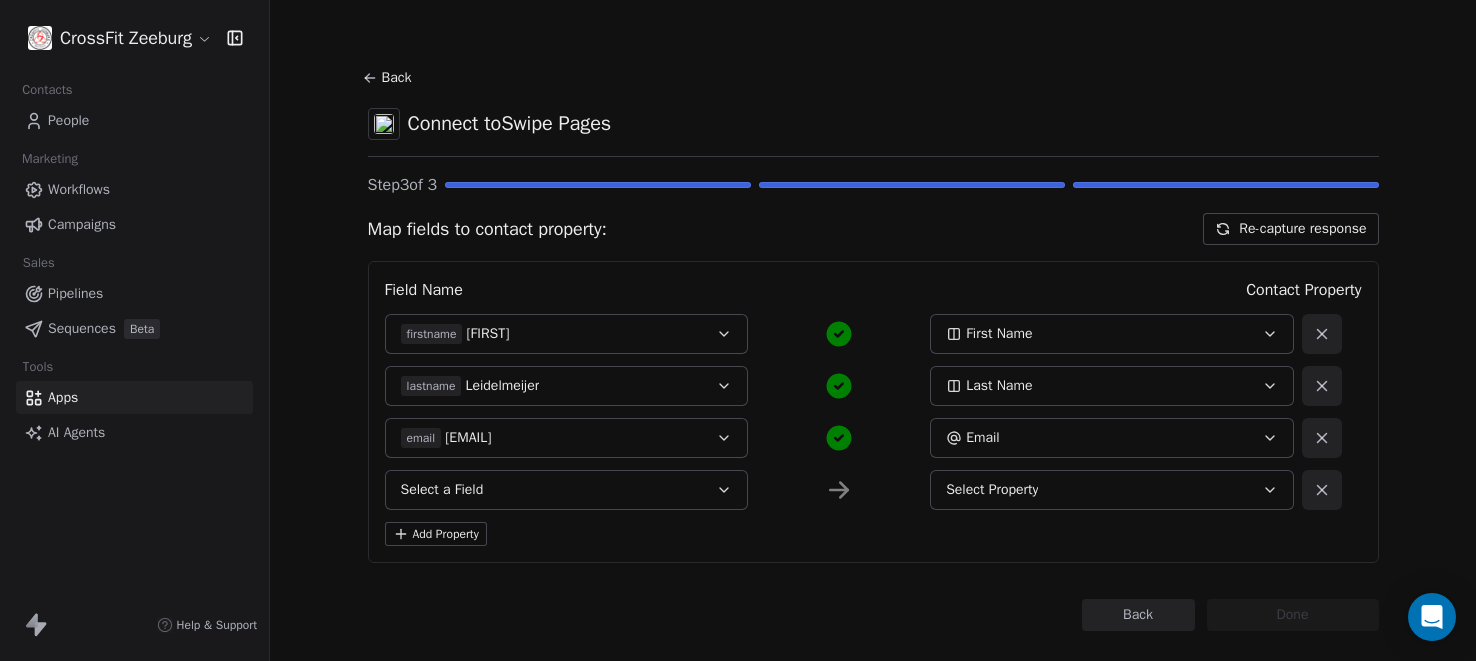 click on "Select a Field" at bounding box center (567, 490) 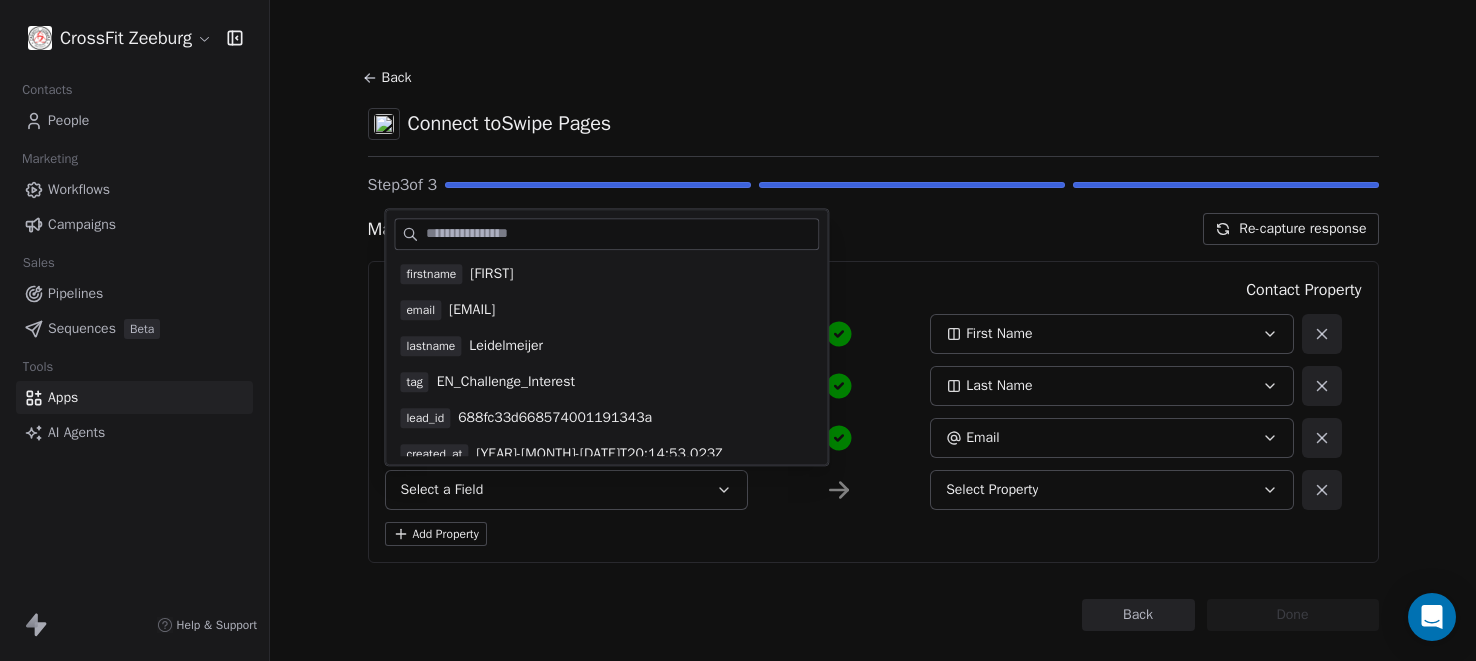 click on "Back Connect to  Swipe Pages Step  3  of 3 Map fields to contact property:  Re-capture response Field Name Contact Property firstname [FIRST] First Name lastname [LAST] Last Name email [EMAIL] Email Select a Field Select Property  Add Property Back Done" at bounding box center (873, 347) 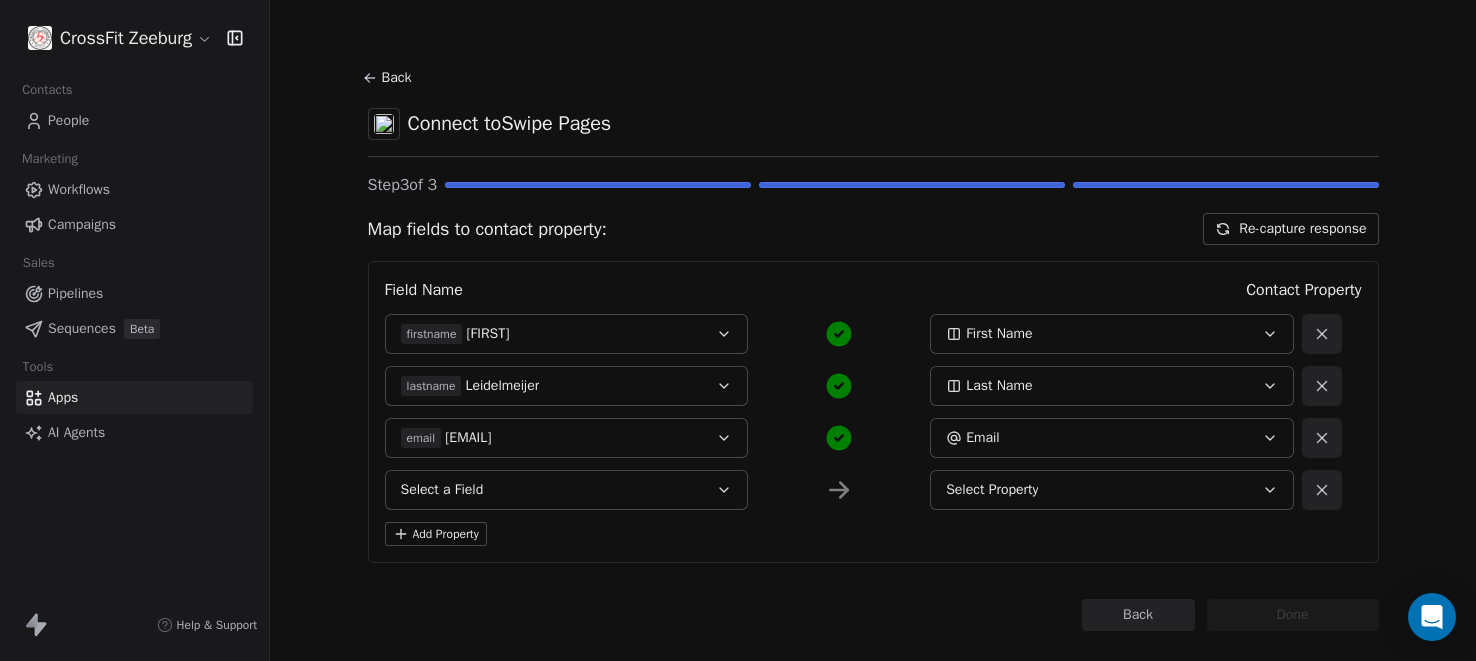 click on "Select a Field Select Property" at bounding box center (863, 490) 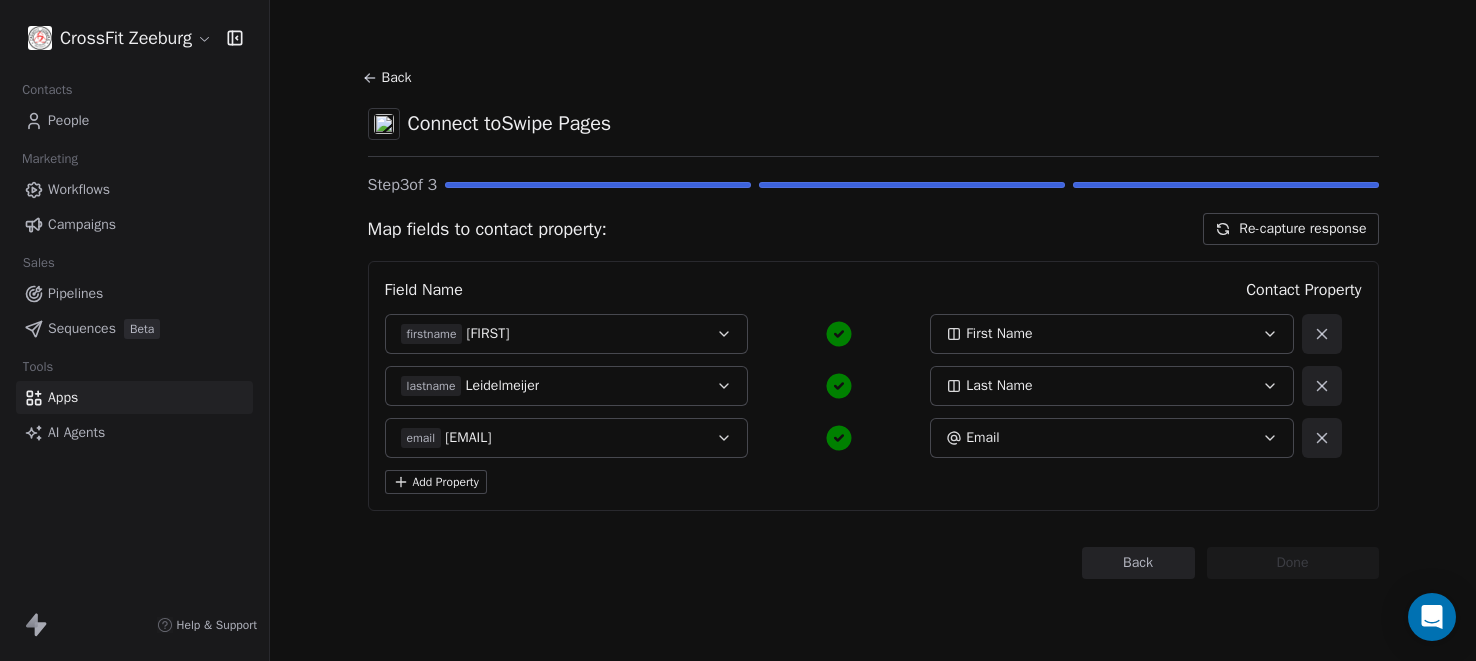 click on "Field Name Contact Property firstname [FIRST] First Name lastname [LAST] Last Name email [EMAIL] Email  Add Property" at bounding box center [873, 386] 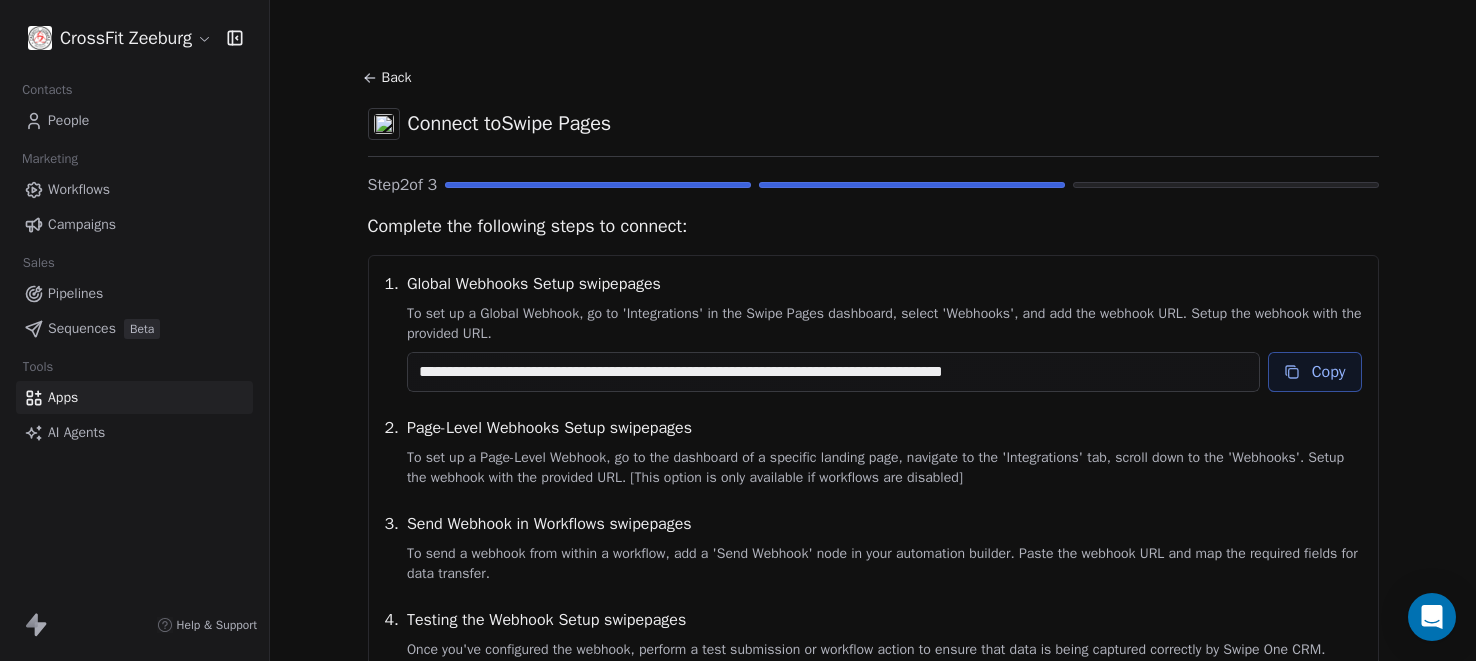 scroll, scrollTop: 688, scrollLeft: 0, axis: vertical 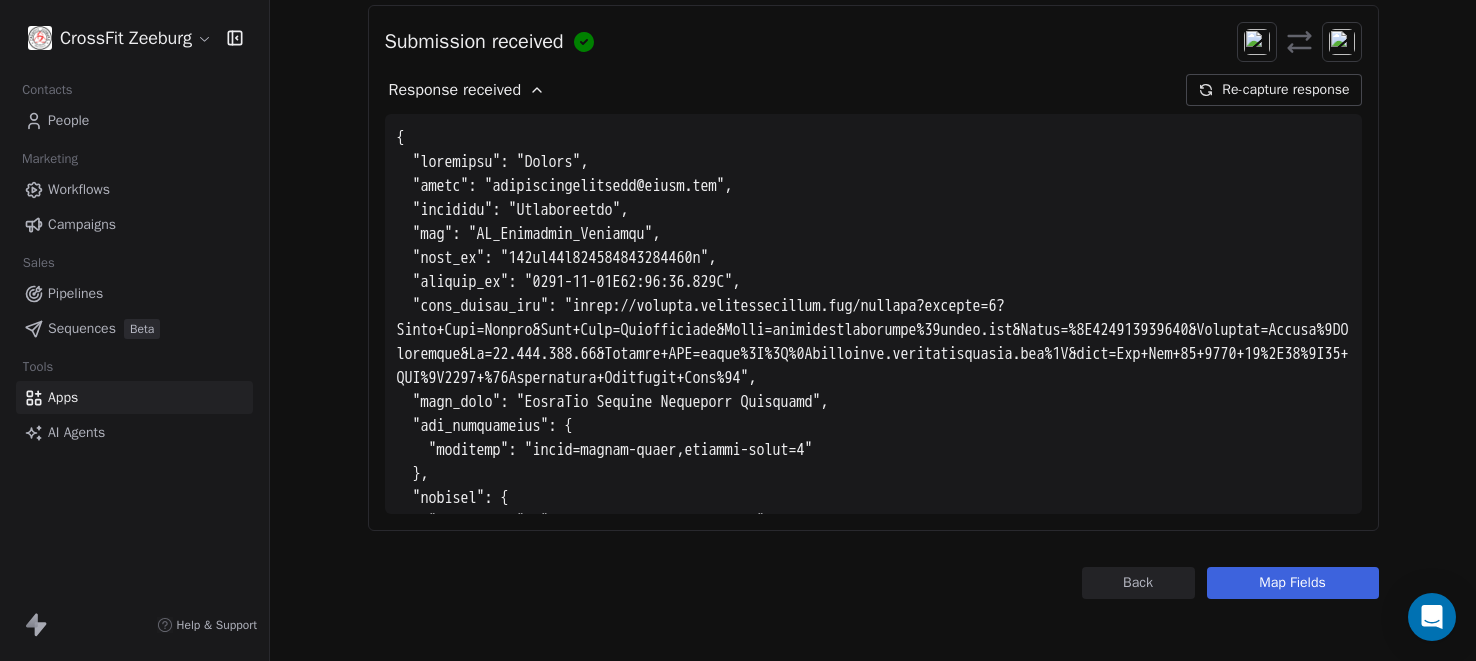 click on "Back" at bounding box center [1138, 583] 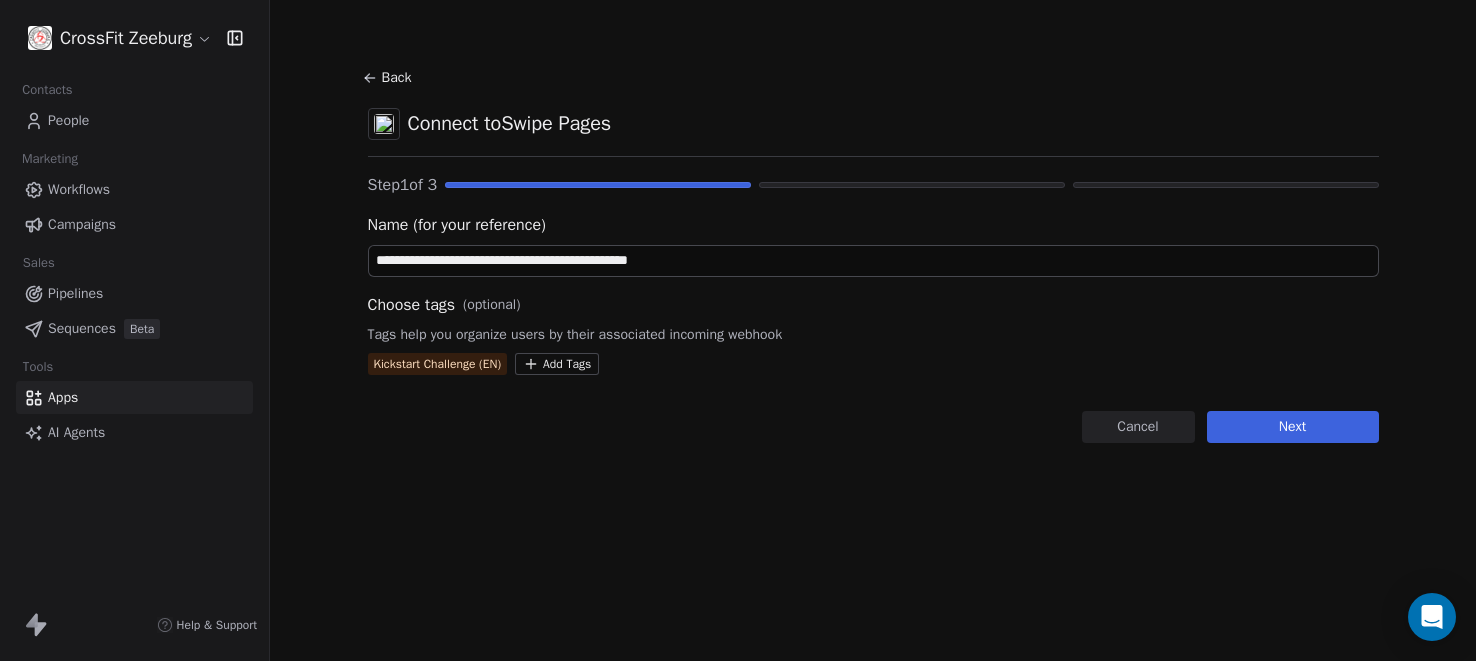 drag, startPoint x: 584, startPoint y: 260, endPoint x: 288, endPoint y: 263, distance: 296.0152 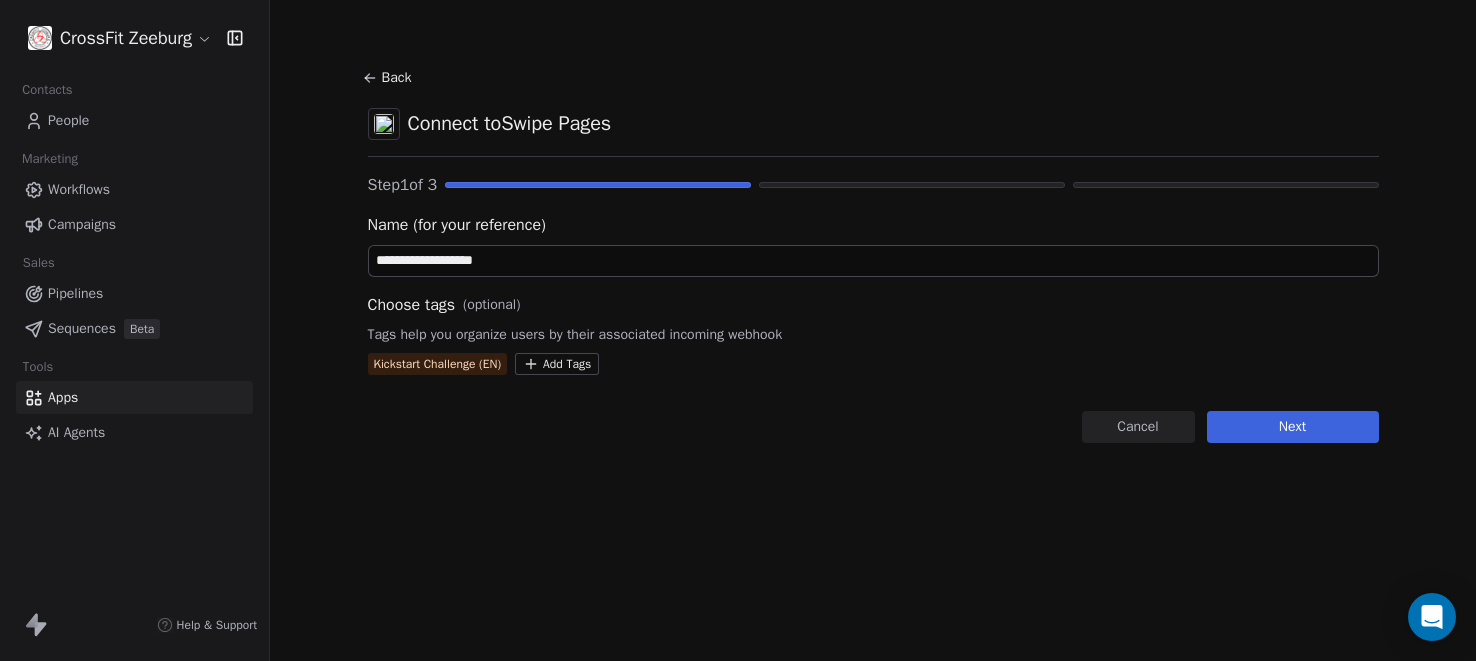 click on "**********" at bounding box center [873, 261] 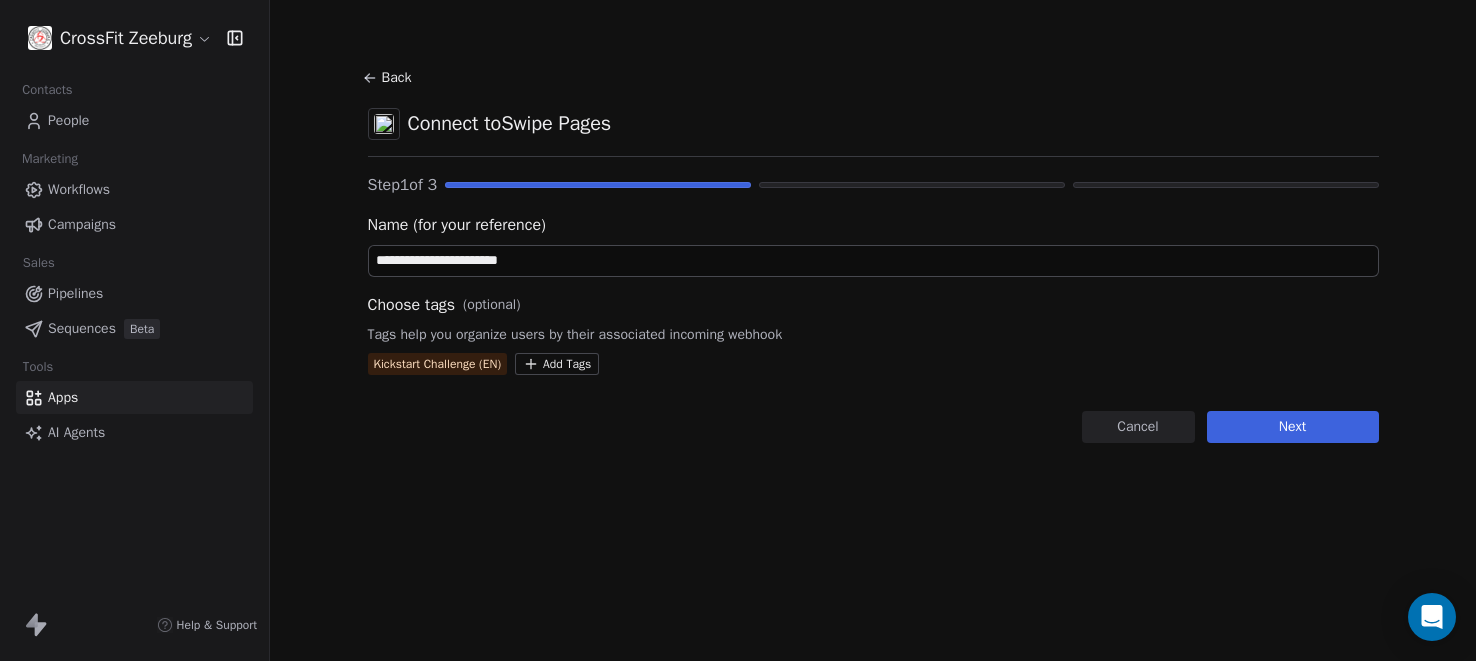type on "**********" 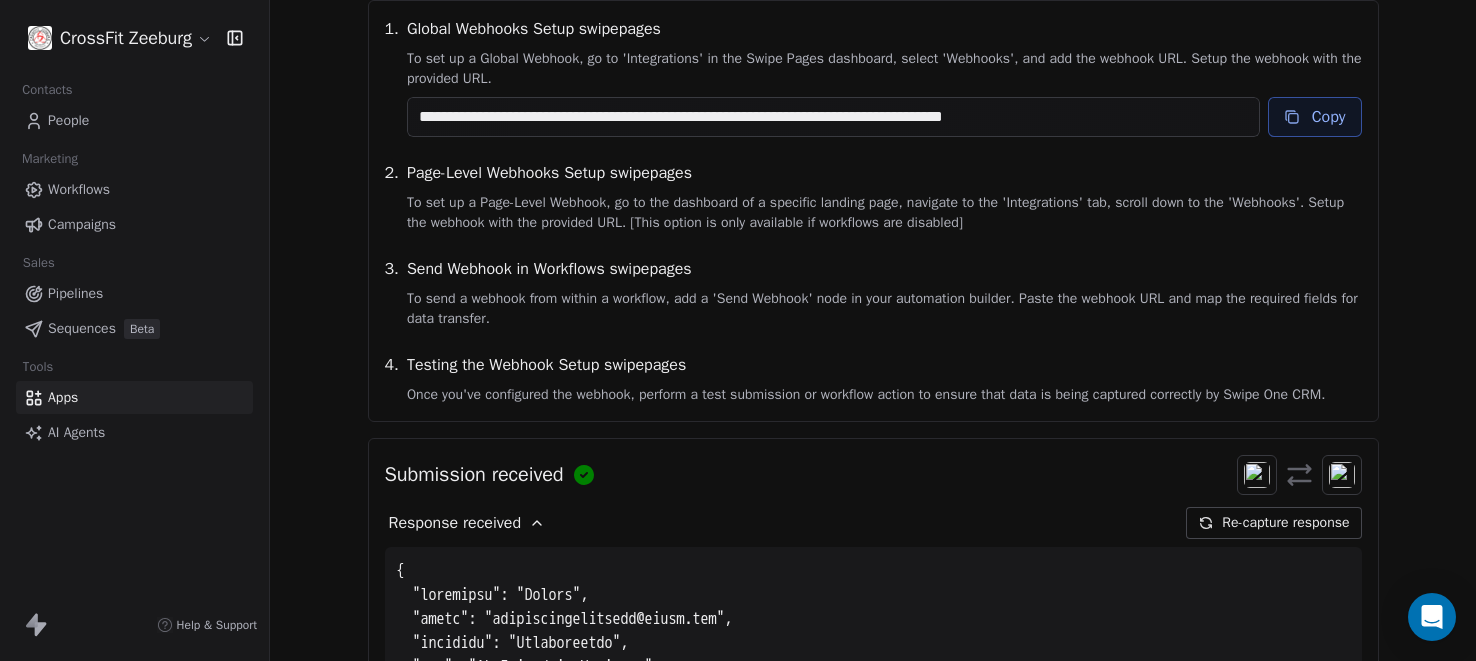 scroll, scrollTop: 261, scrollLeft: 0, axis: vertical 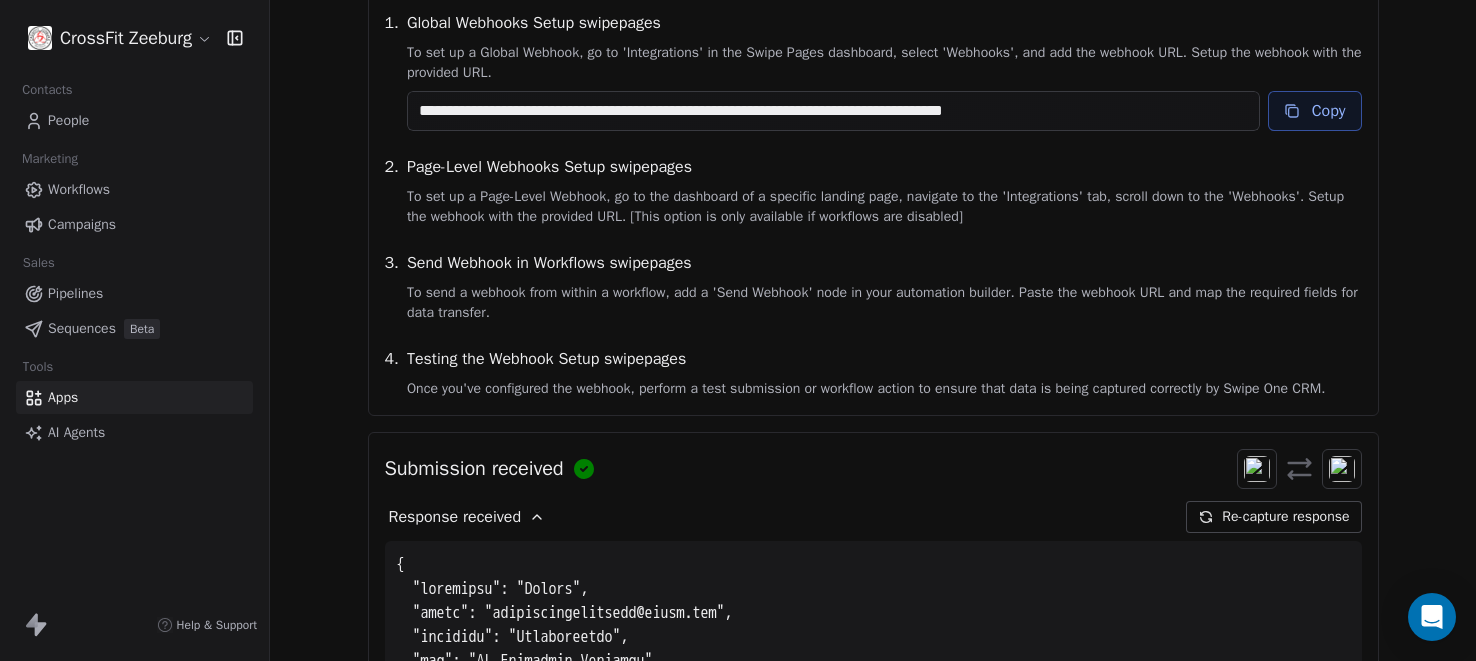 click on "Copy" at bounding box center [1315, 111] 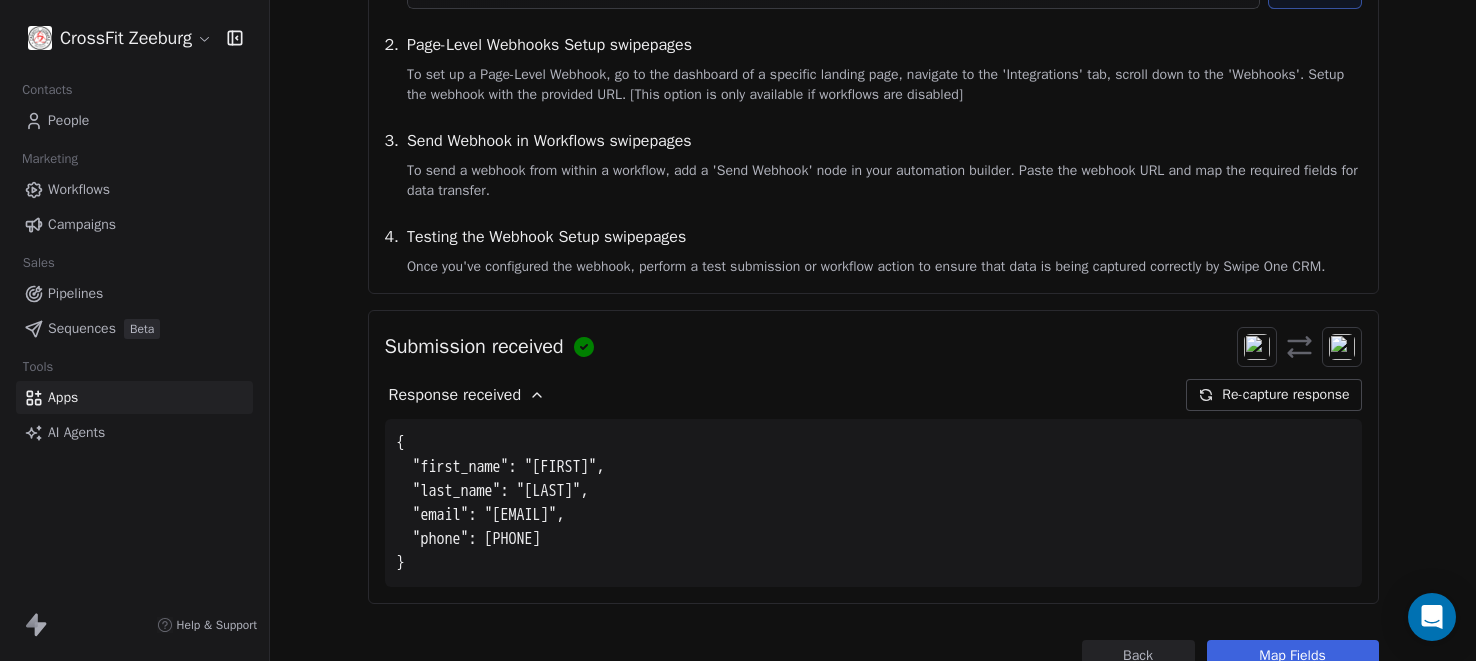 scroll, scrollTop: 432, scrollLeft: 0, axis: vertical 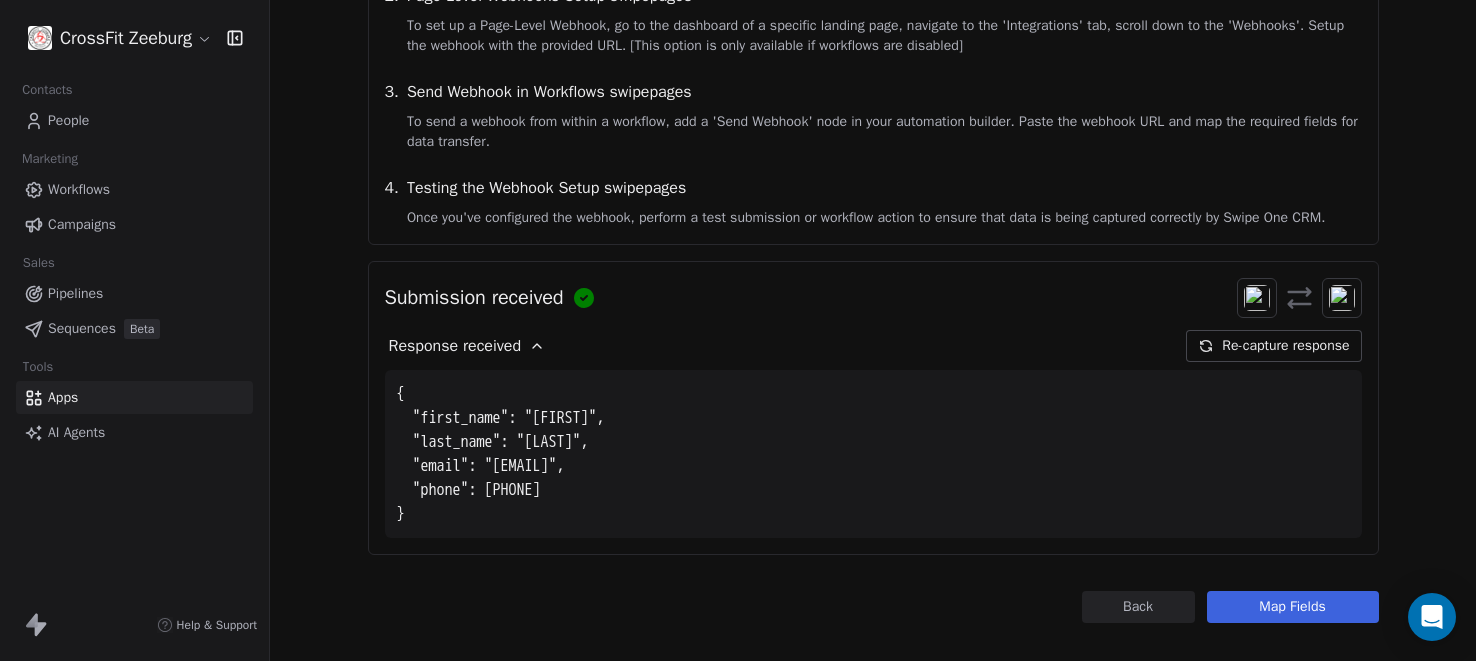 click on "Map Fields" at bounding box center [1293, 607] 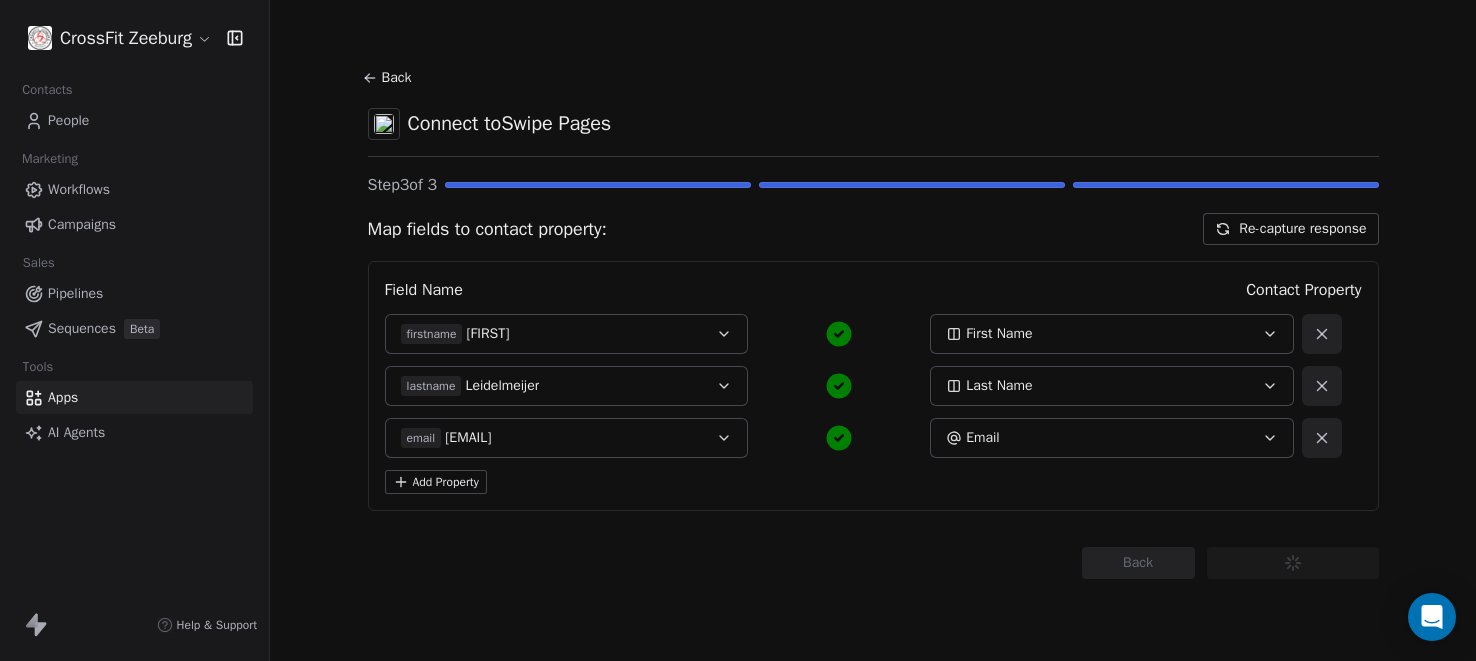 scroll, scrollTop: 0, scrollLeft: 0, axis: both 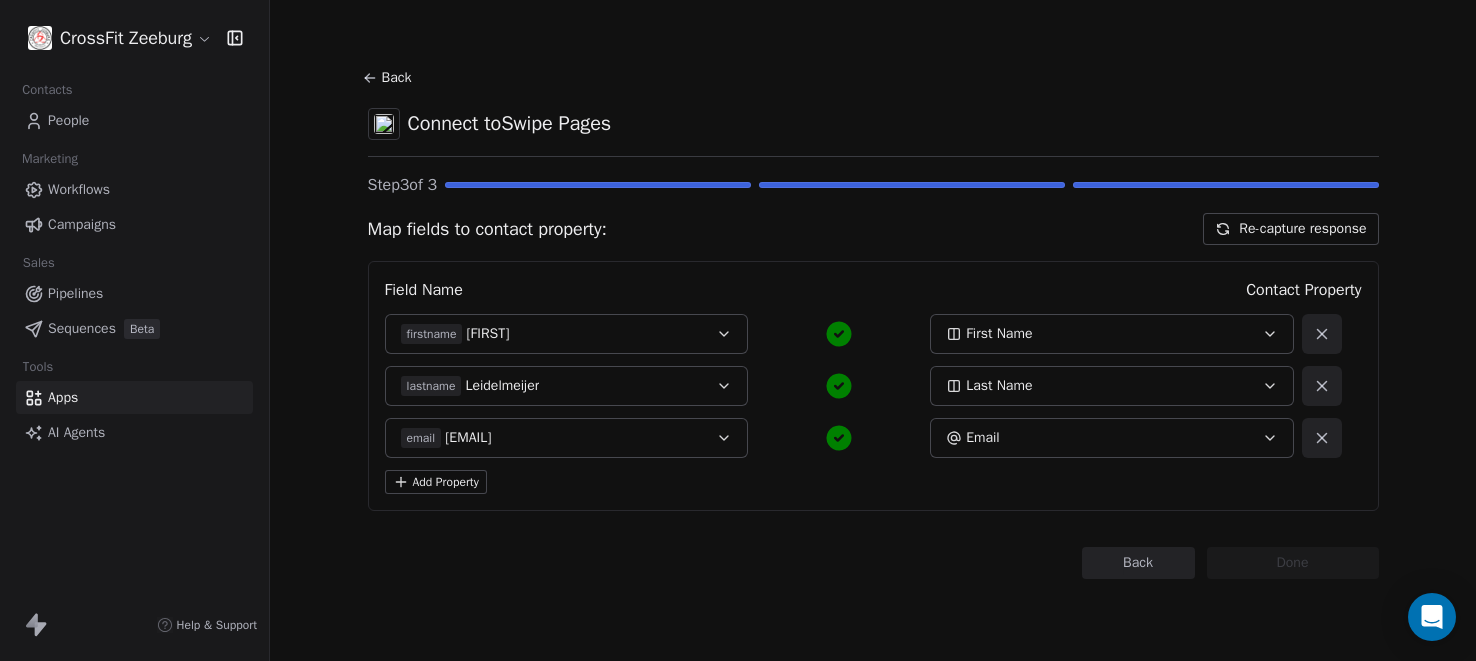 click on "Add Property" at bounding box center (436, 482) 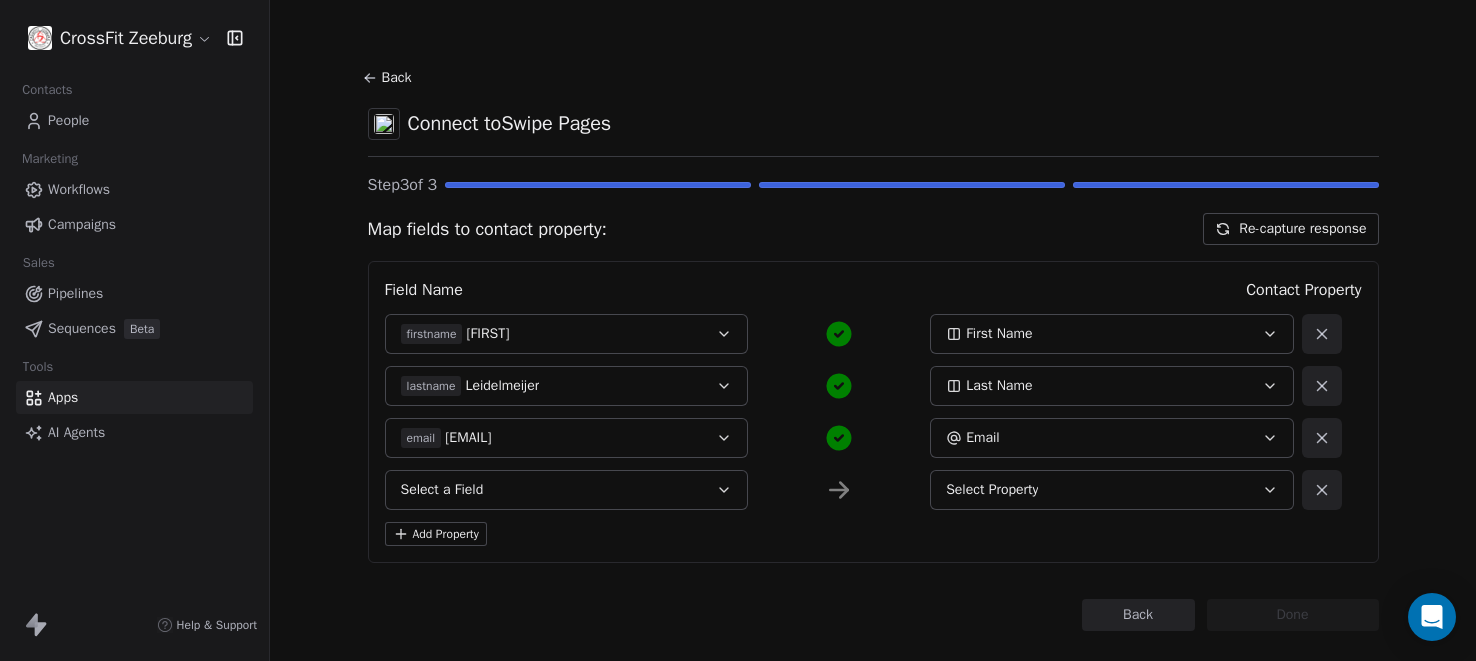 click on "Select a Field" at bounding box center (567, 490) 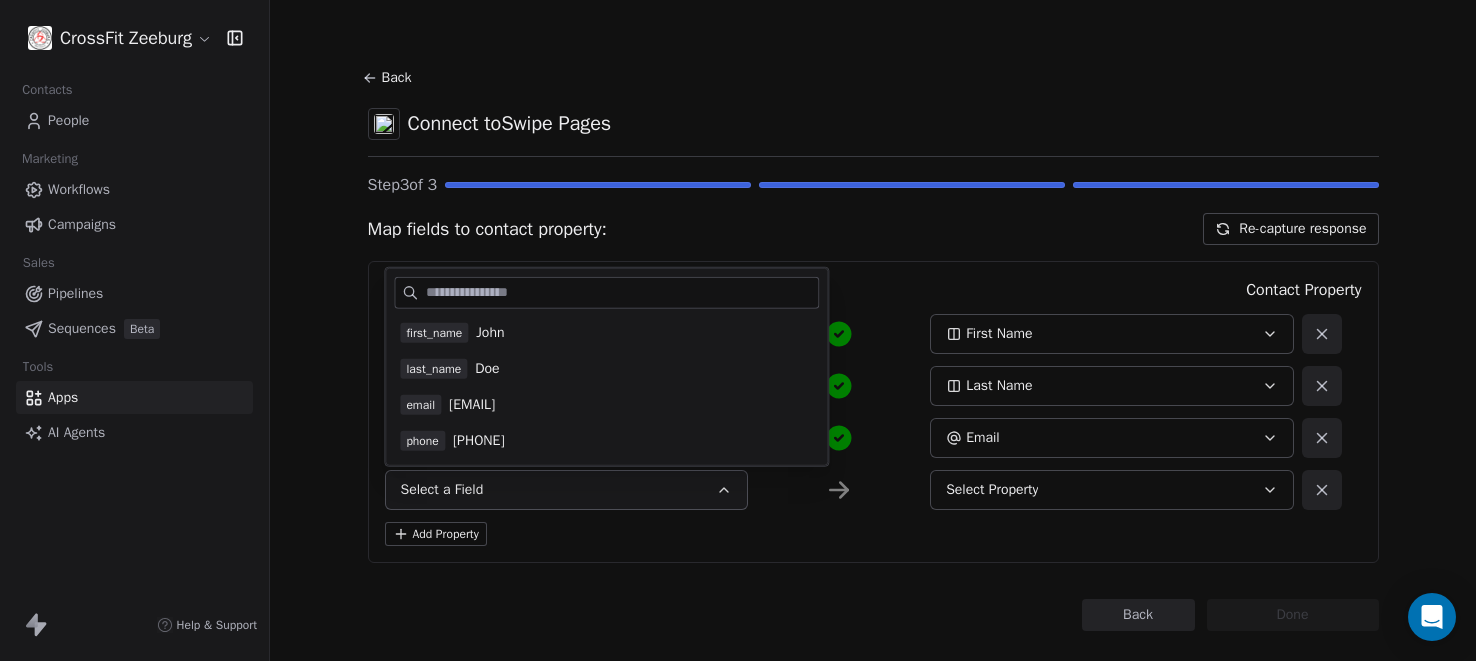 click on "[PHONE]" at bounding box center (479, 441) 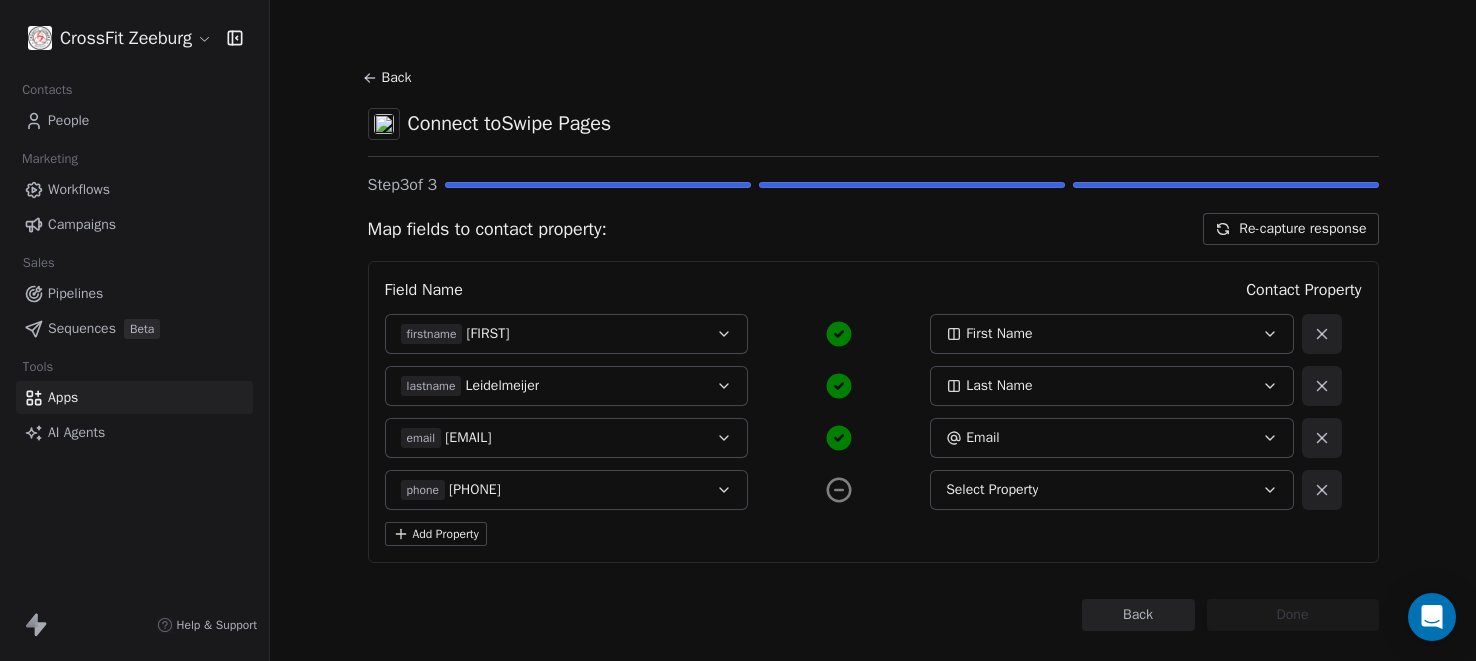 click on "Select Property" at bounding box center (992, 490) 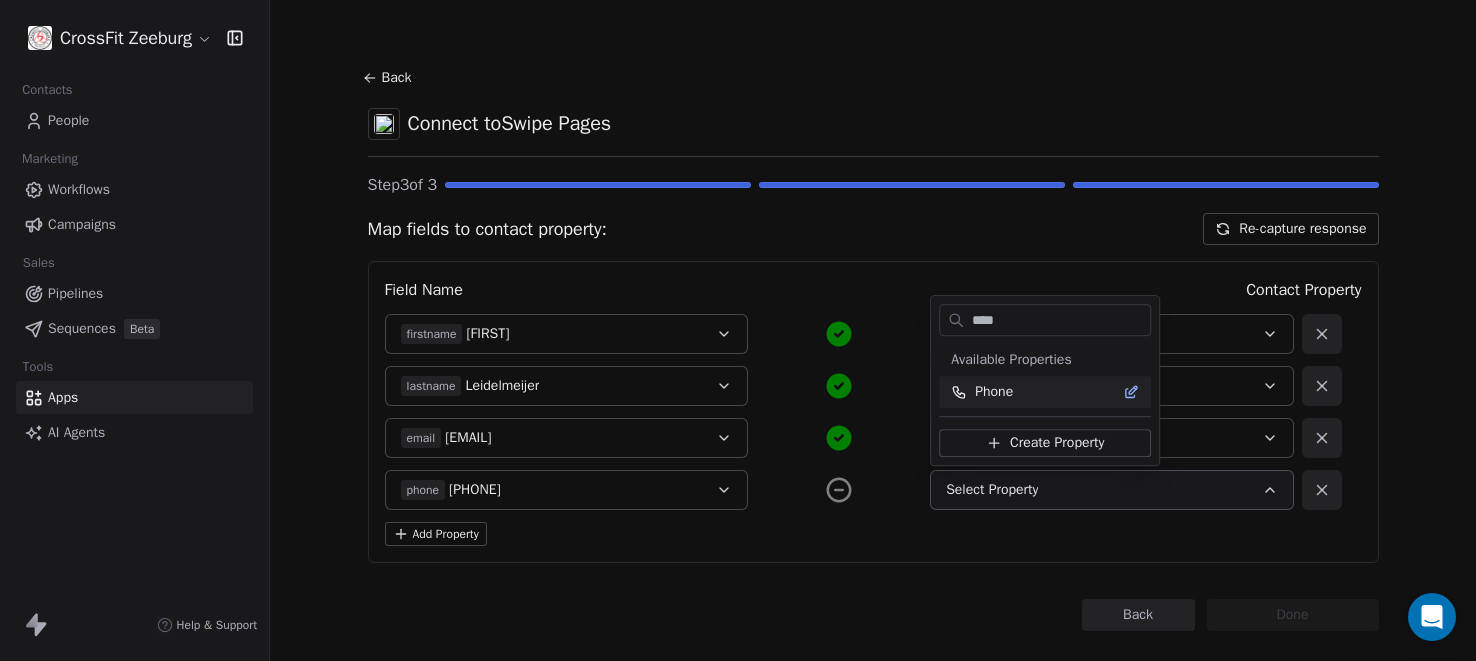 type on "****" 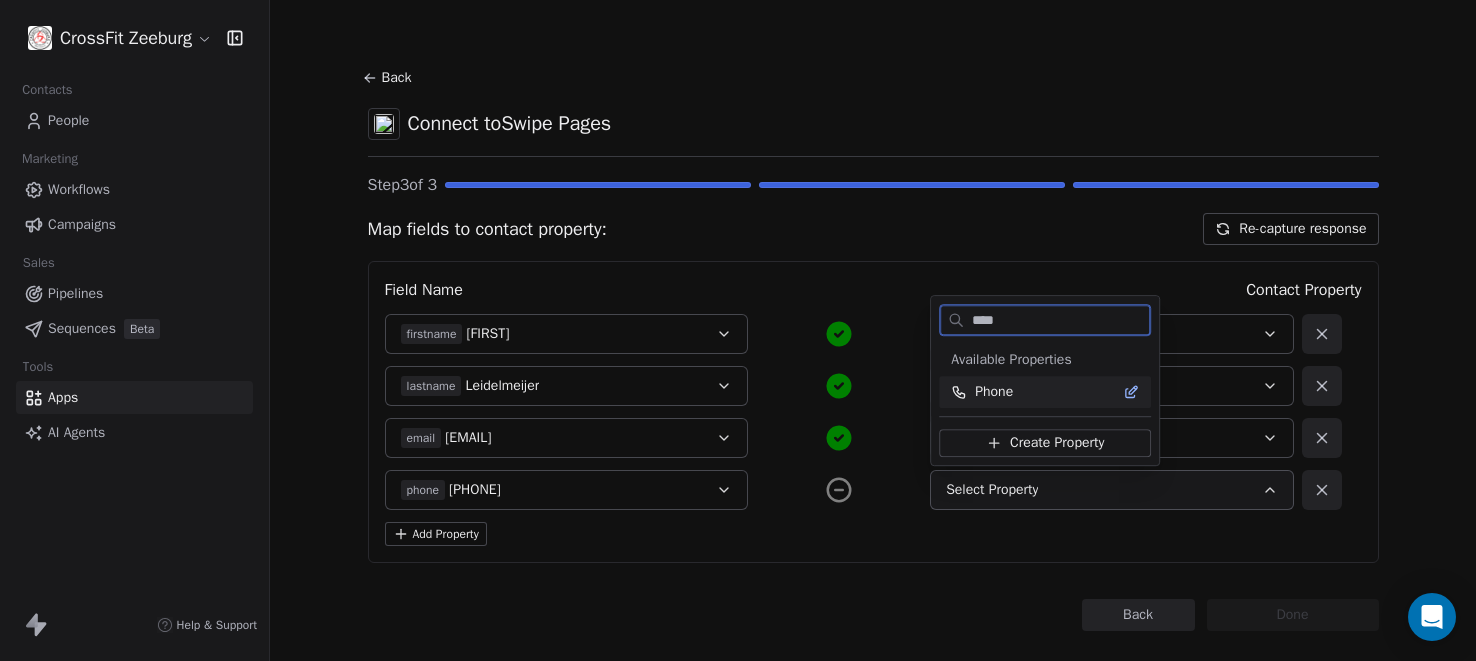 click on "Phone" at bounding box center (994, 392) 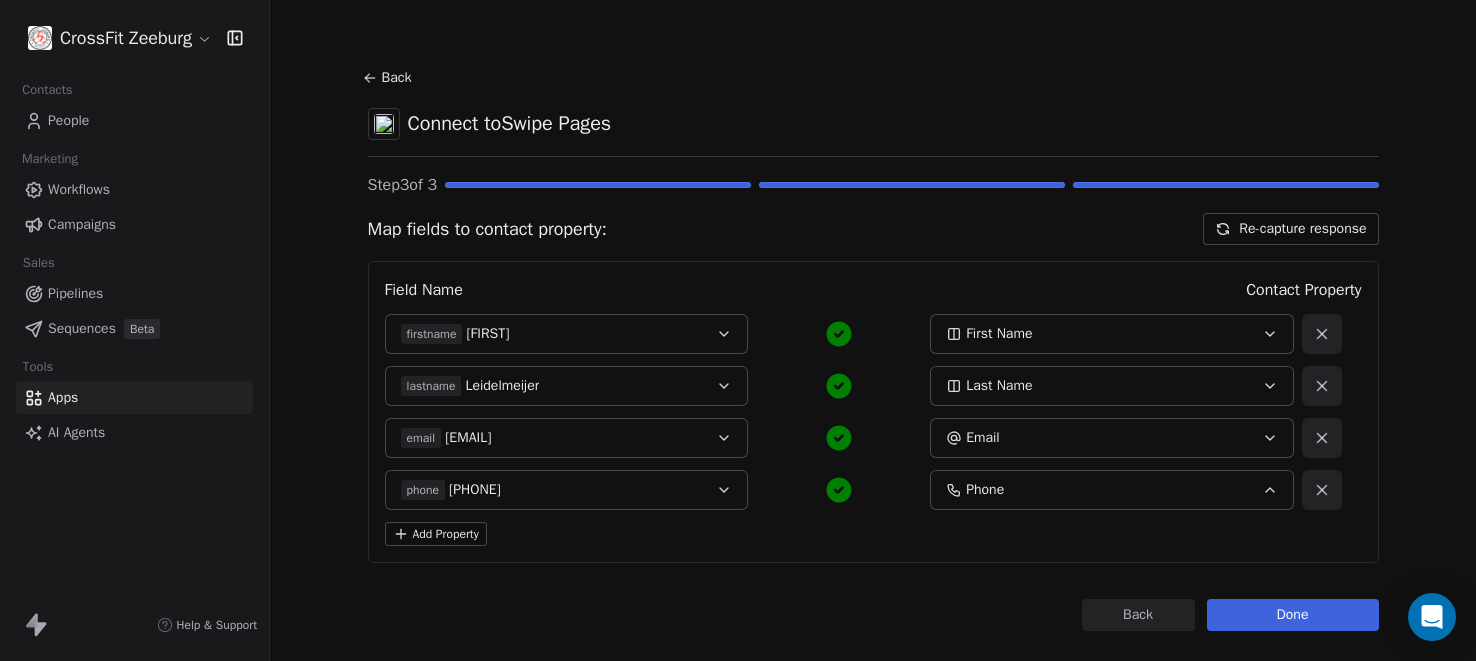click on "firstname [FIRST]" at bounding box center [550, 334] 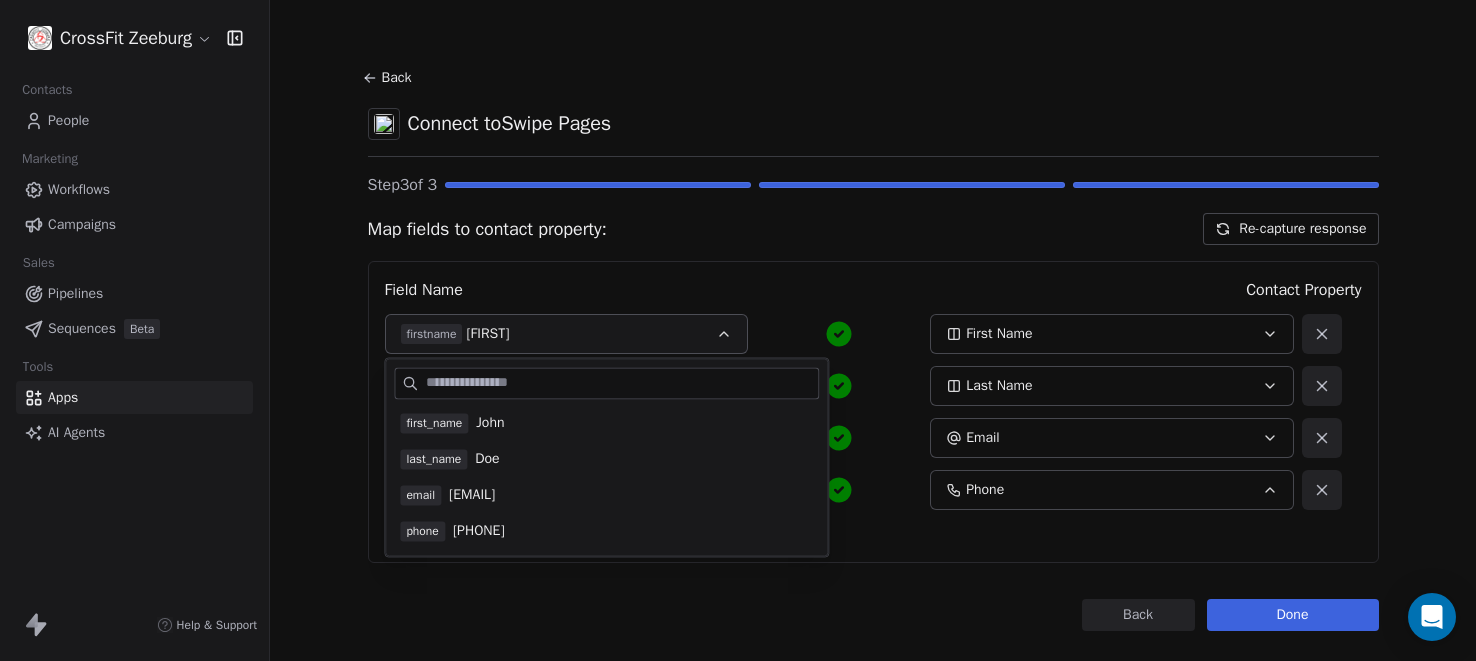 click on "John" at bounding box center (490, 423) 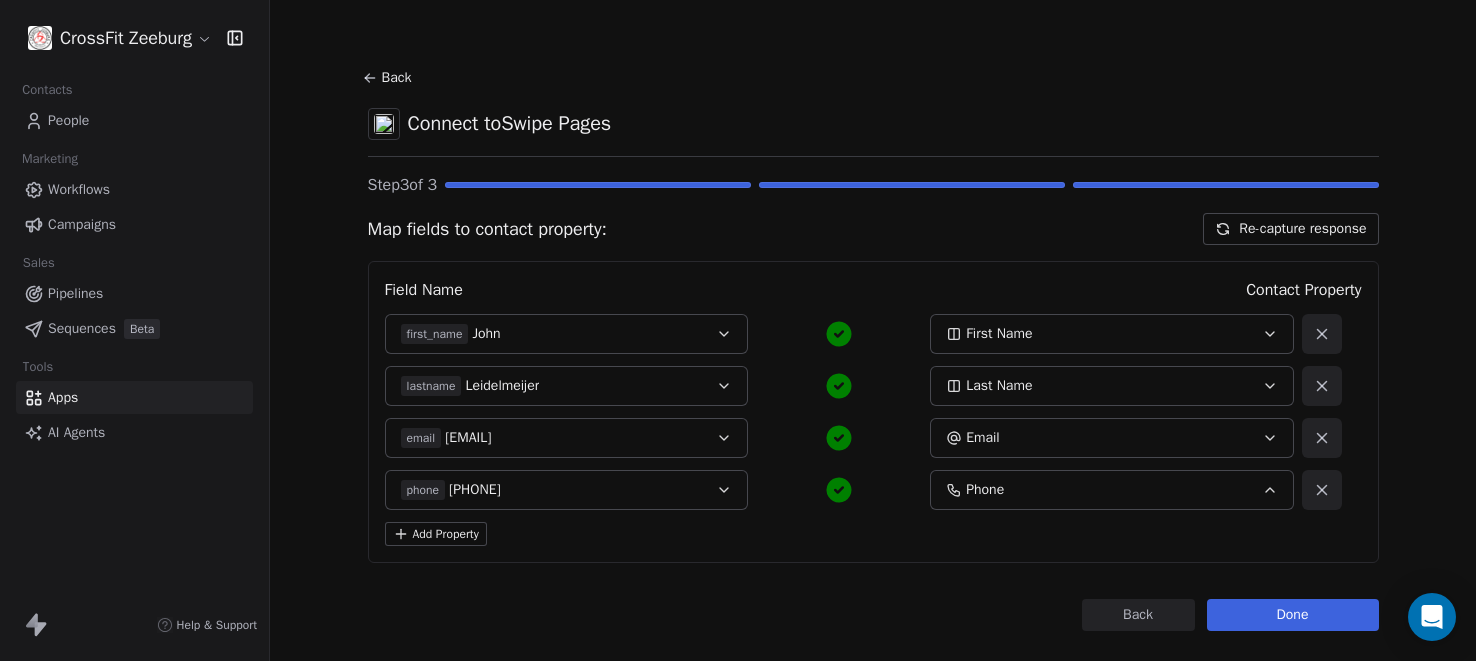 click on "lastname [LAST]" at bounding box center (567, 386) 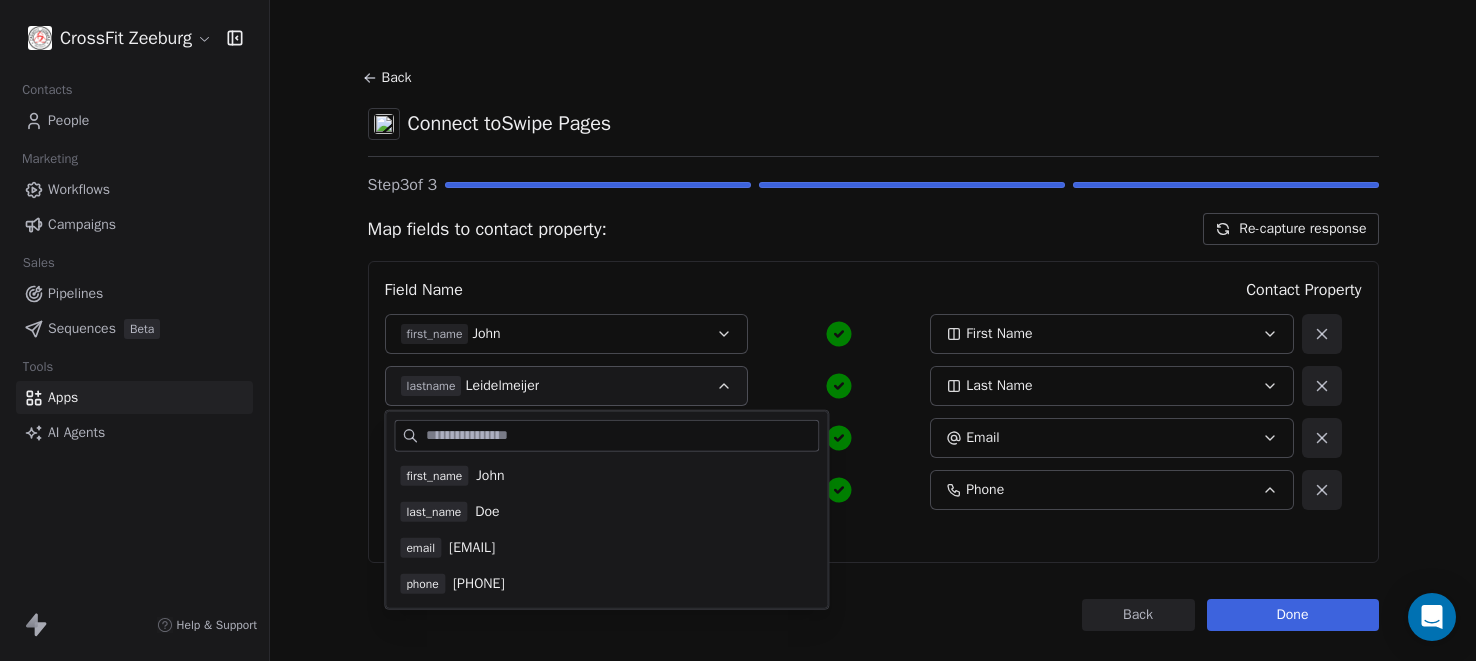 click on "Doe" at bounding box center [487, 512] 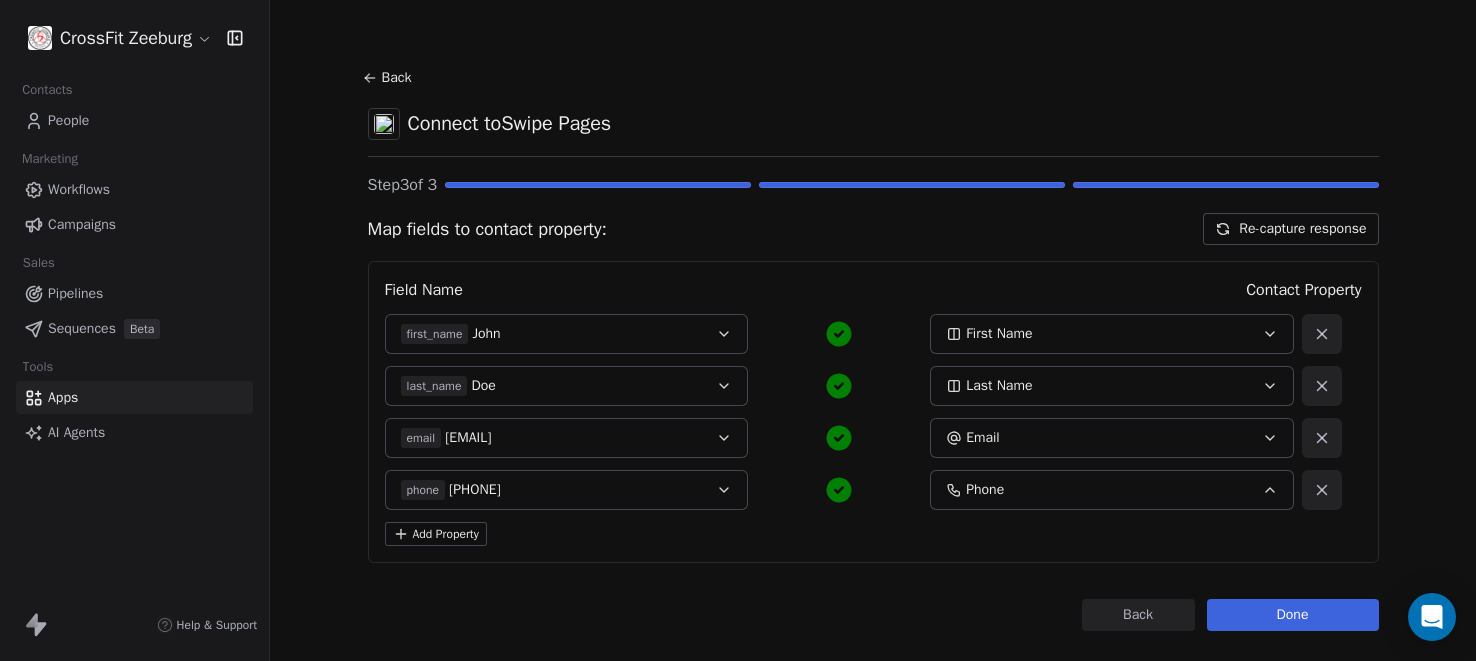 click on "email [EMAIL]" at bounding box center (567, 438) 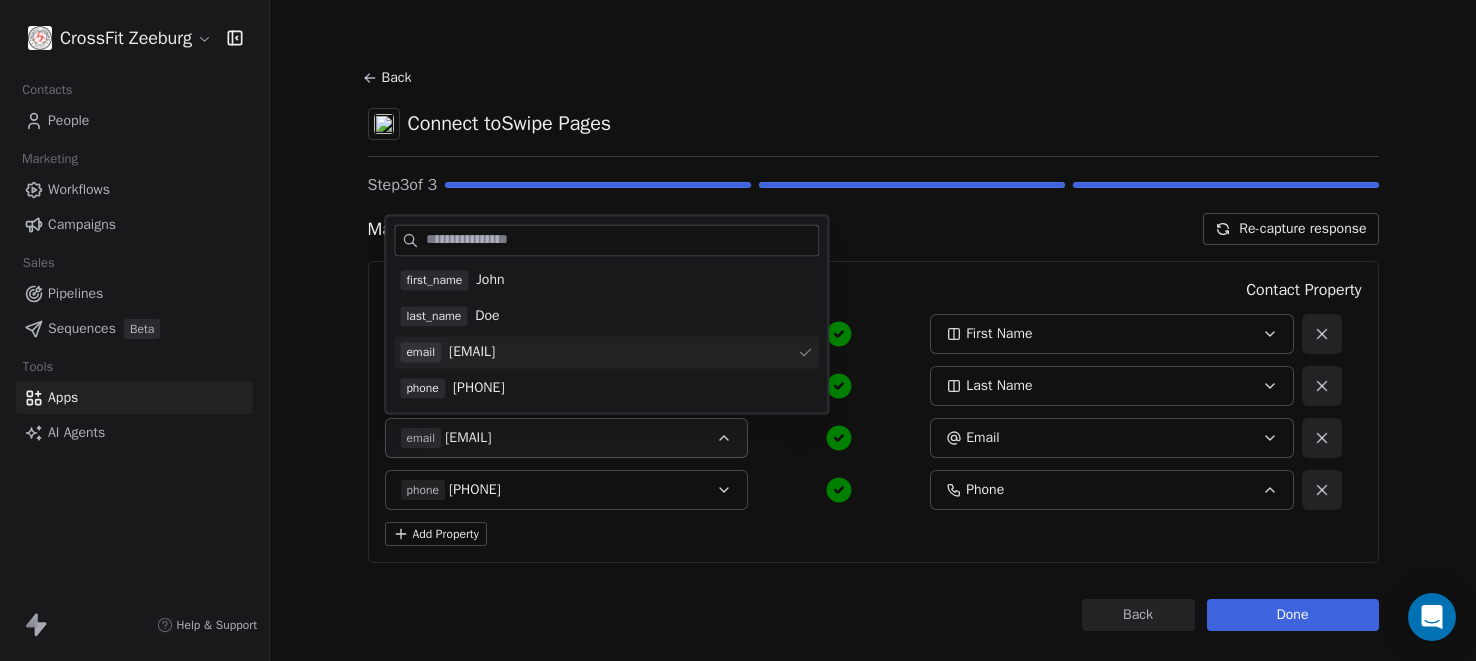 click on "[EMAIL]" at bounding box center (472, 352) 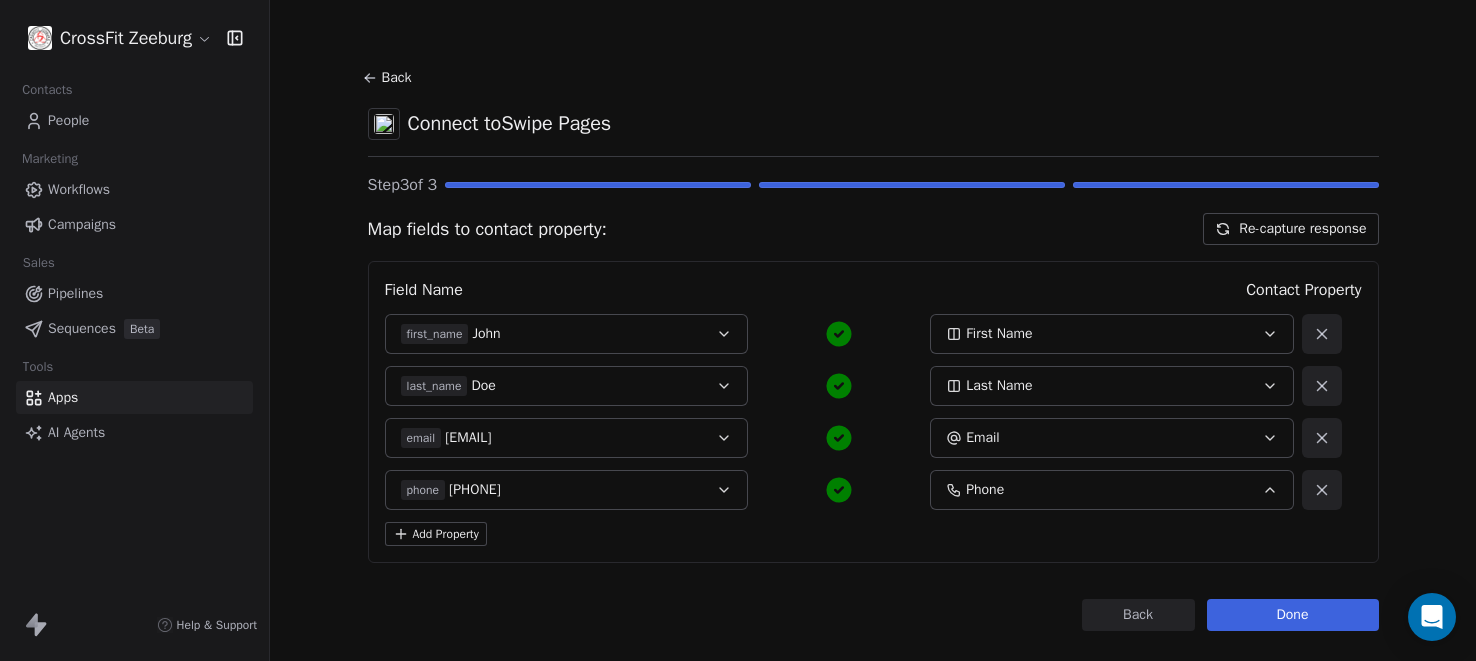 click on "Field Name Contact Property first_name [FIRST] First Name last_name [LAST] Last Name email [EMAIL] phone [PHONE] Phone  Add Property" at bounding box center (873, 412) 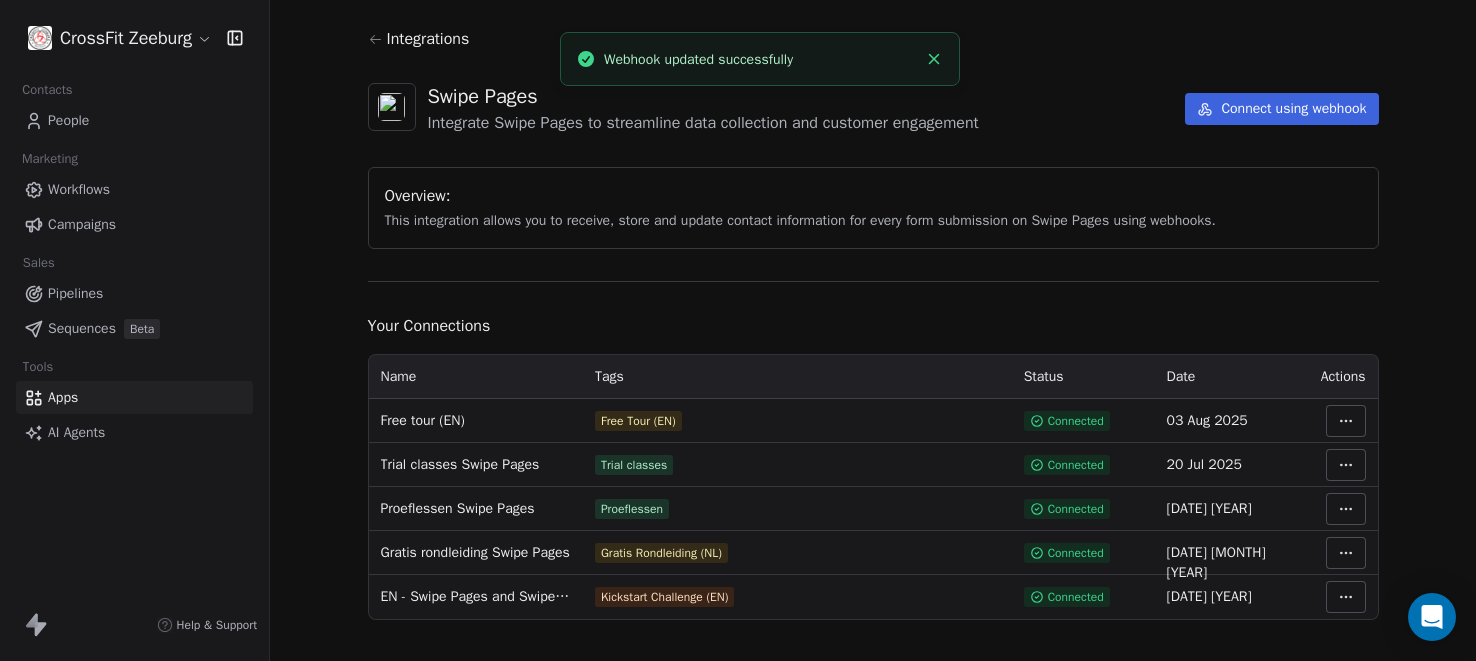 scroll, scrollTop: 59, scrollLeft: 0, axis: vertical 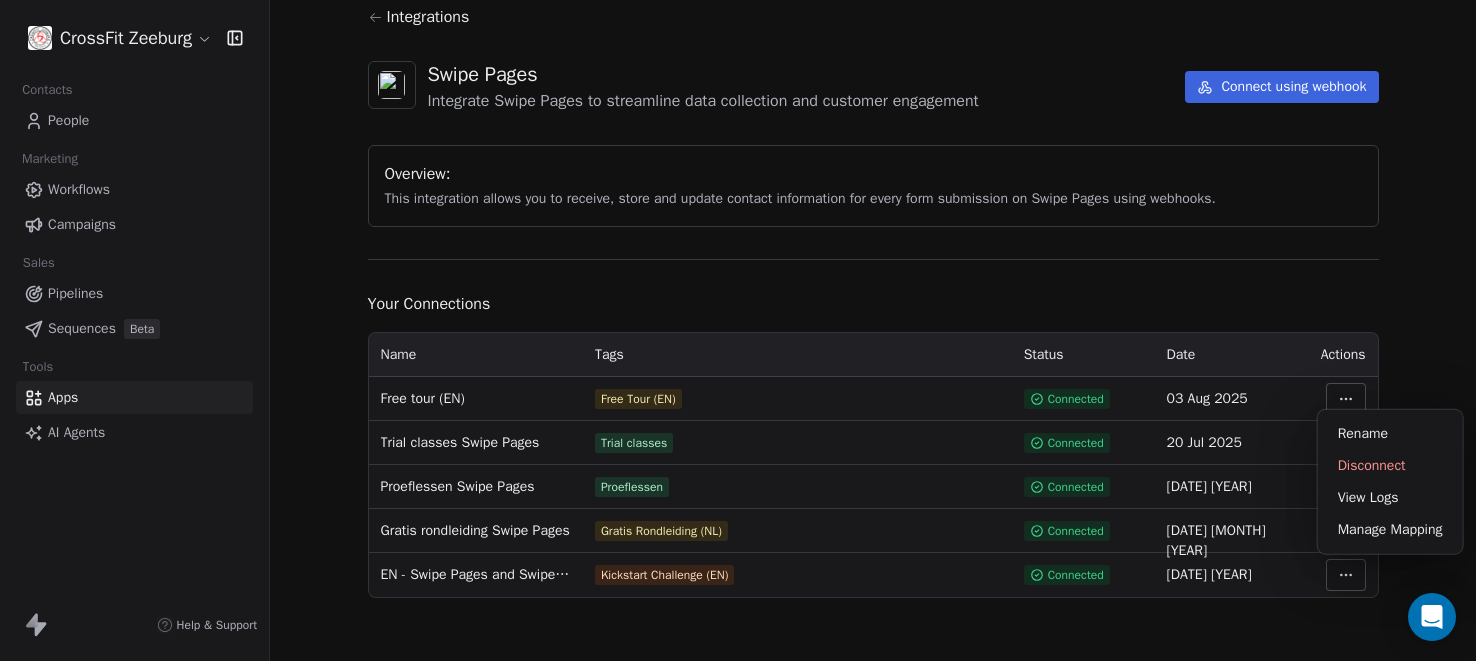 click on "CrossFit Zeeburg Contacts People Marketing Workflows Campaigns Sales Pipelines Sequences Beta Tools Apps AI Agents Help & Support Integrations Swipe Pages Integrate Swipe Pages to streamline data collection and customer engagement Connect using webhook Overview: This integration allows you to receive, store and update contact information for every form submission on Swipe Pages using webhooks. Your Connections Name Tags Status Date Actions Free tour (EN) Free Tour (EN) Connected 03 Aug 2025 Trial classes Swipe Pages Trial classes Connected 20 Jul 2025 Proeflessen Swipe Pages Proeflessen Connected 29 Jun 2025 Gratis rondleiding Swipe Pages Gratis Rondleiding (NL) Connected 16 Feb 2025 EN - Swipe Pages and Swipe One Kickstart Challenge Kickstart Challenge (EN) Connected 19 Jan 2025
Rename Disconnect View Logs Manage Mapping" at bounding box center [738, 330] 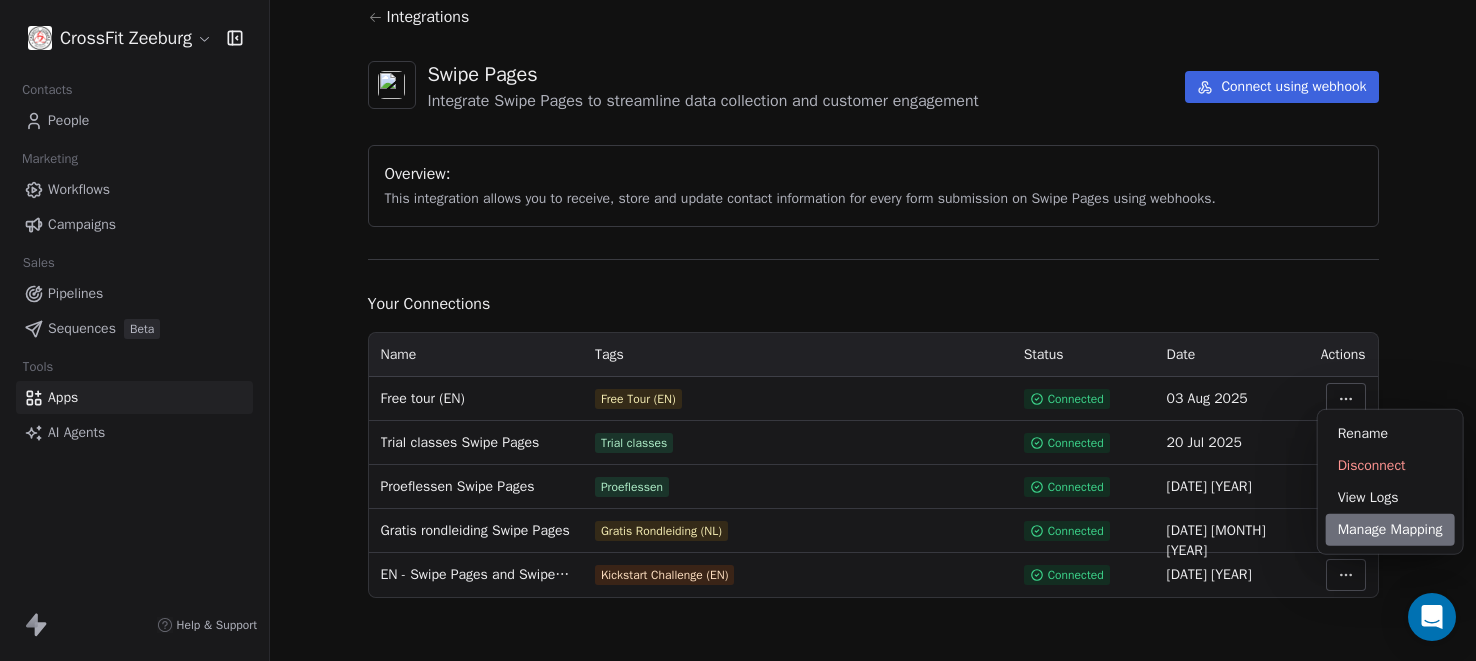 click on "Manage Mapping" at bounding box center (1390, 530) 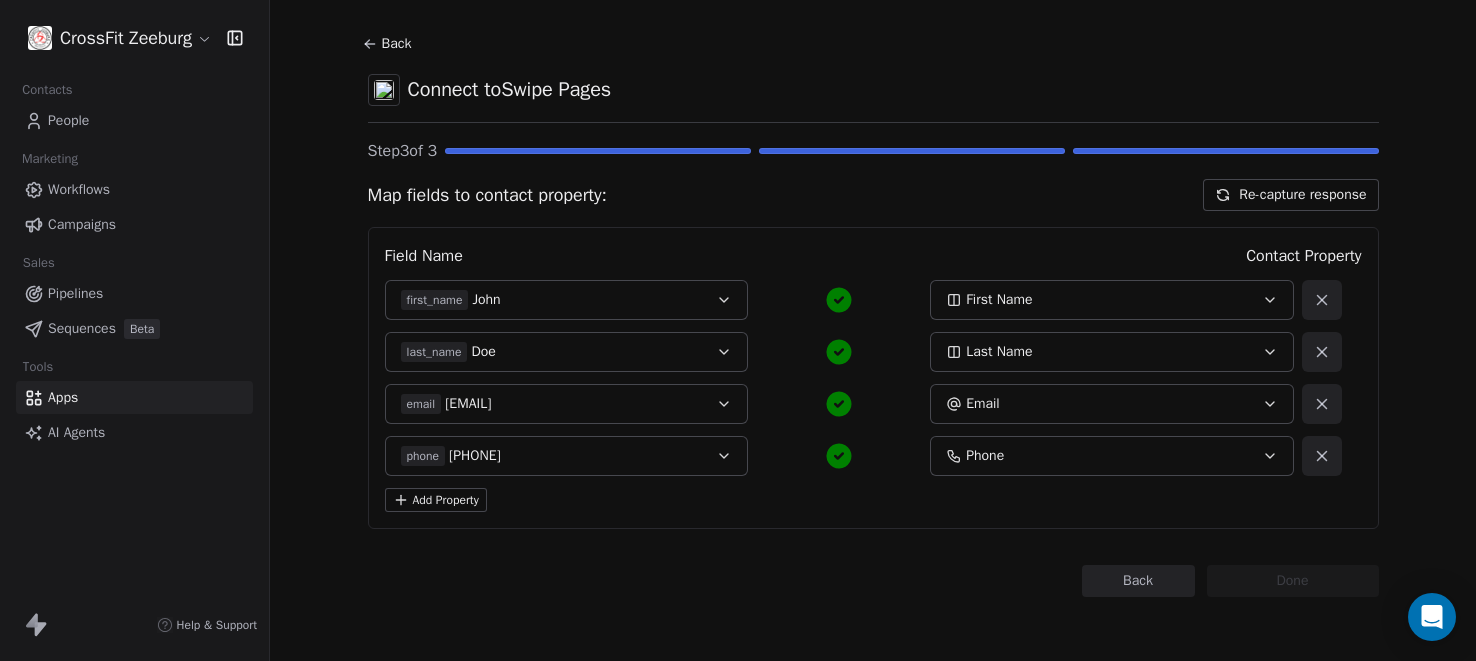 scroll, scrollTop: 0, scrollLeft: 0, axis: both 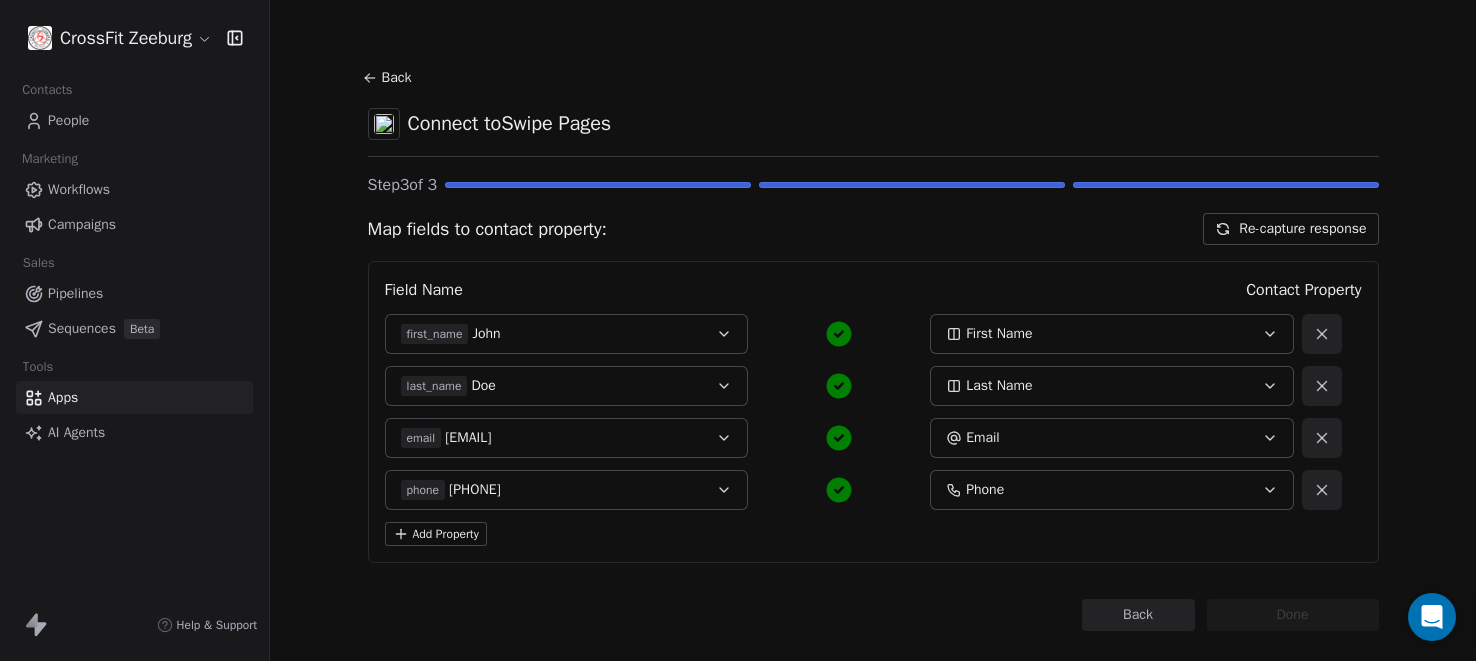 click on "Back" at bounding box center (1138, 615) 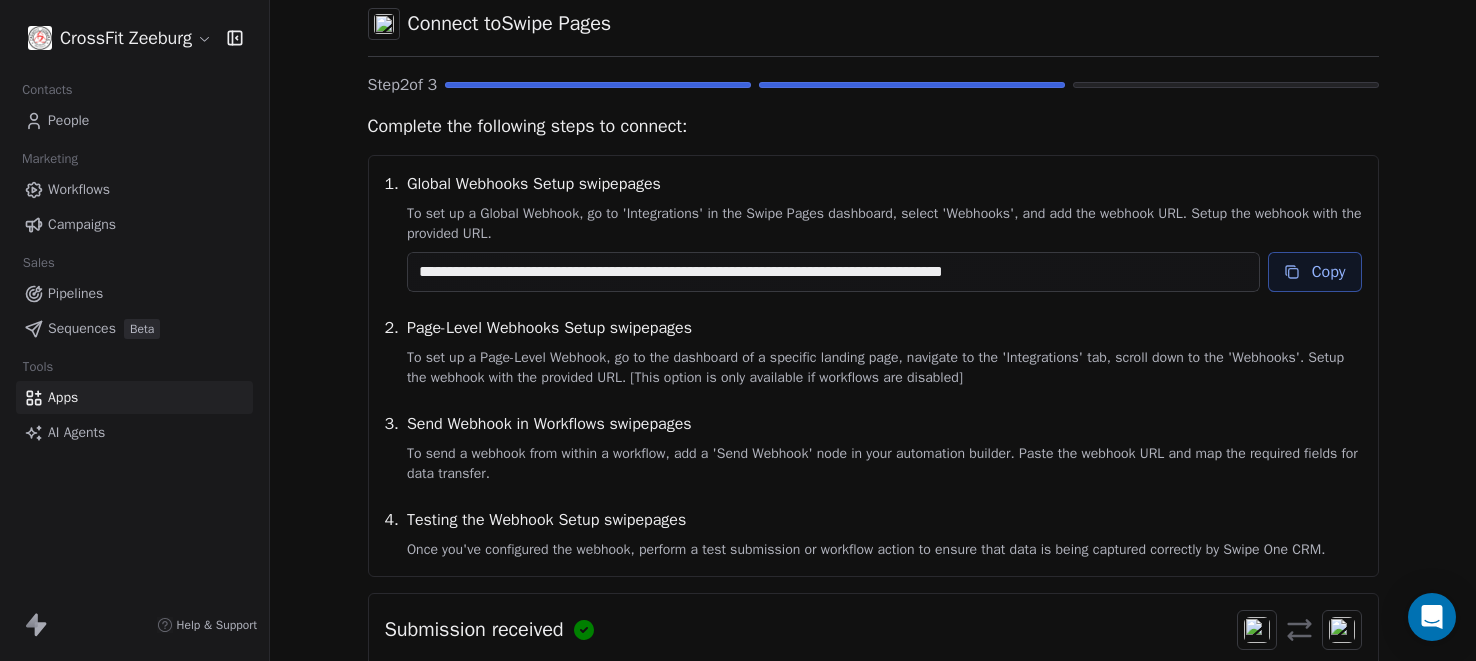 scroll, scrollTop: 280, scrollLeft: 0, axis: vertical 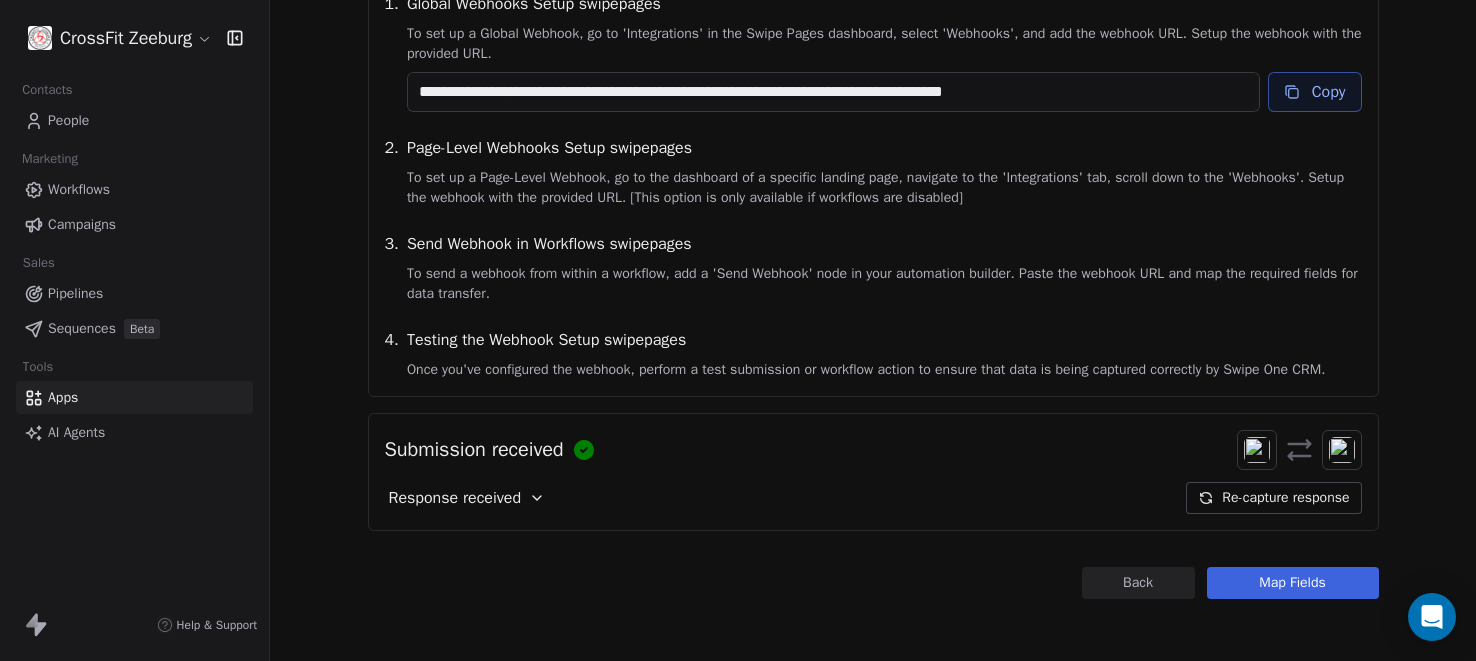 click on "Back" at bounding box center [1138, 583] 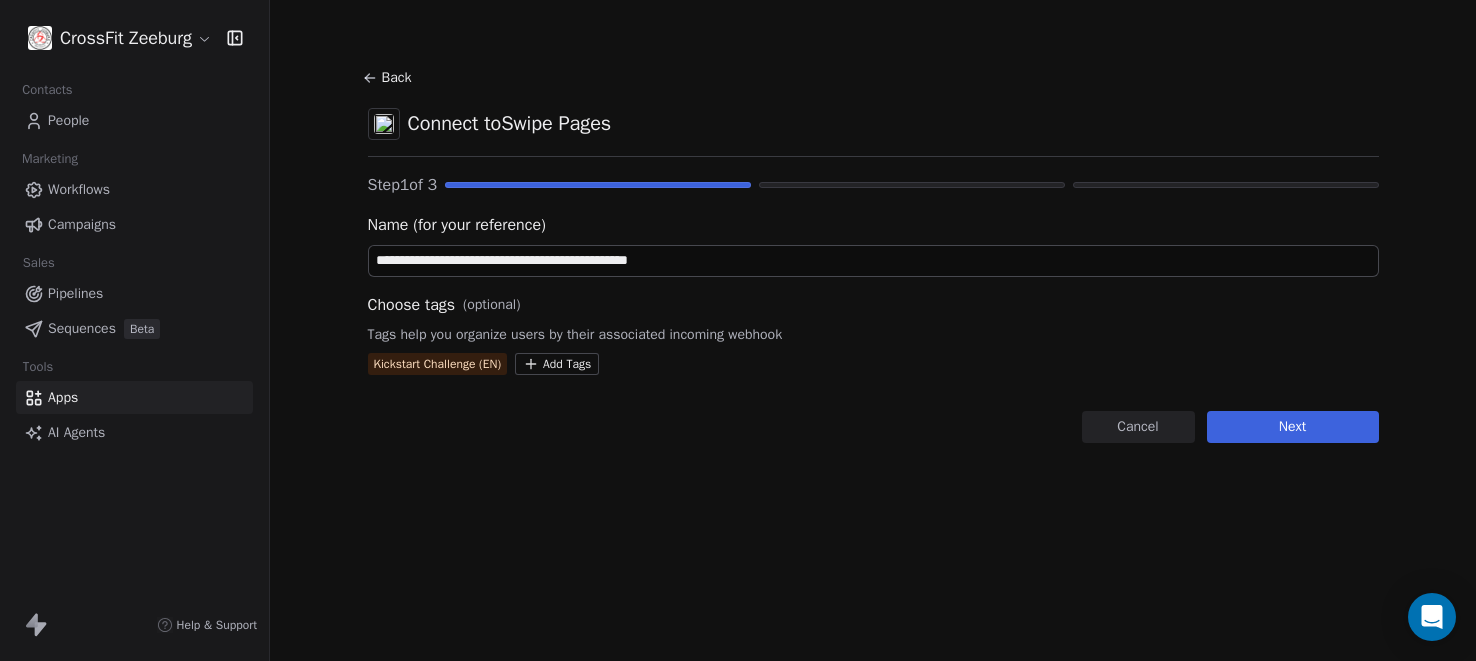 scroll, scrollTop: 0, scrollLeft: 0, axis: both 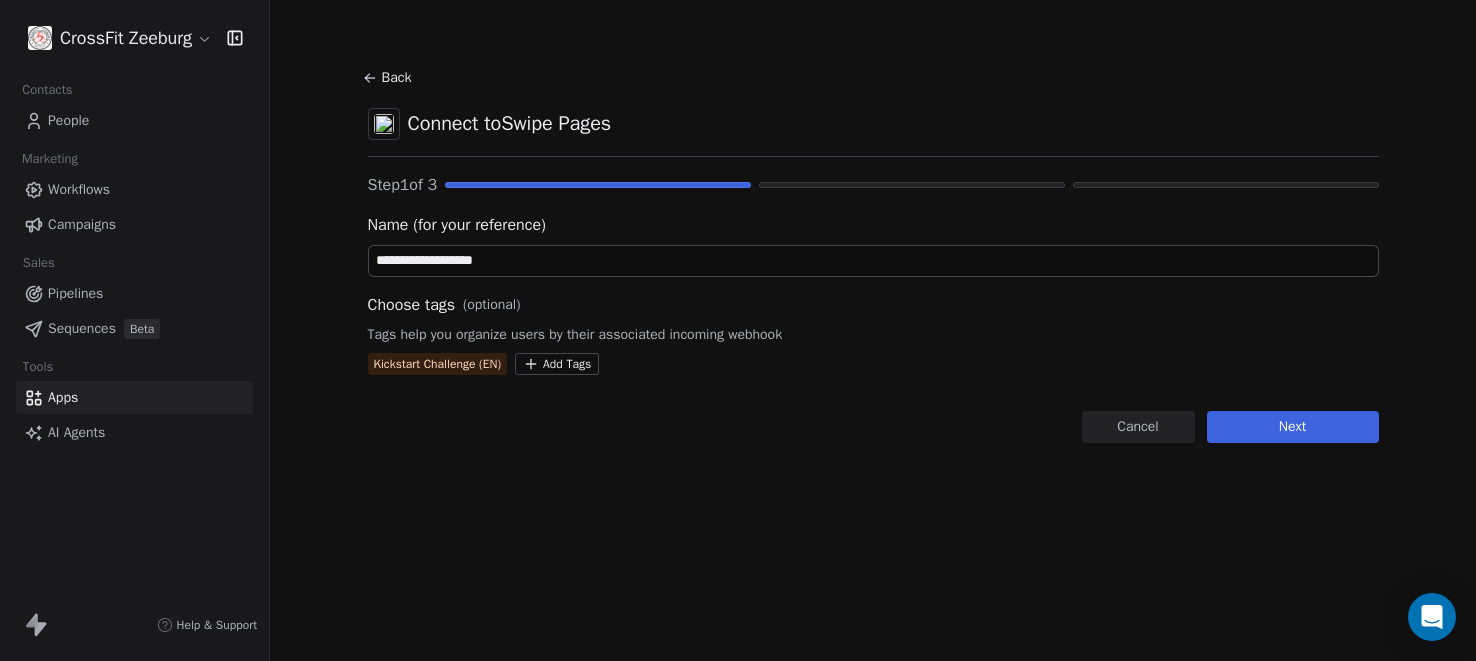 click on "**********" at bounding box center [873, 261] 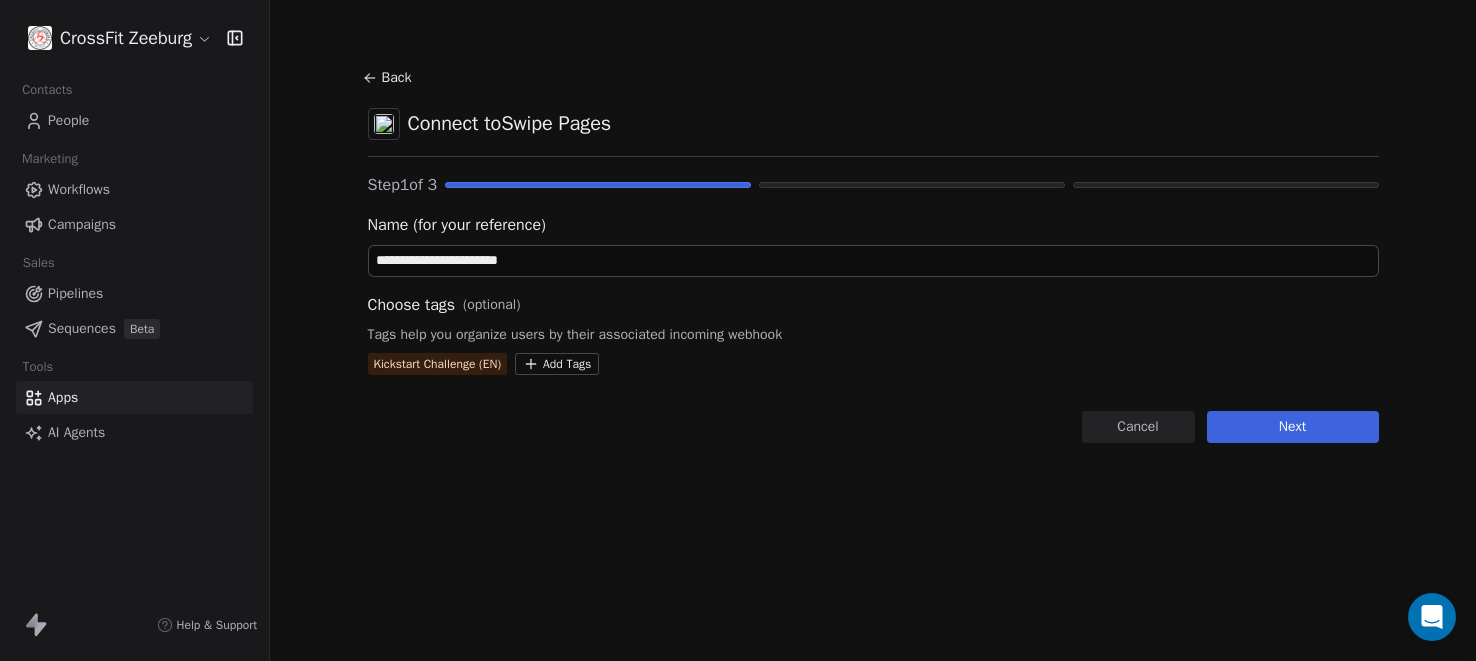 type on "**********" 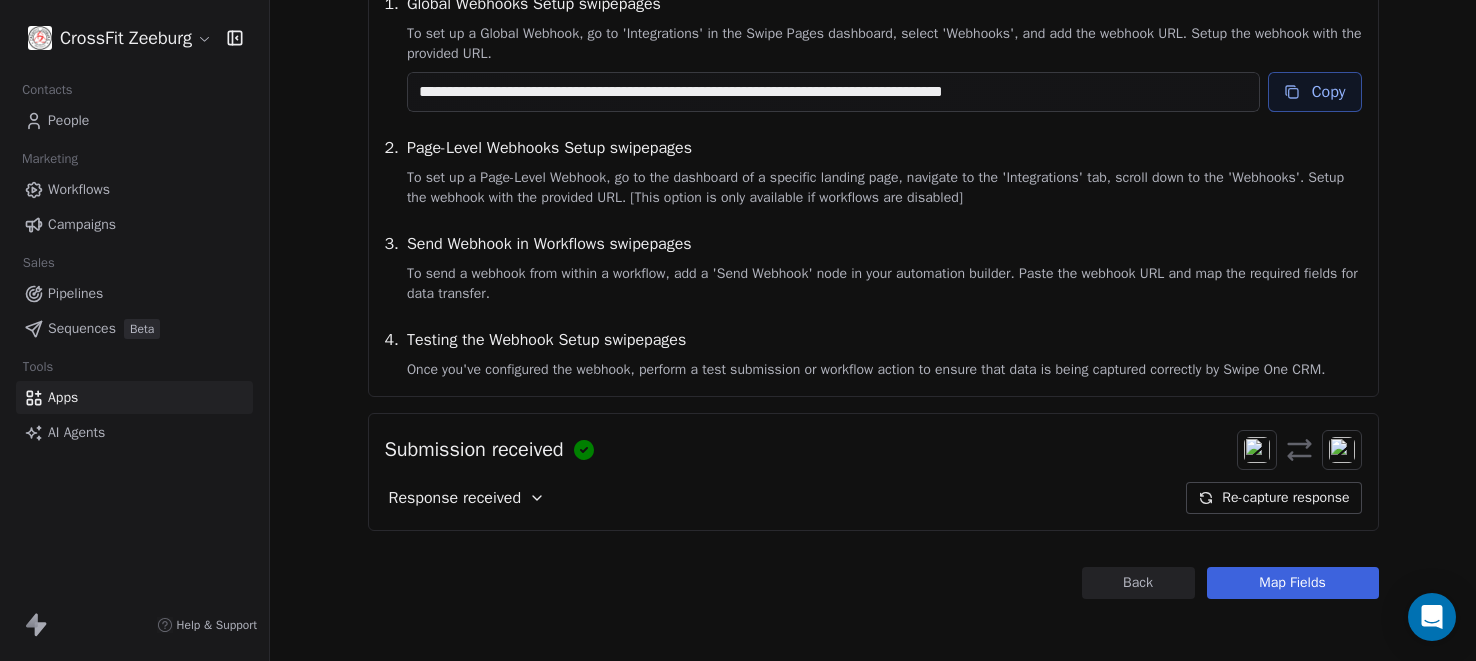 click on "Map Fields" at bounding box center (1293, 583) 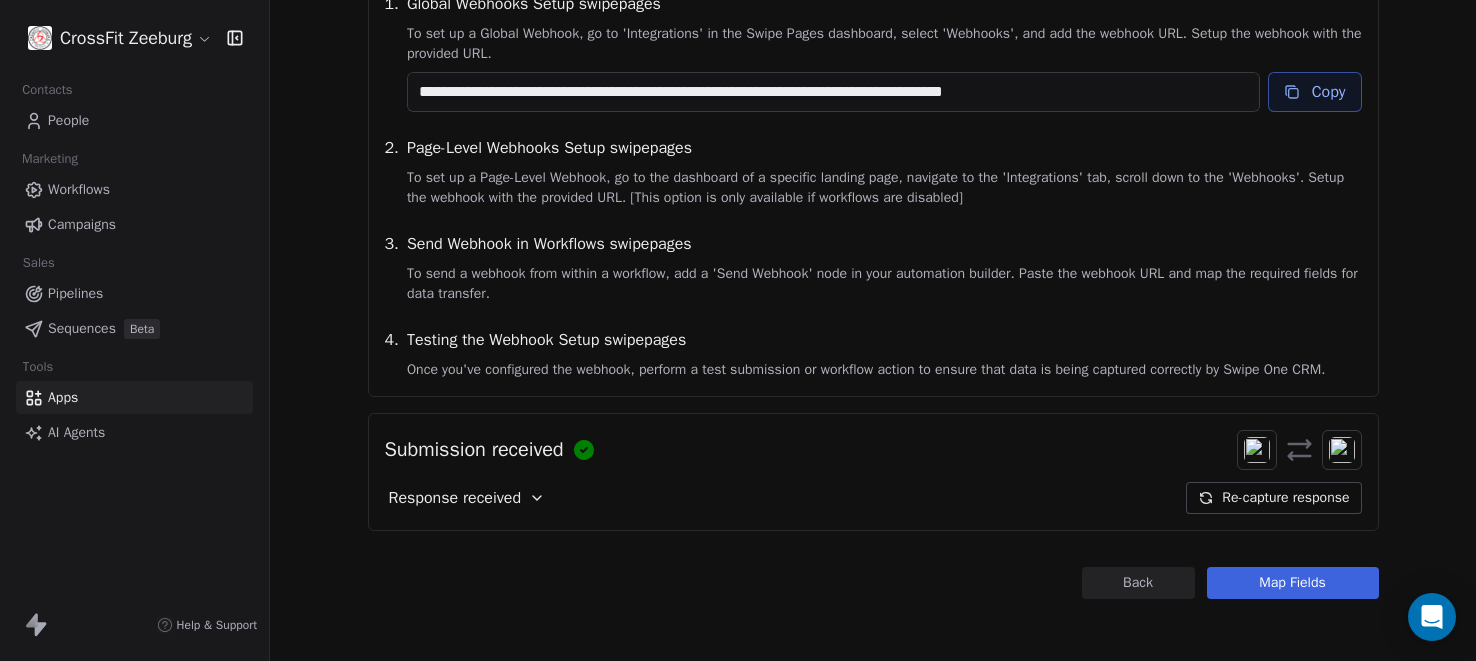 scroll, scrollTop: 33, scrollLeft: 0, axis: vertical 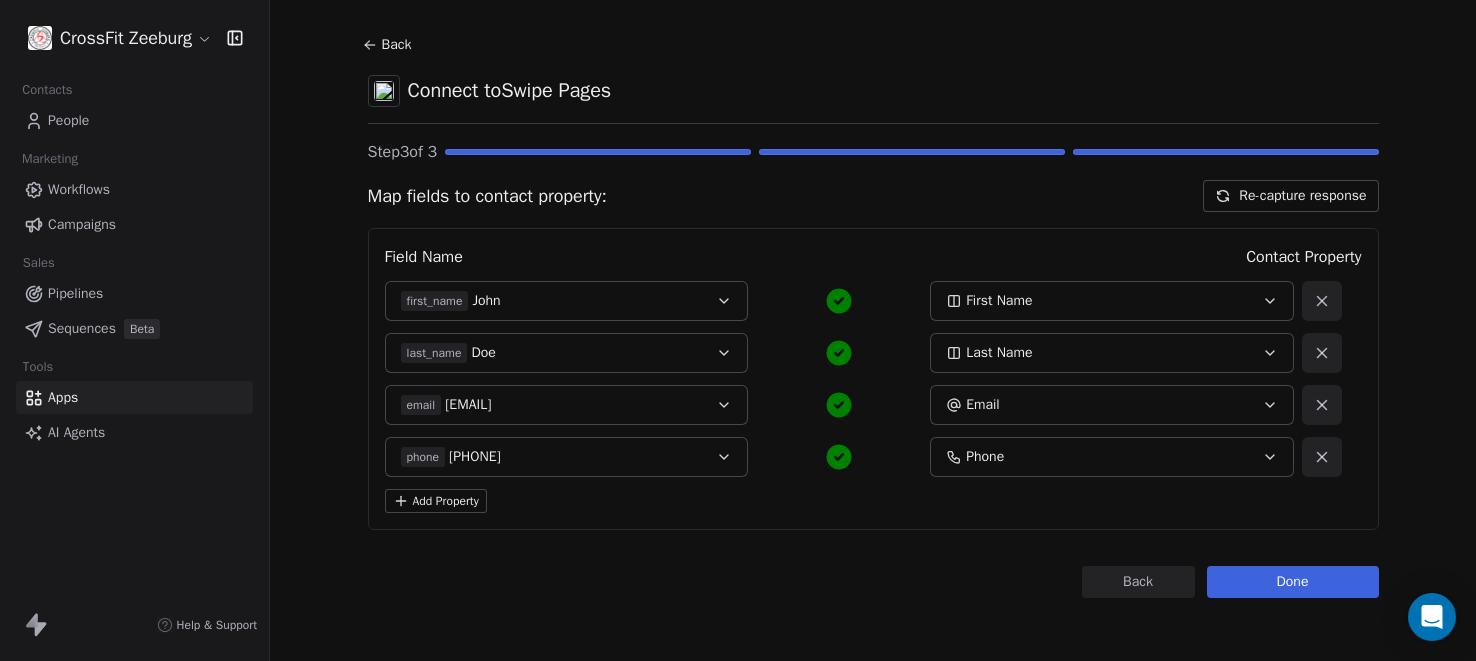 click on "Done" at bounding box center [1293, 582] 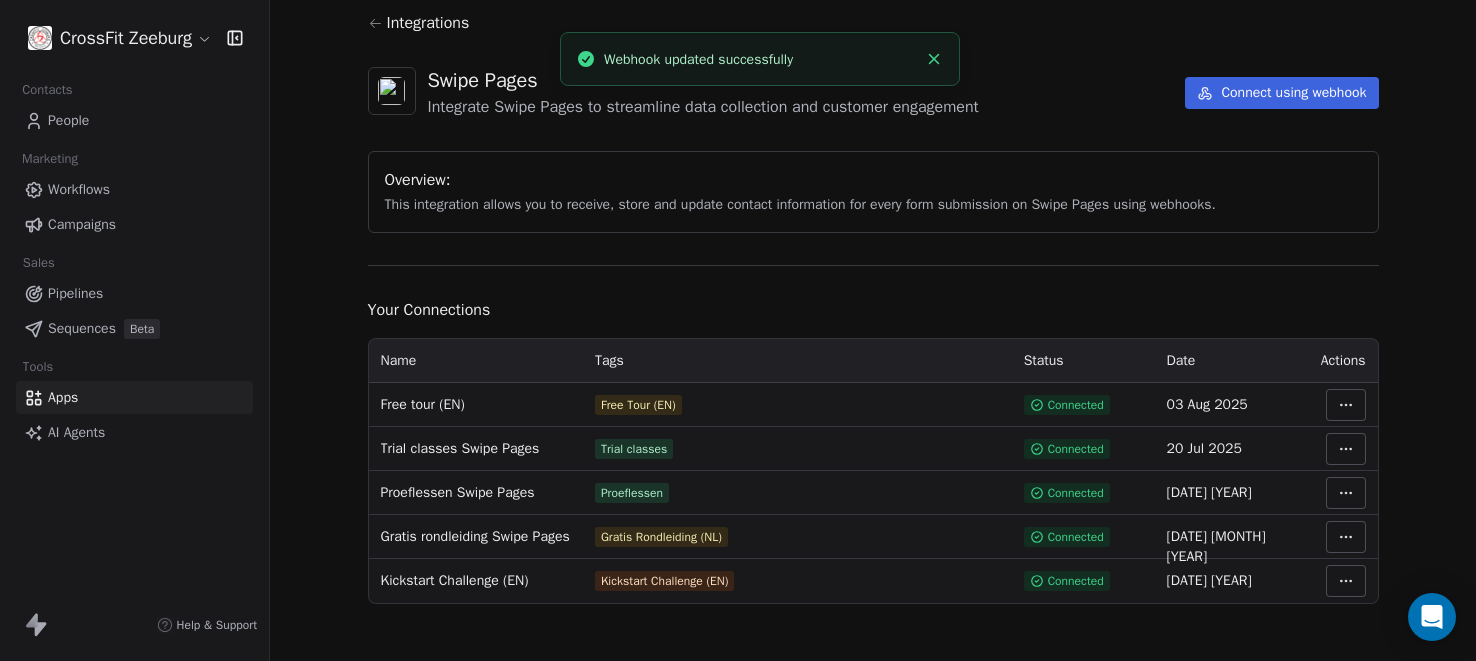 scroll, scrollTop: 59, scrollLeft: 0, axis: vertical 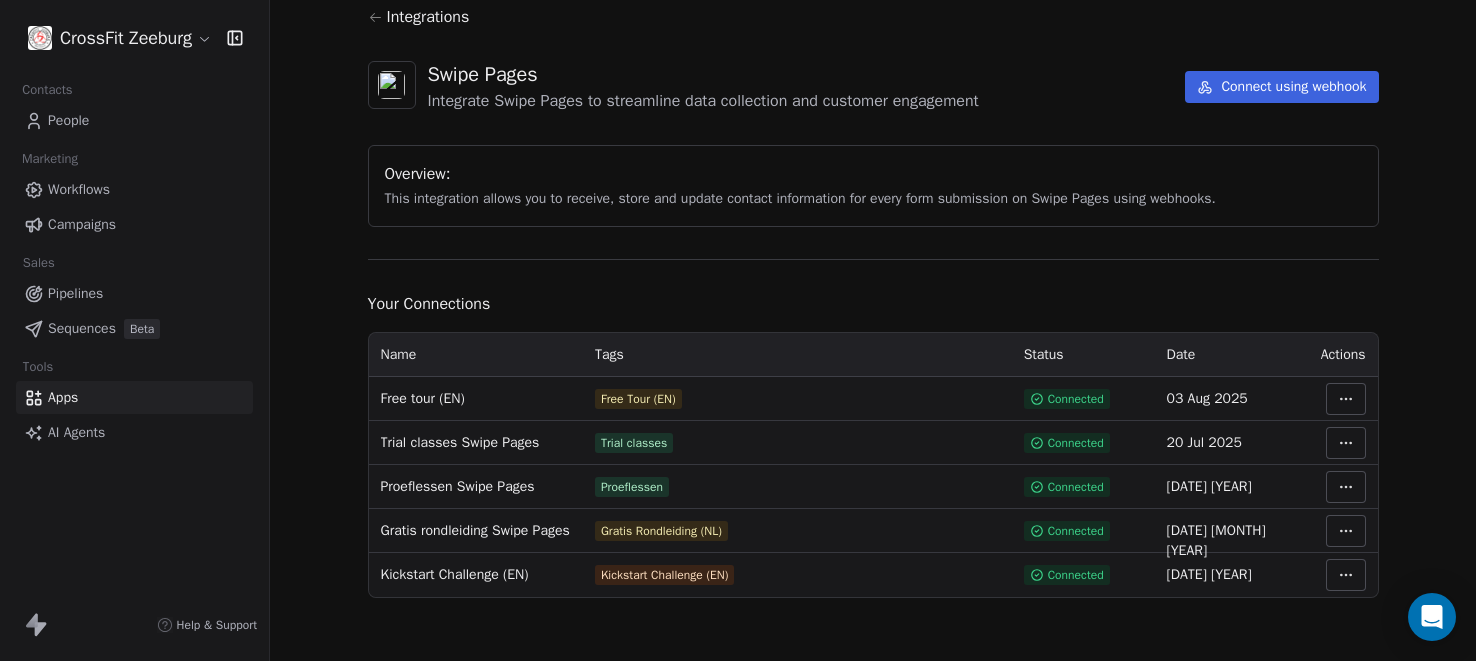 click on "Workflows" at bounding box center (79, 189) 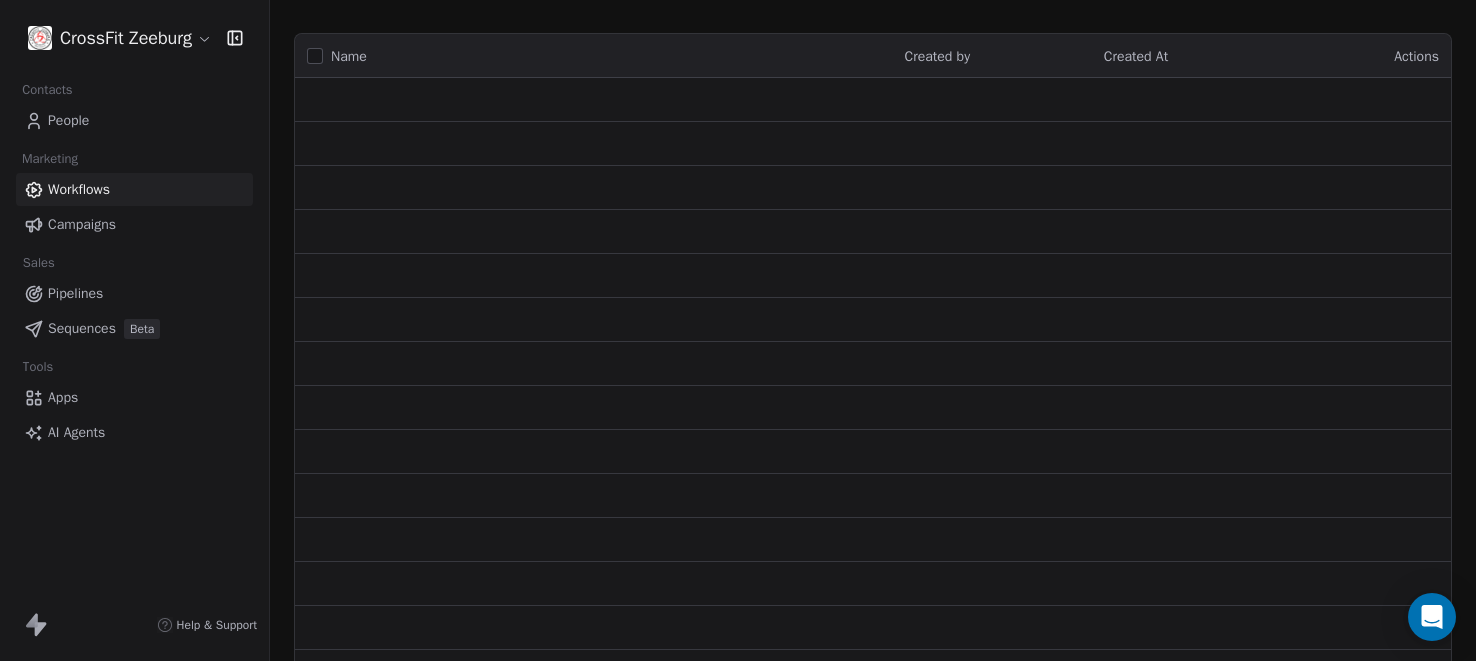 scroll, scrollTop: 0, scrollLeft: 0, axis: both 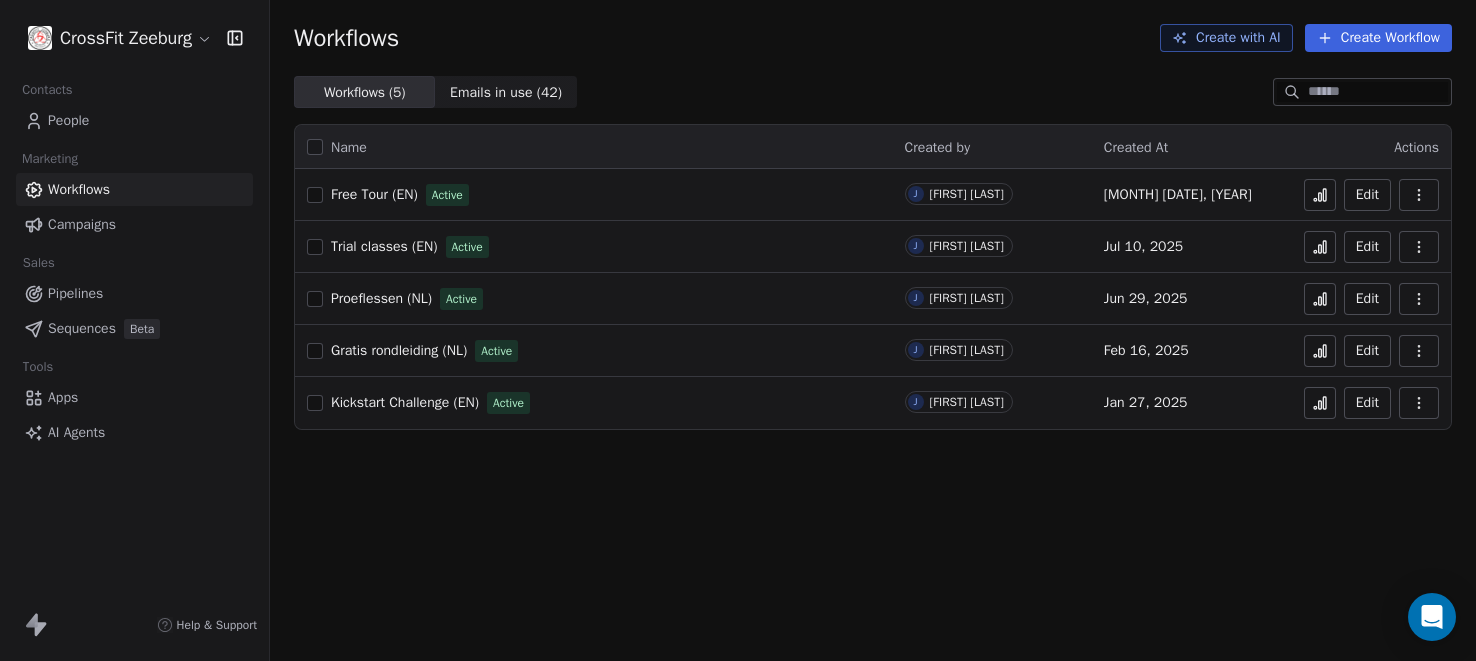 click on "Kickstart Challenge (EN)" at bounding box center (405, 402) 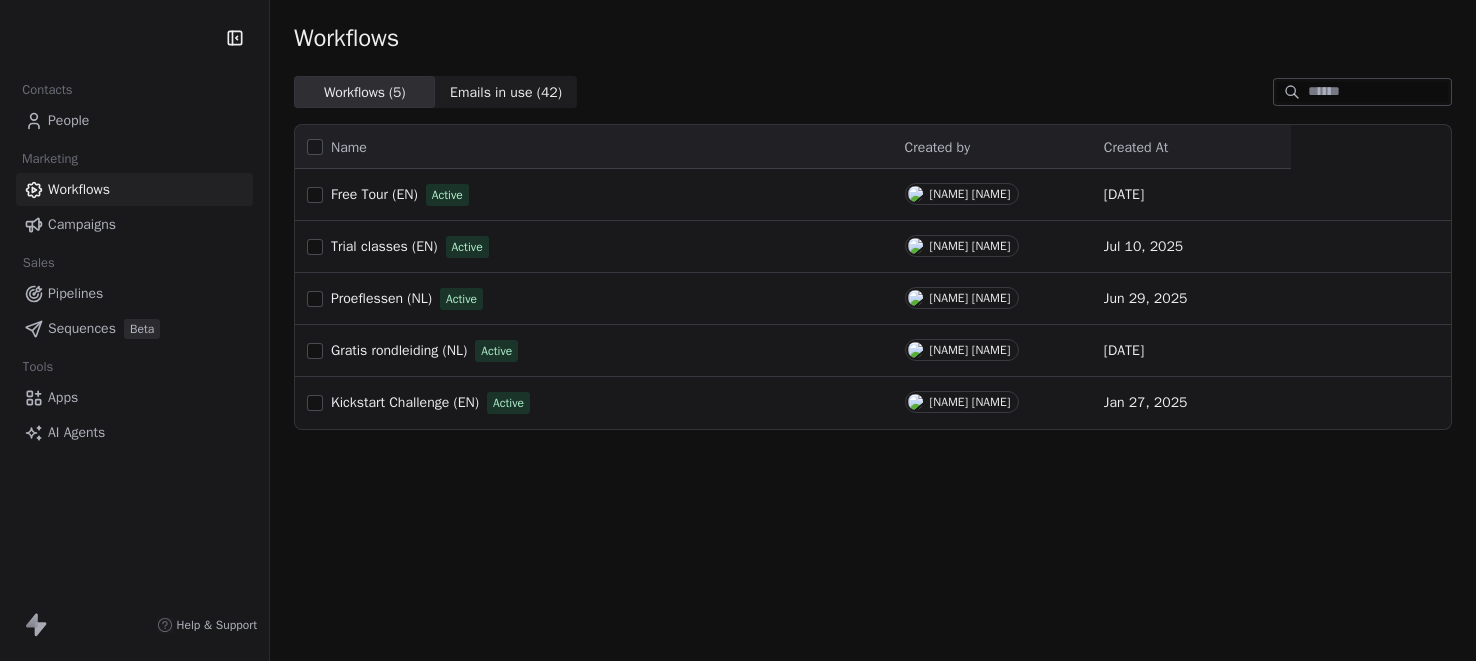 scroll, scrollTop: 0, scrollLeft: 0, axis: both 